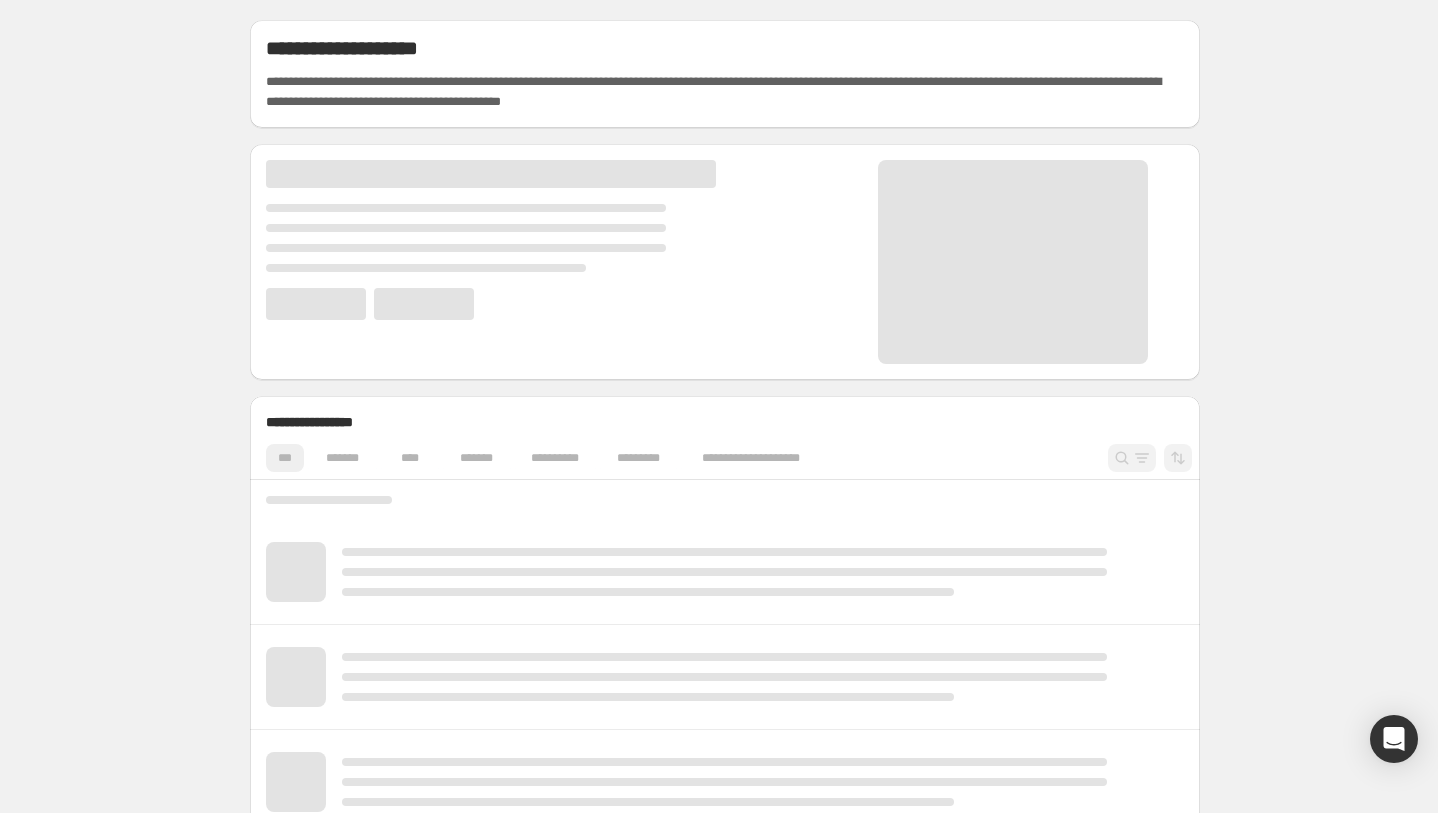 scroll, scrollTop: 0, scrollLeft: 0, axis: both 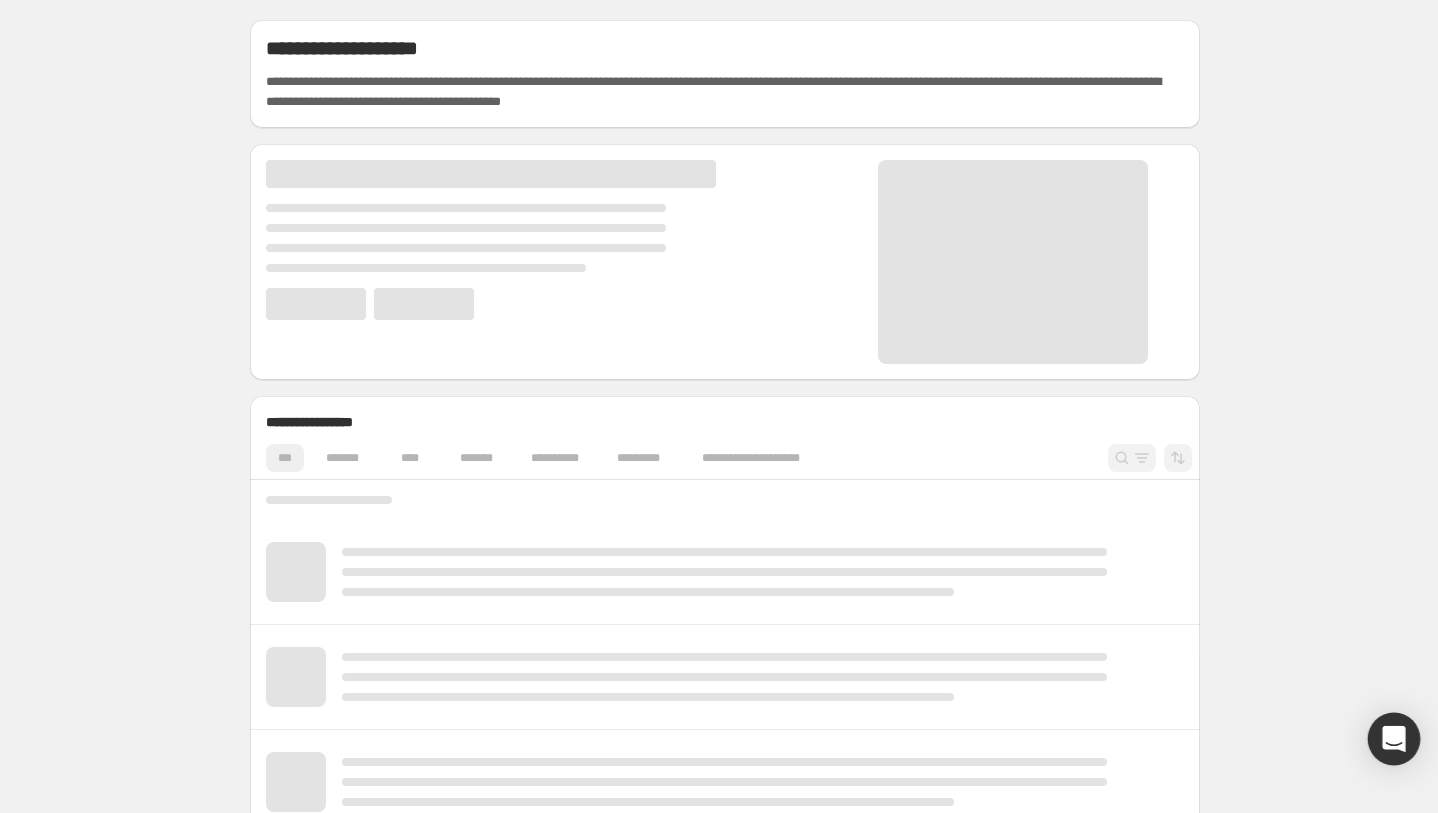 click 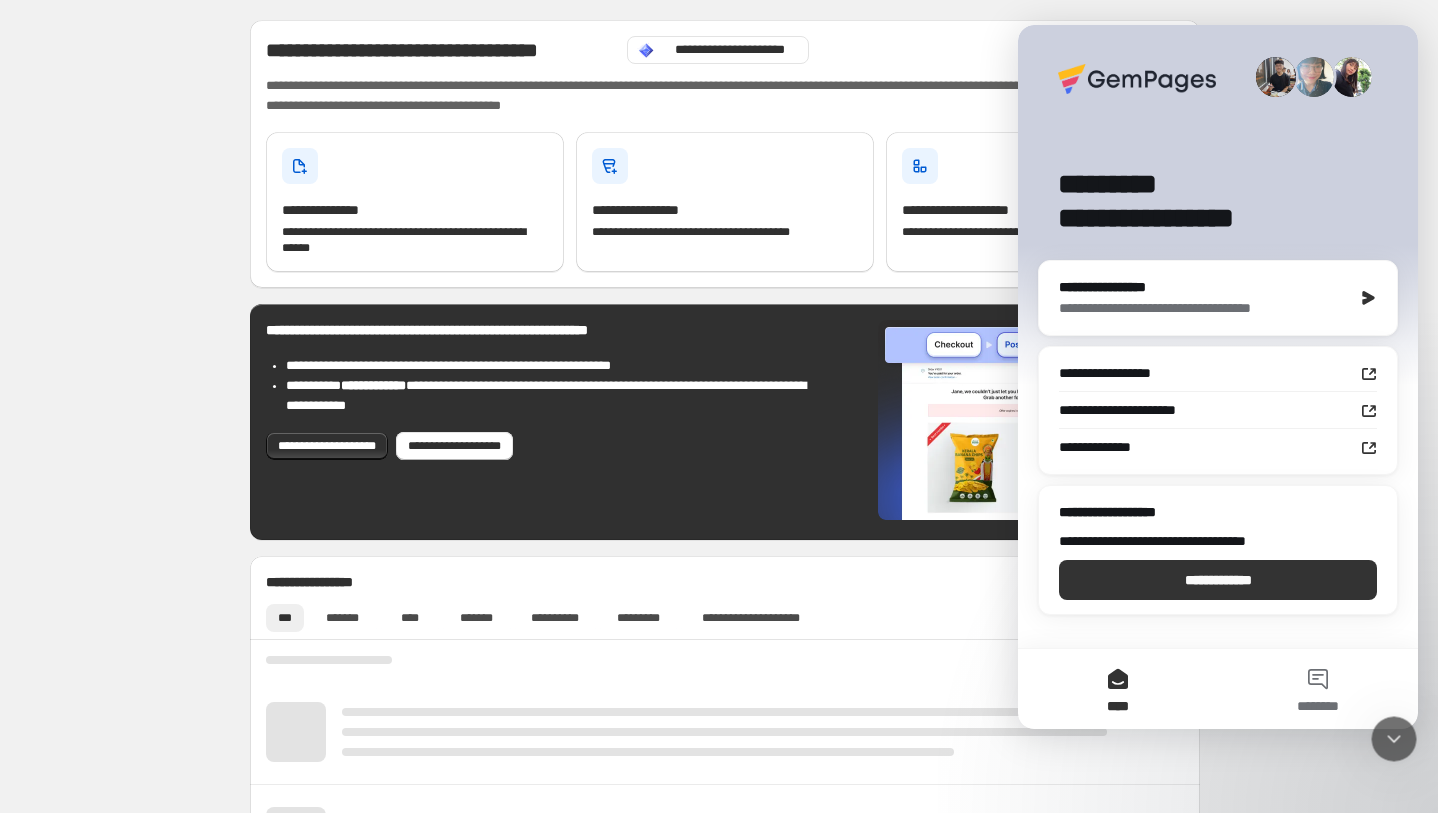 scroll, scrollTop: 0, scrollLeft: 0, axis: both 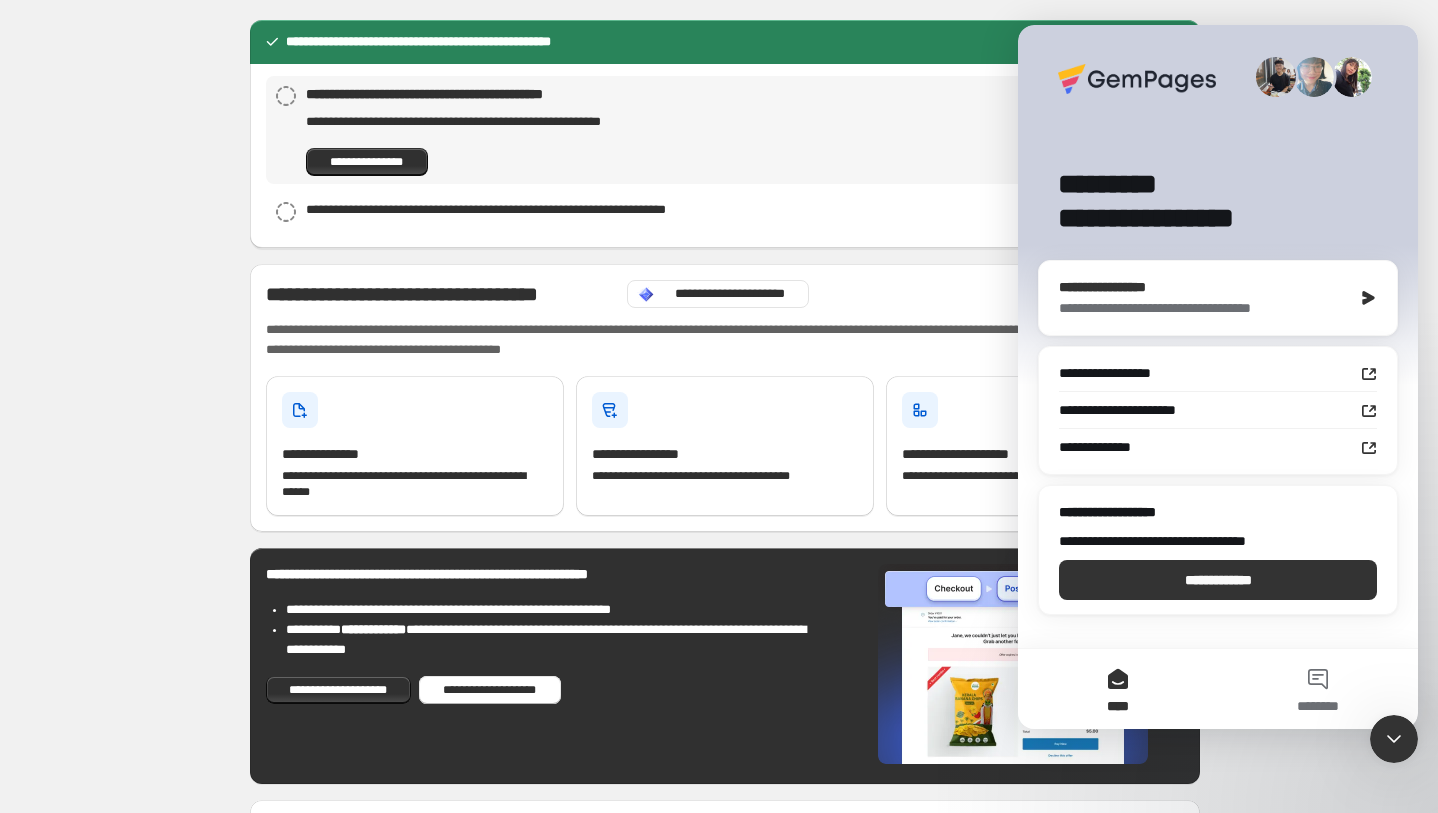 click on "**********" at bounding box center [1205, 308] 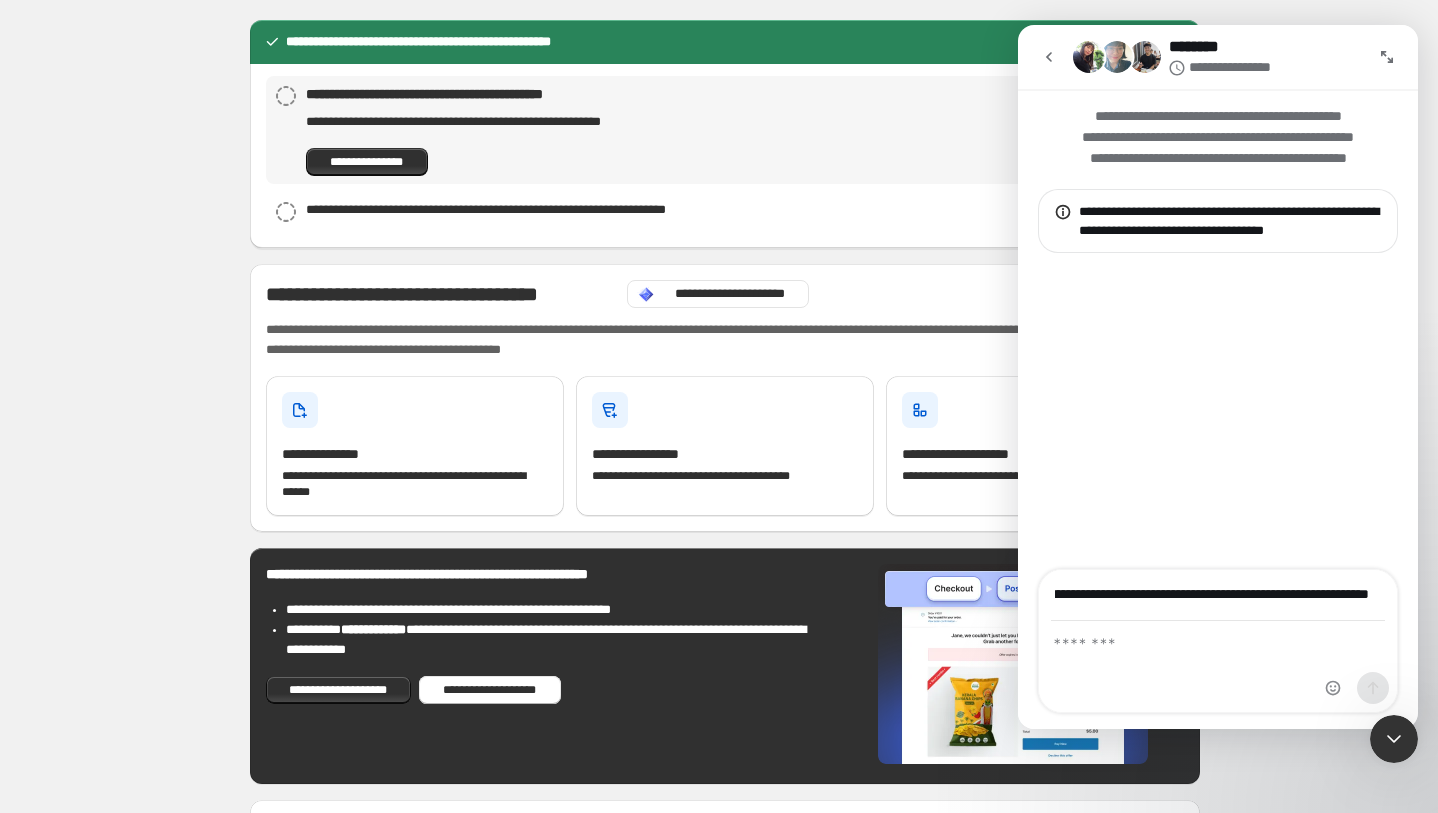 scroll, scrollTop: 0, scrollLeft: 3406, axis: horizontal 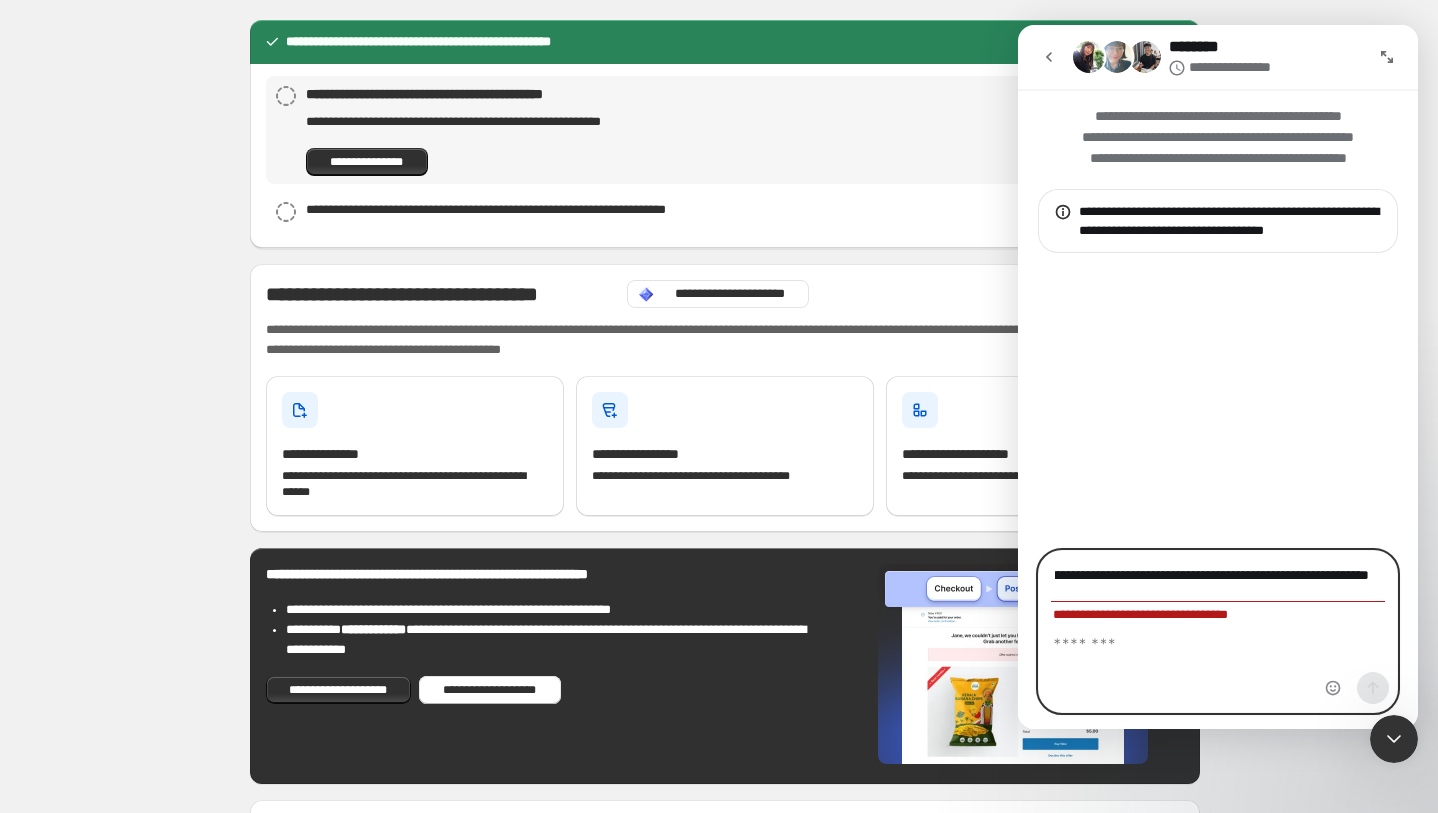 drag, startPoint x: 1368, startPoint y: 589, endPoint x: 1080, endPoint y: 575, distance: 288.3401 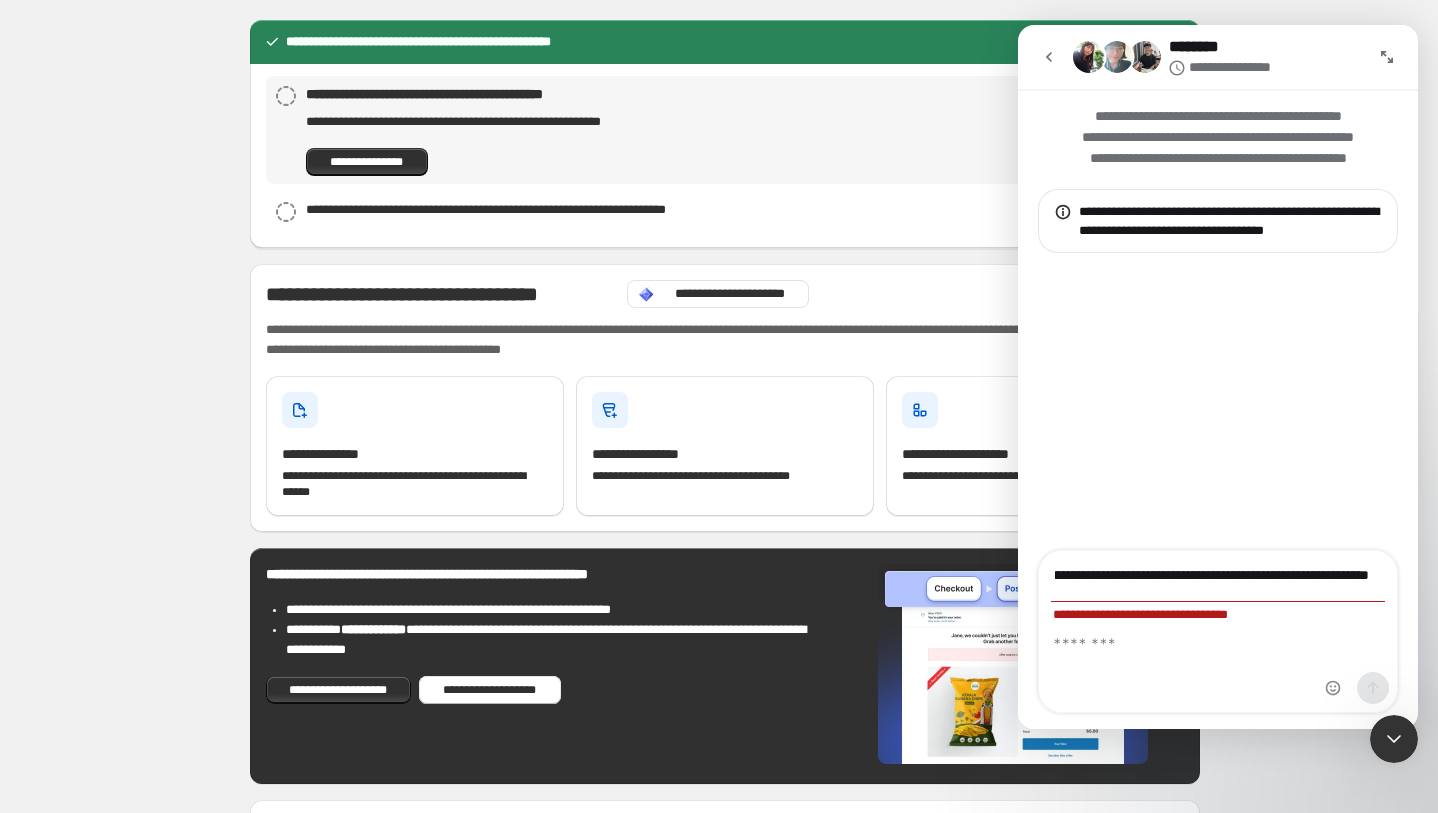 scroll, scrollTop: 0, scrollLeft: 0, axis: both 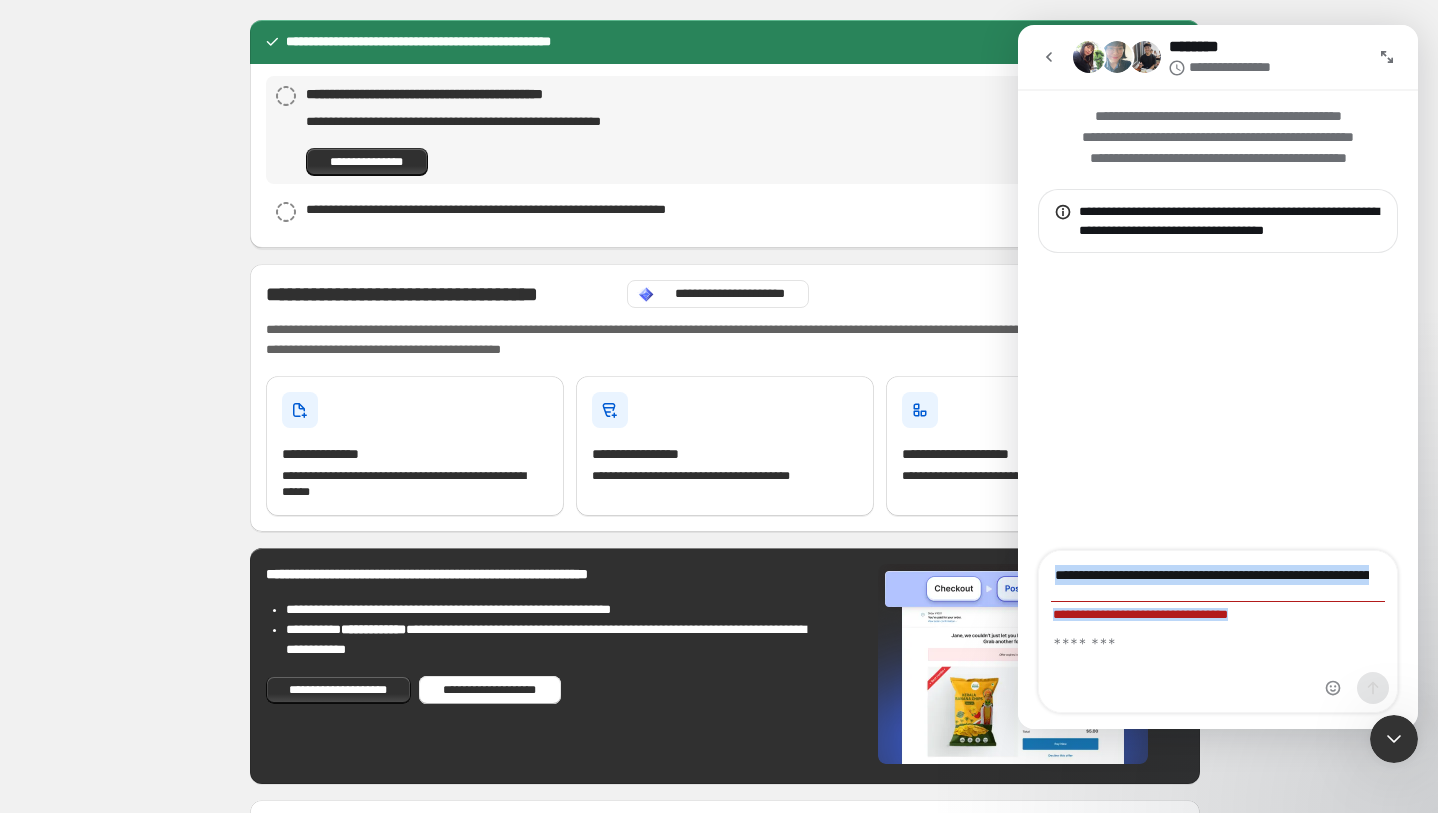 drag, startPoint x: 1366, startPoint y: 574, endPoint x: 1041, endPoint y: 572, distance: 325.00616 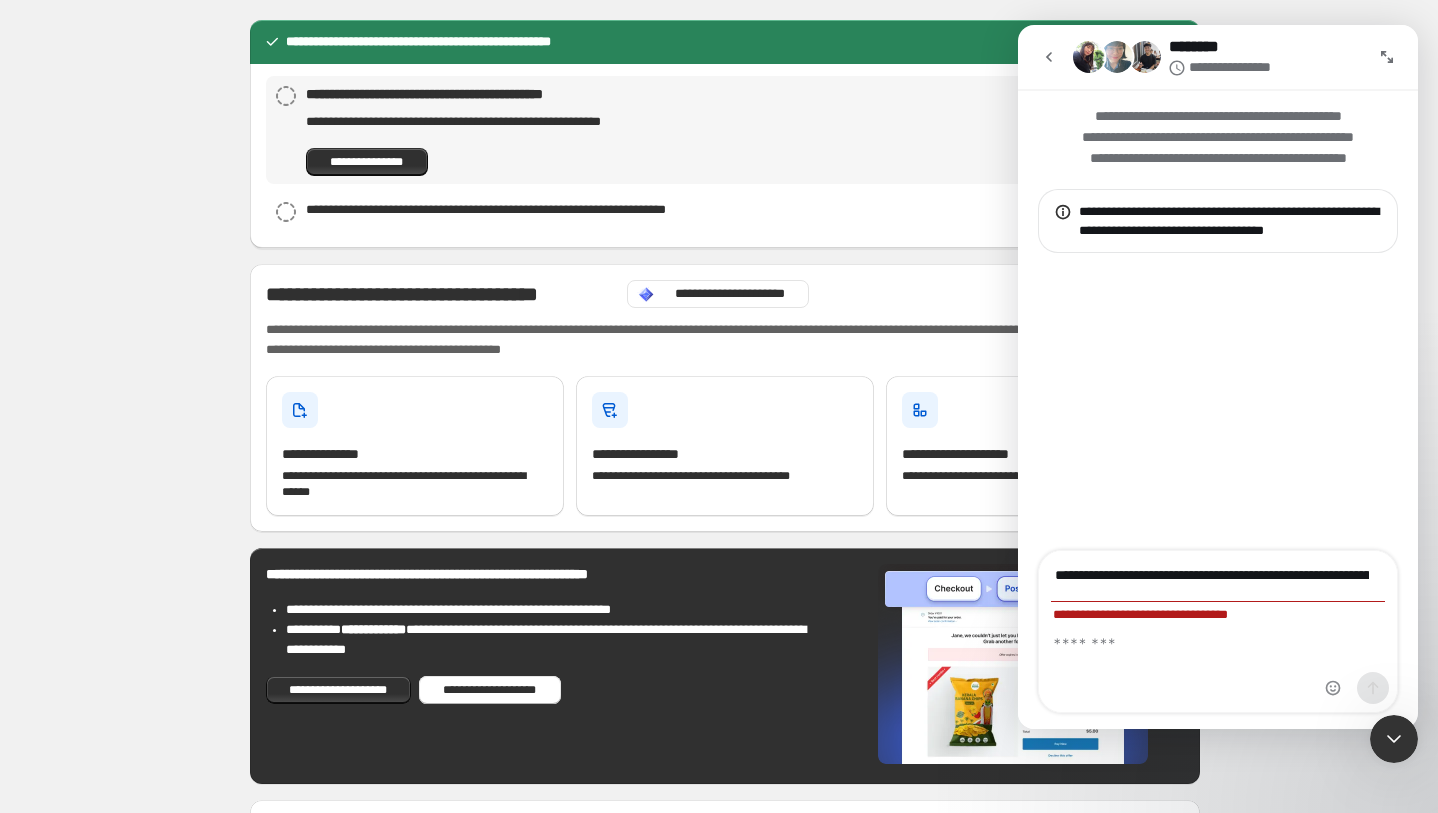 click on "**********" at bounding box center [1218, 586] 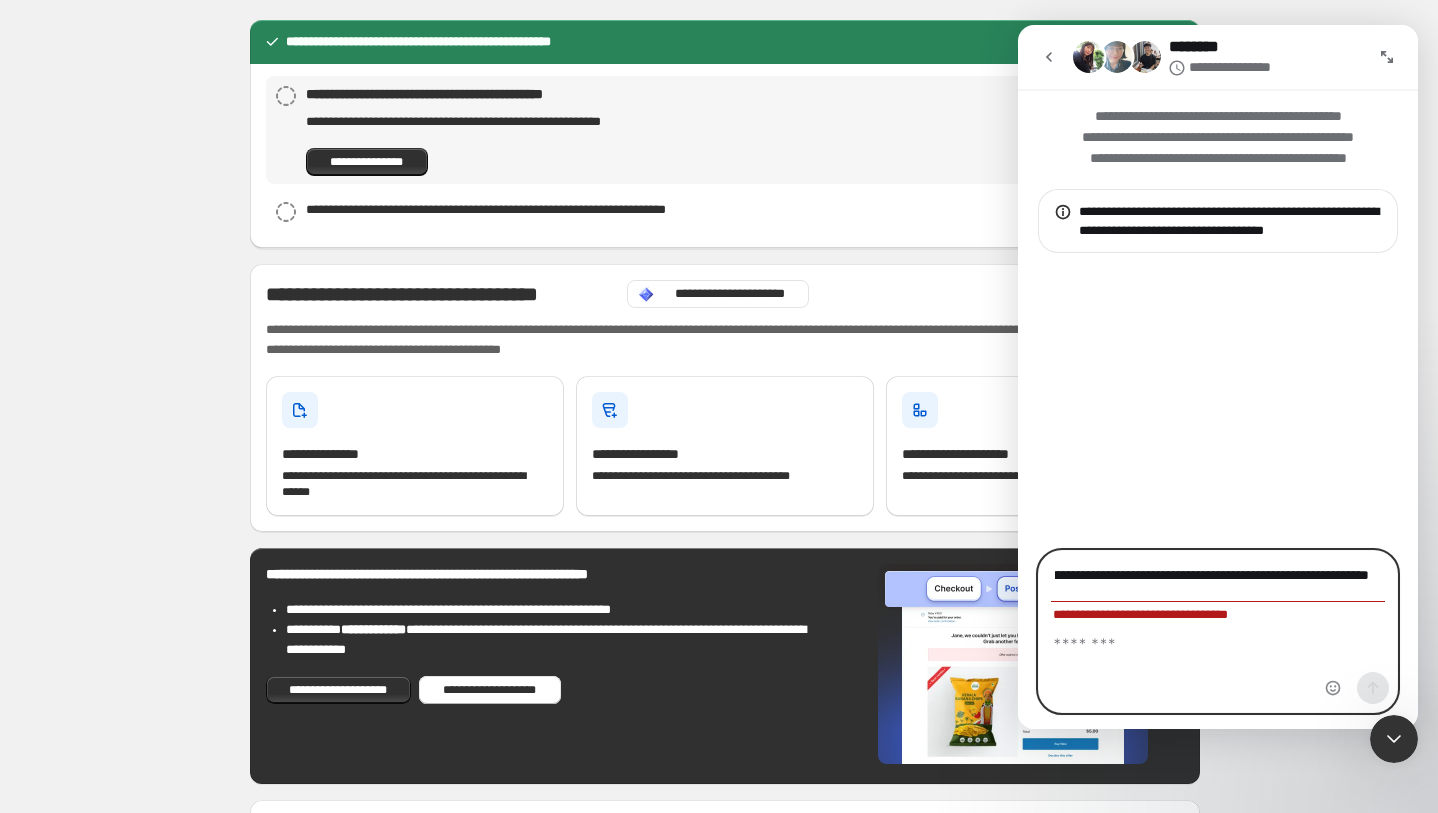 scroll, scrollTop: 0, scrollLeft: 3406, axis: horizontal 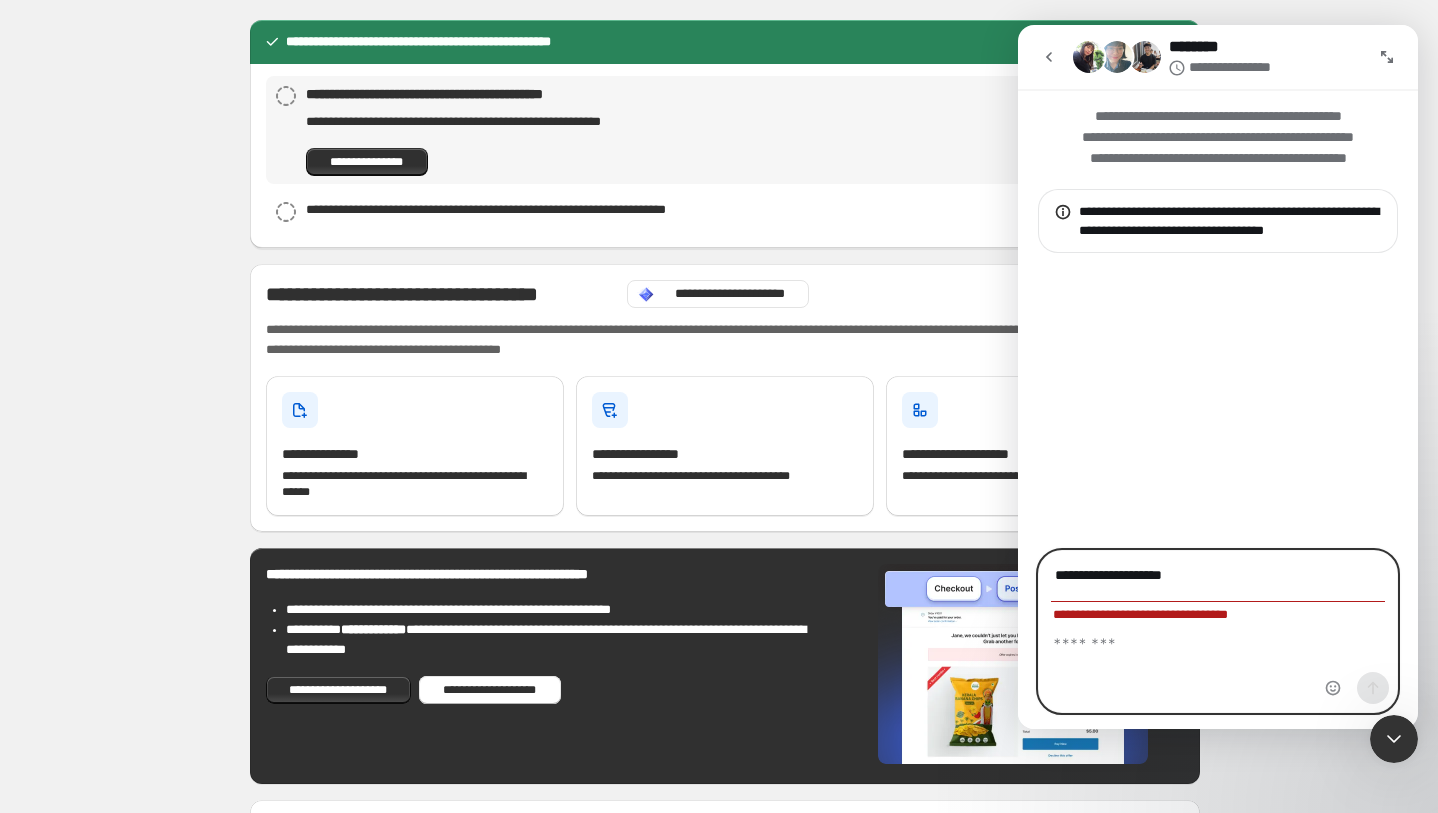 type on "**********" 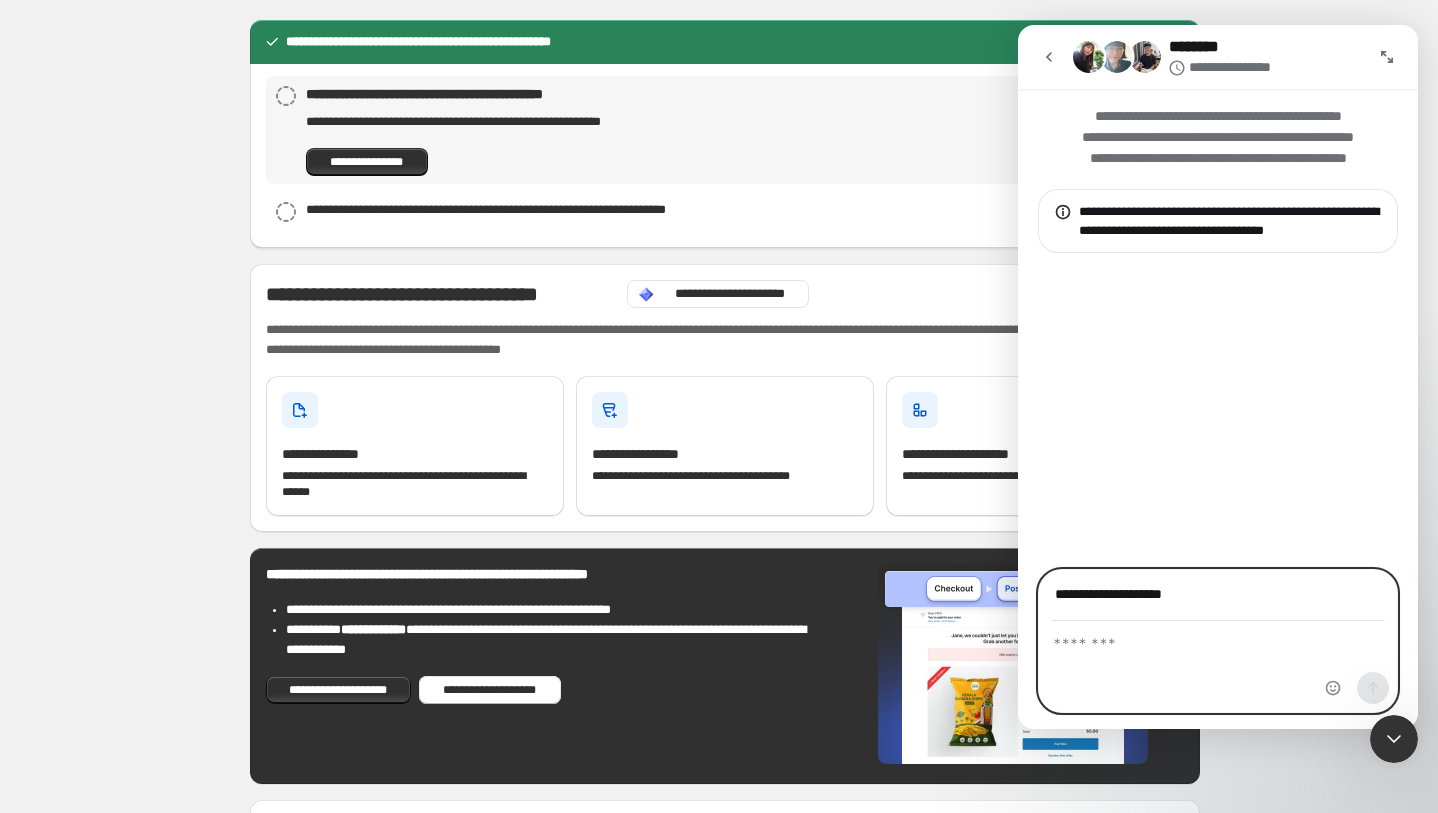 paste on "**********" 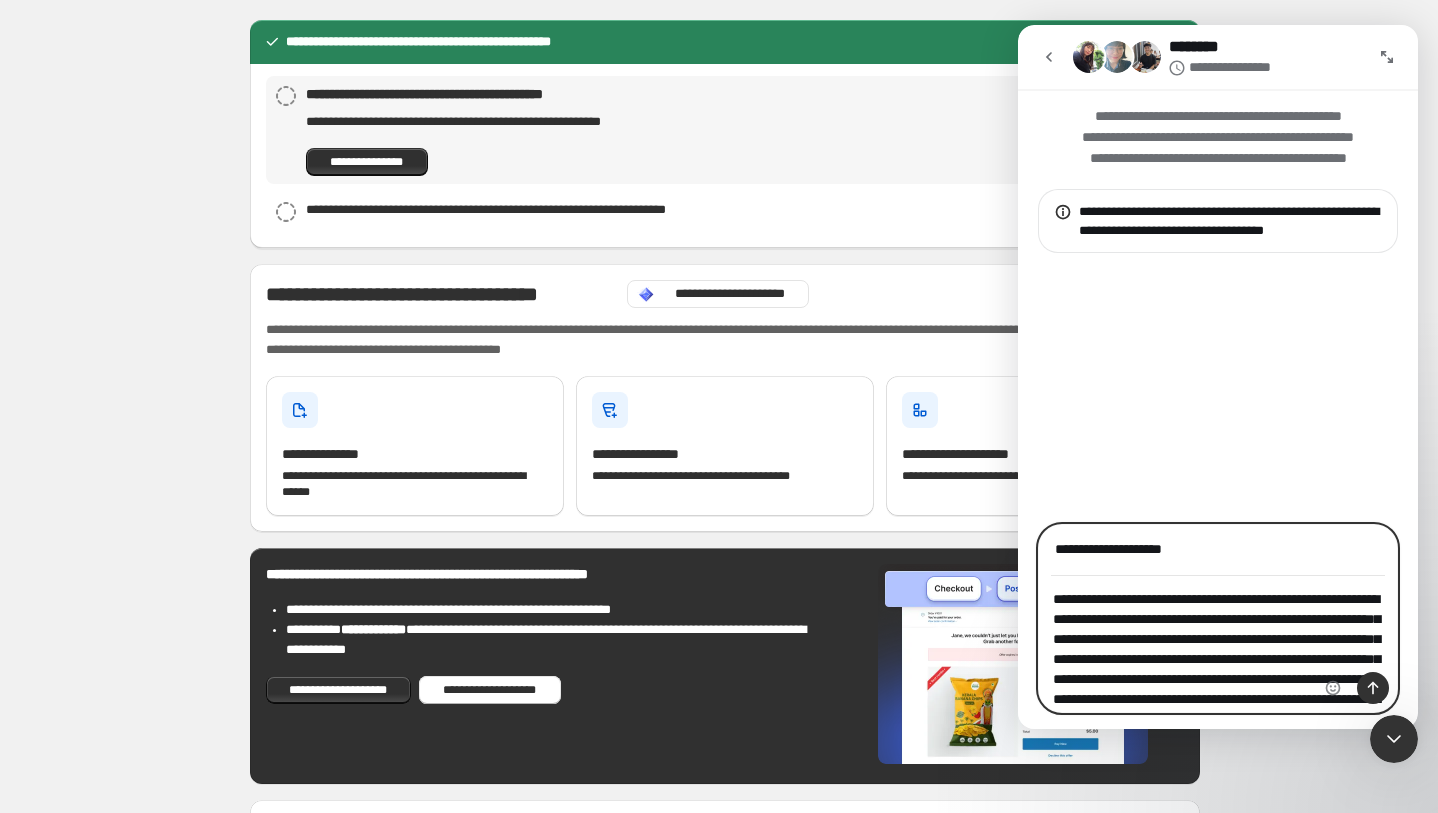 scroll, scrollTop: 135, scrollLeft: 0, axis: vertical 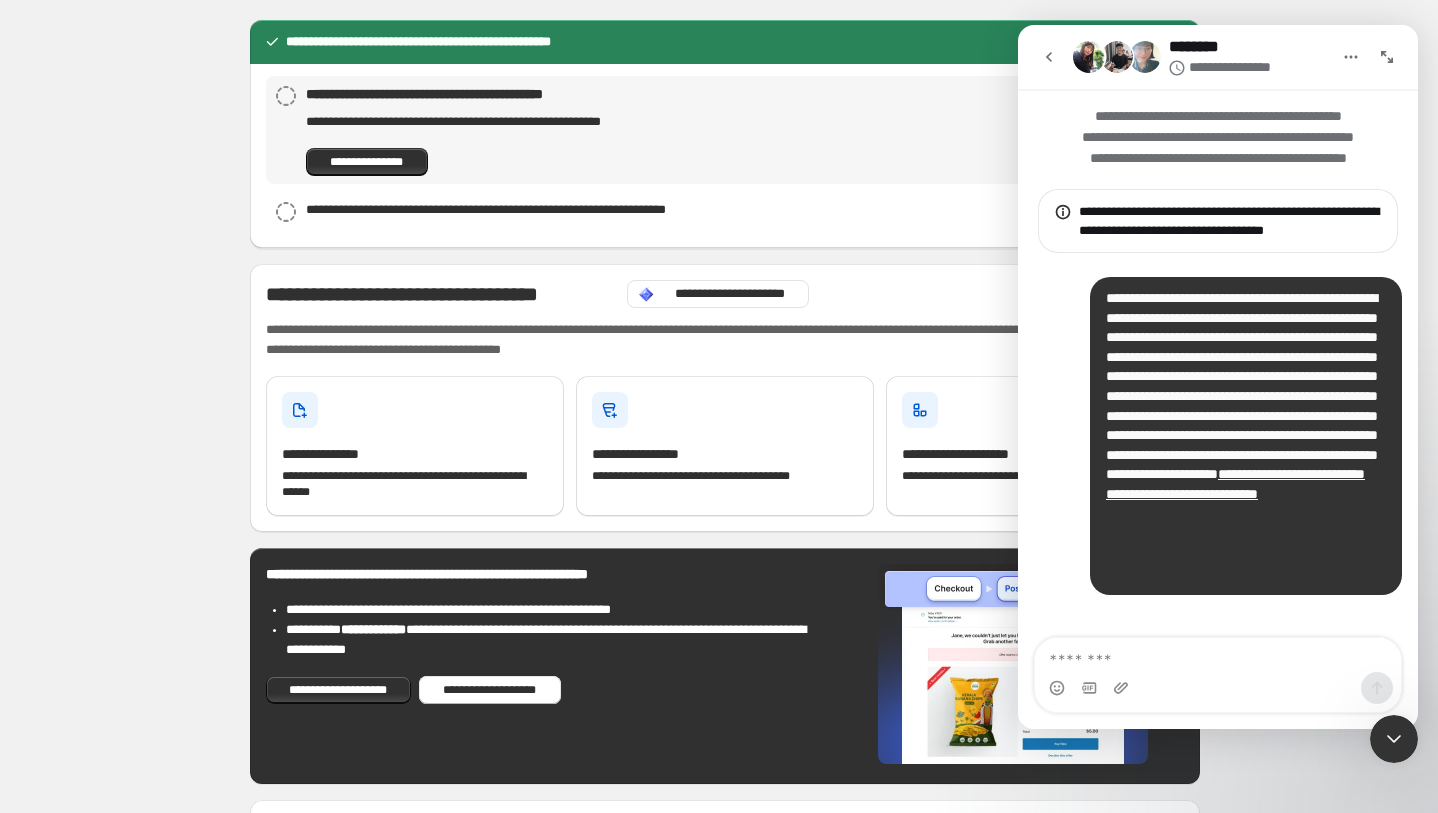 click at bounding box center [1218, 655] 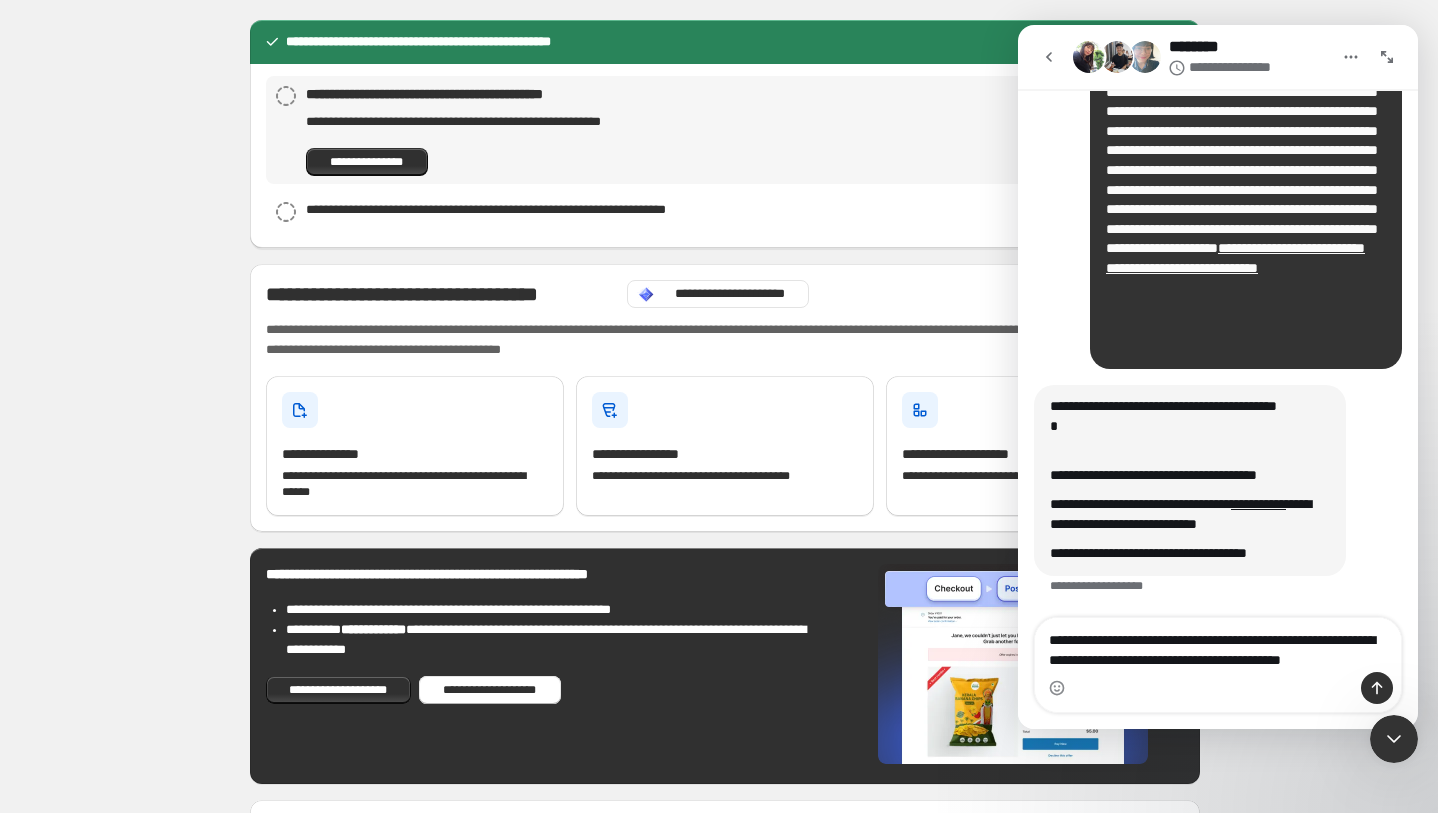 scroll, scrollTop: 245, scrollLeft: 0, axis: vertical 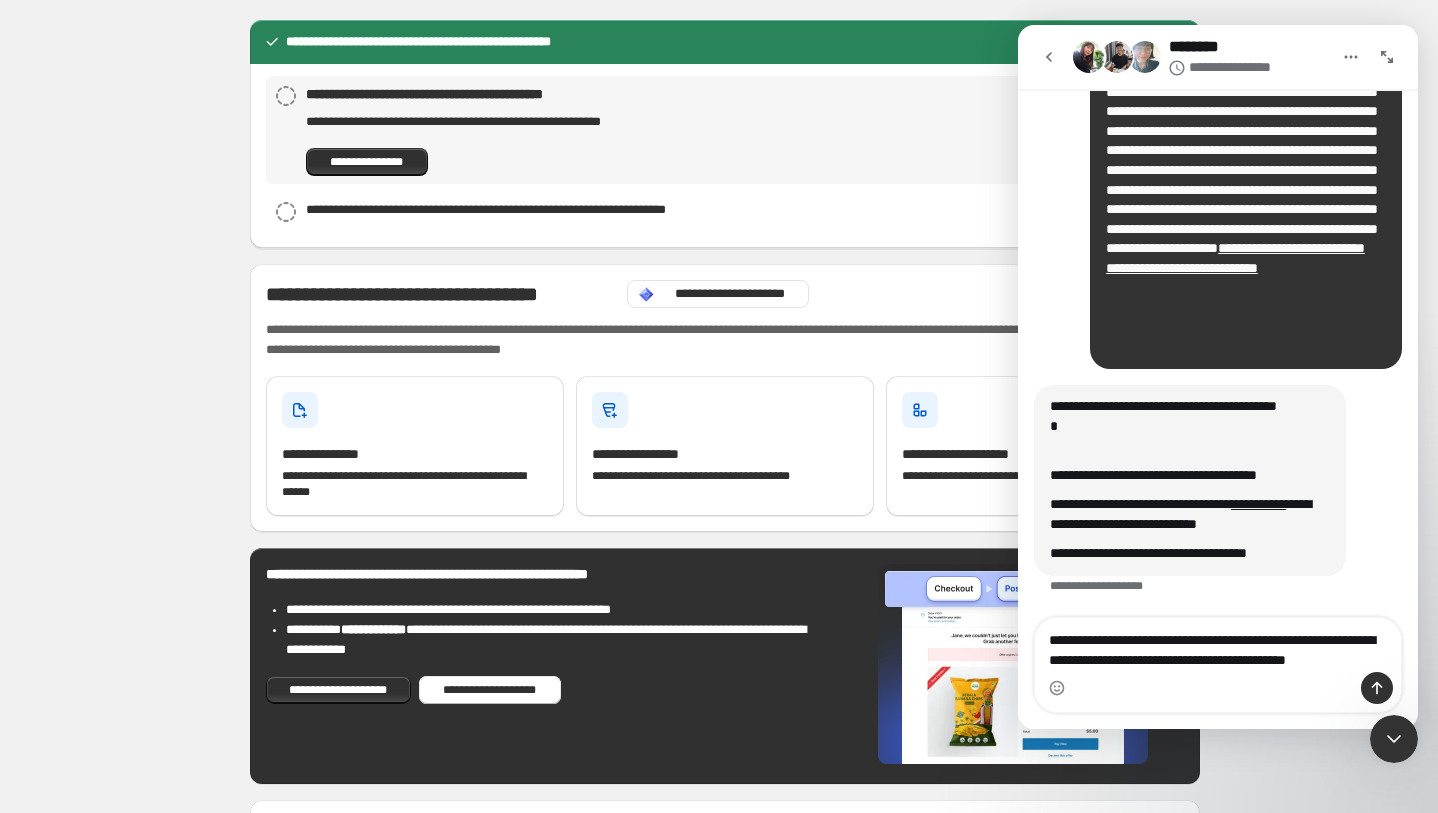 type on "**********" 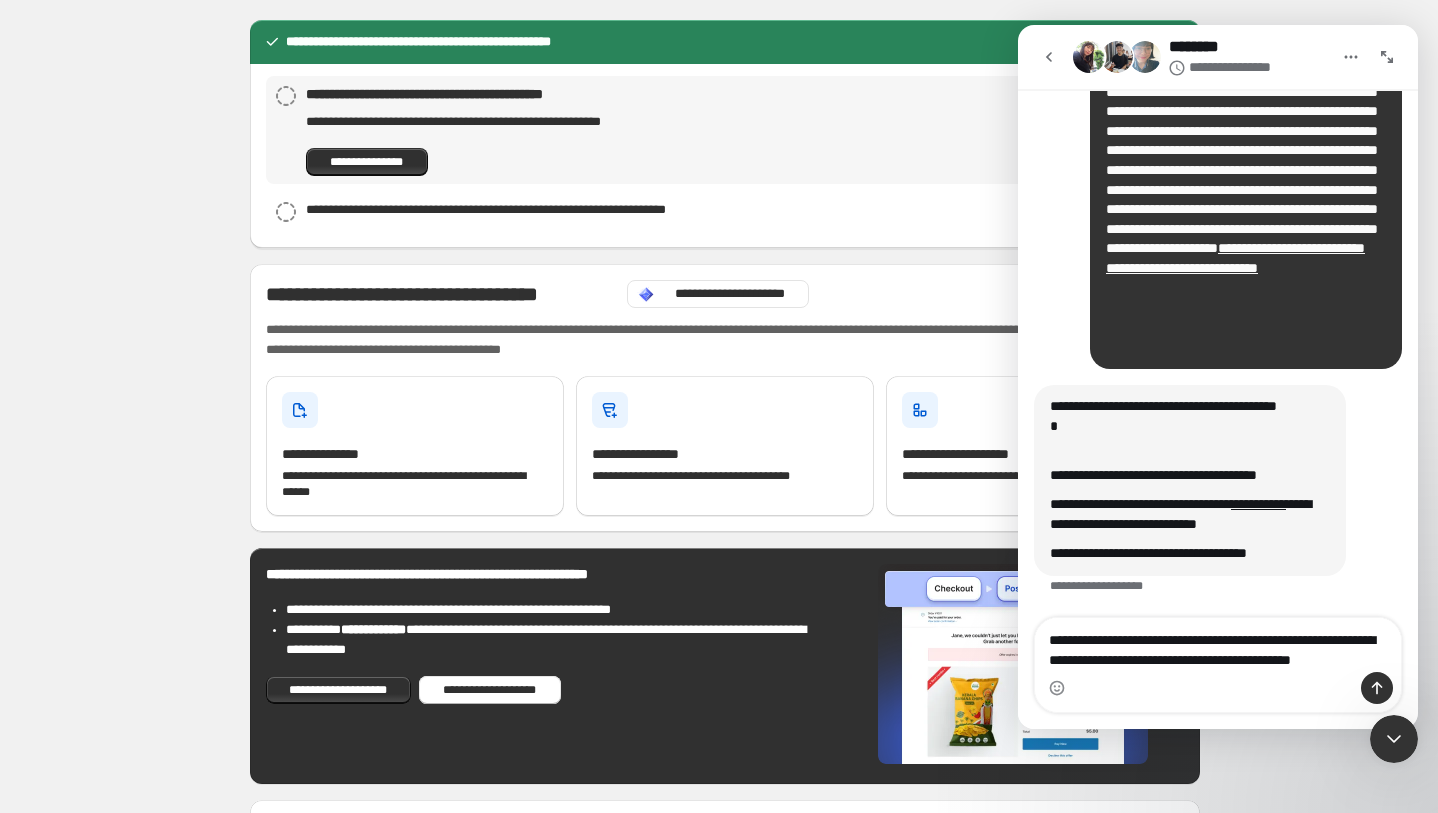 scroll, scrollTop: 265, scrollLeft: 0, axis: vertical 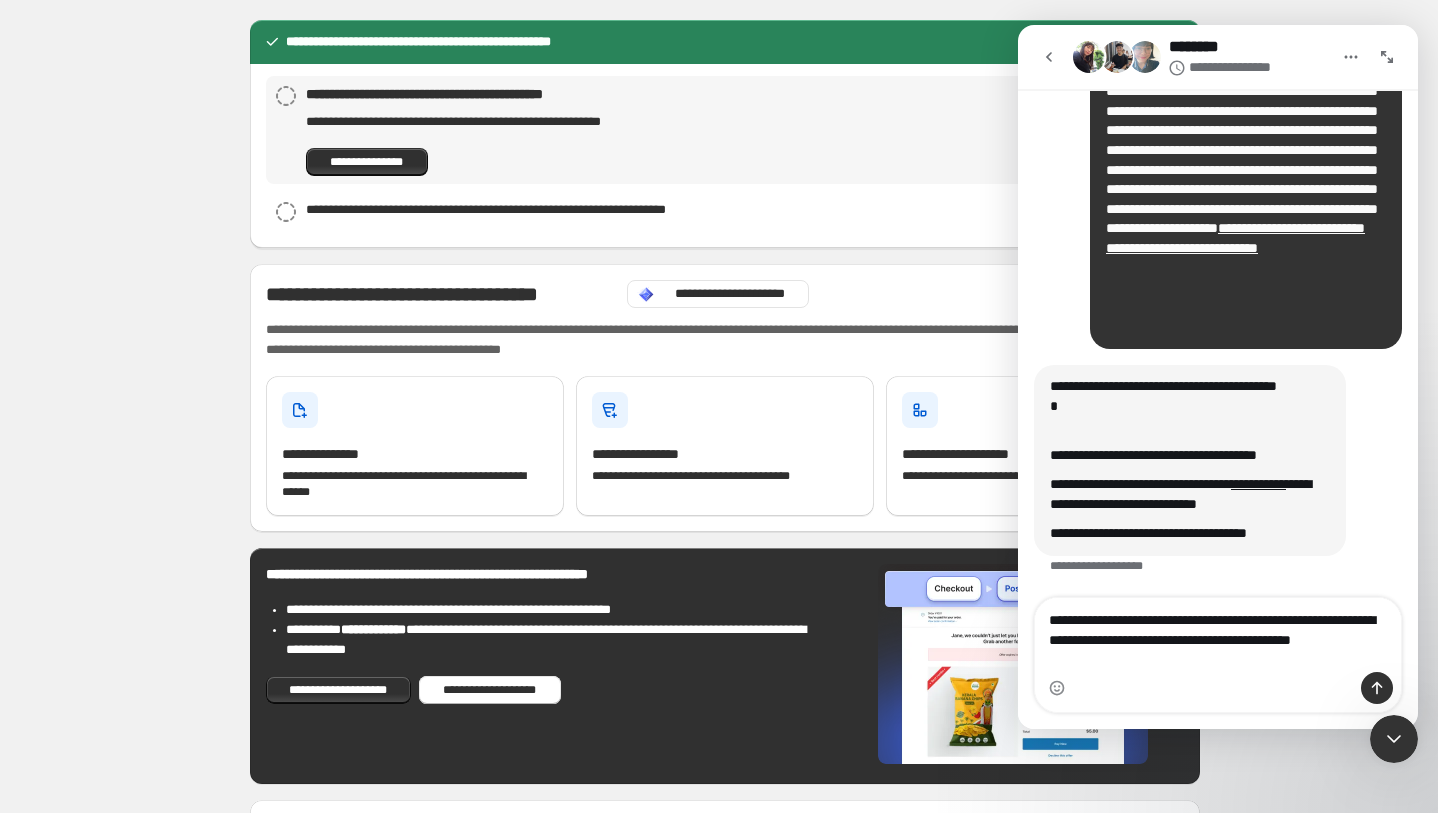 type 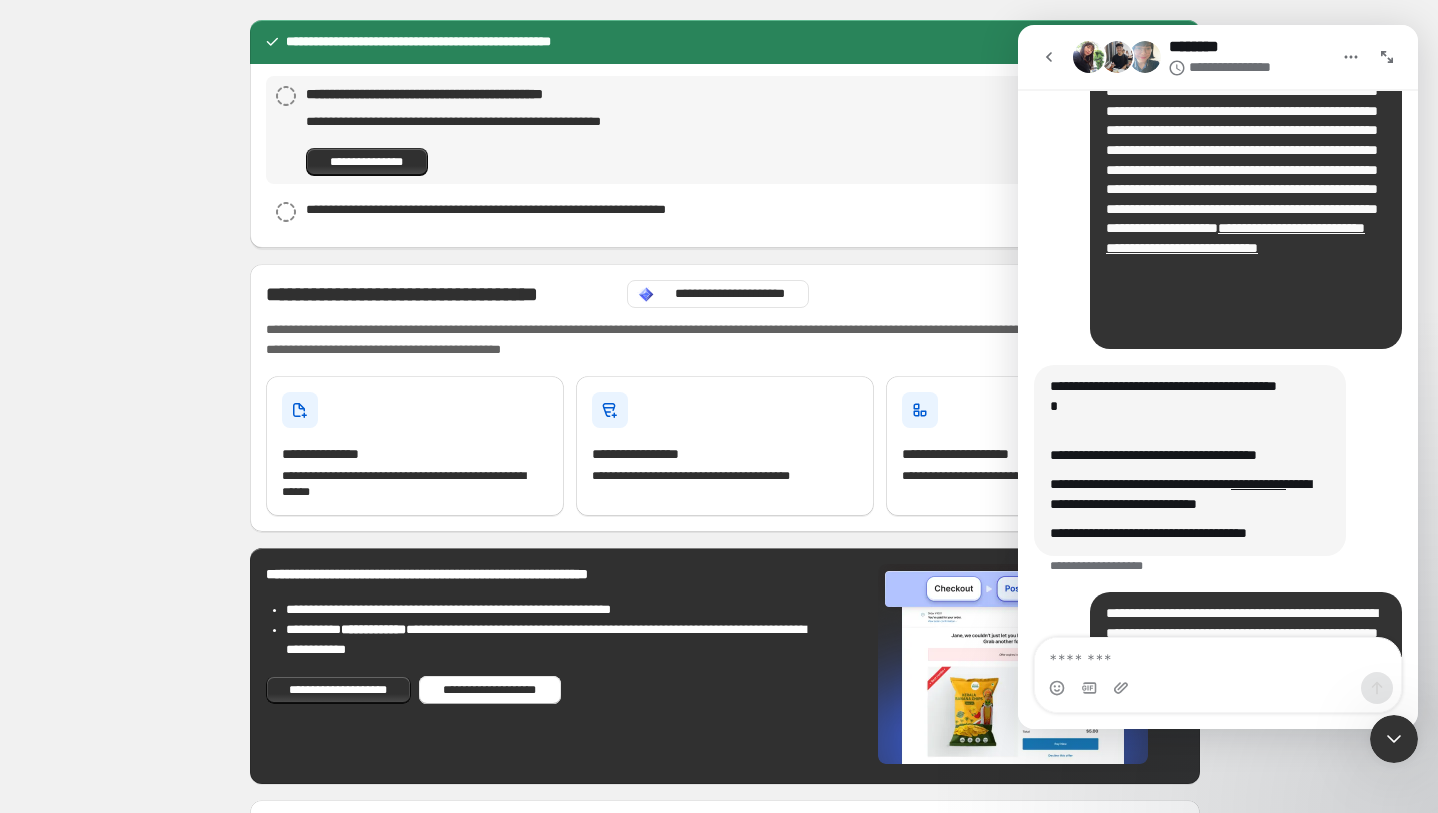scroll, scrollTop: 324, scrollLeft: 0, axis: vertical 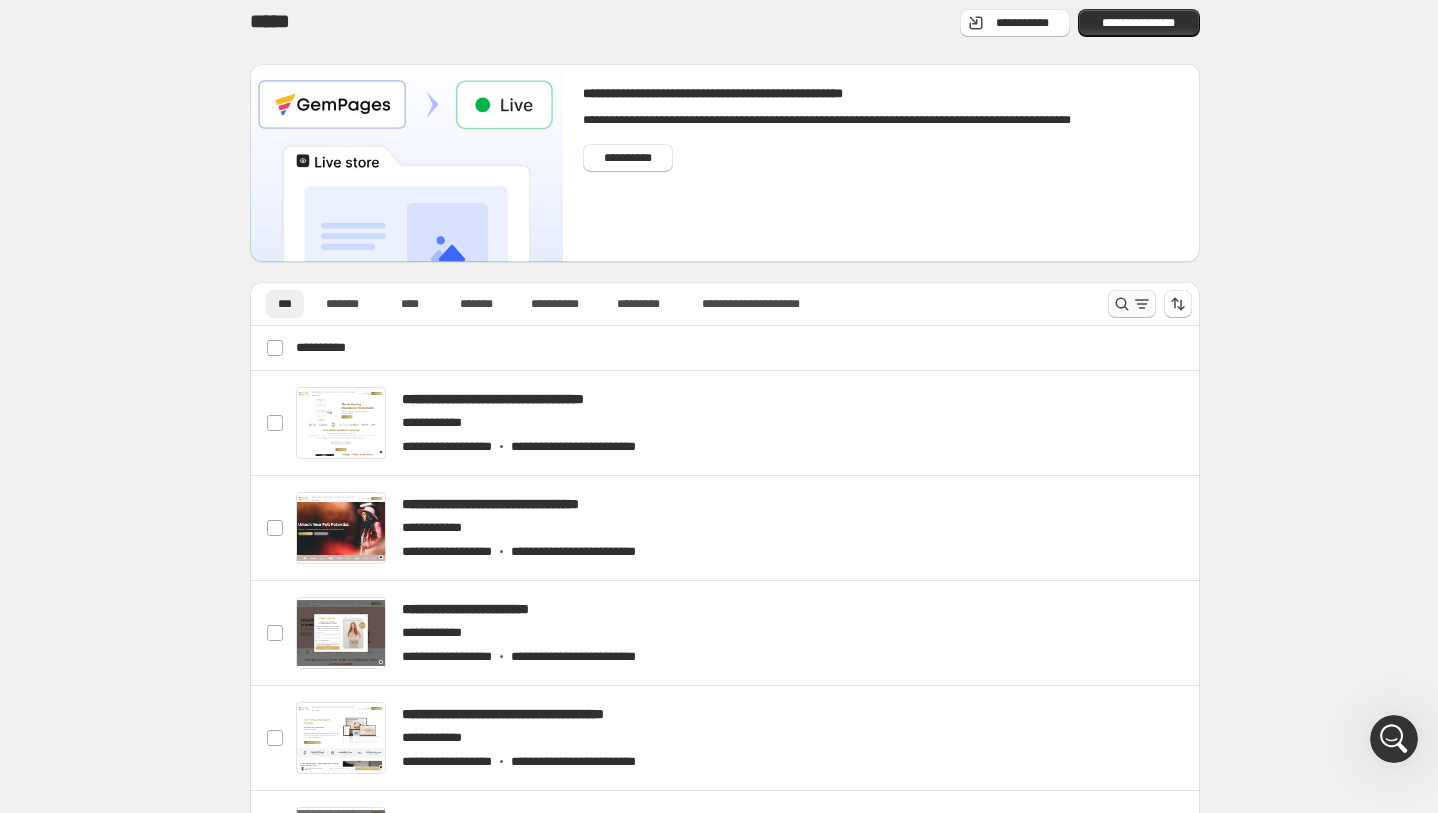 click 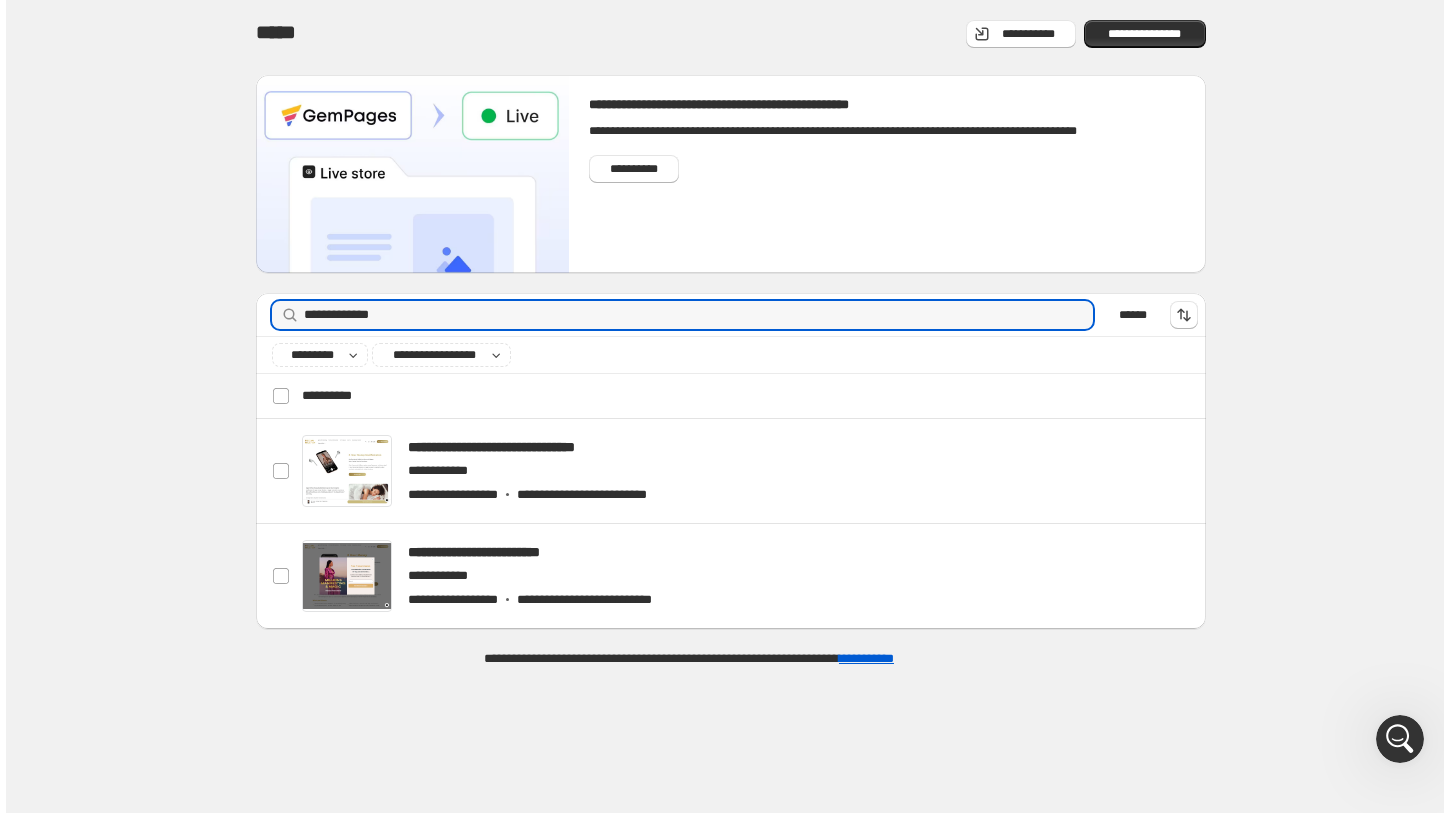 scroll, scrollTop: 0, scrollLeft: 0, axis: both 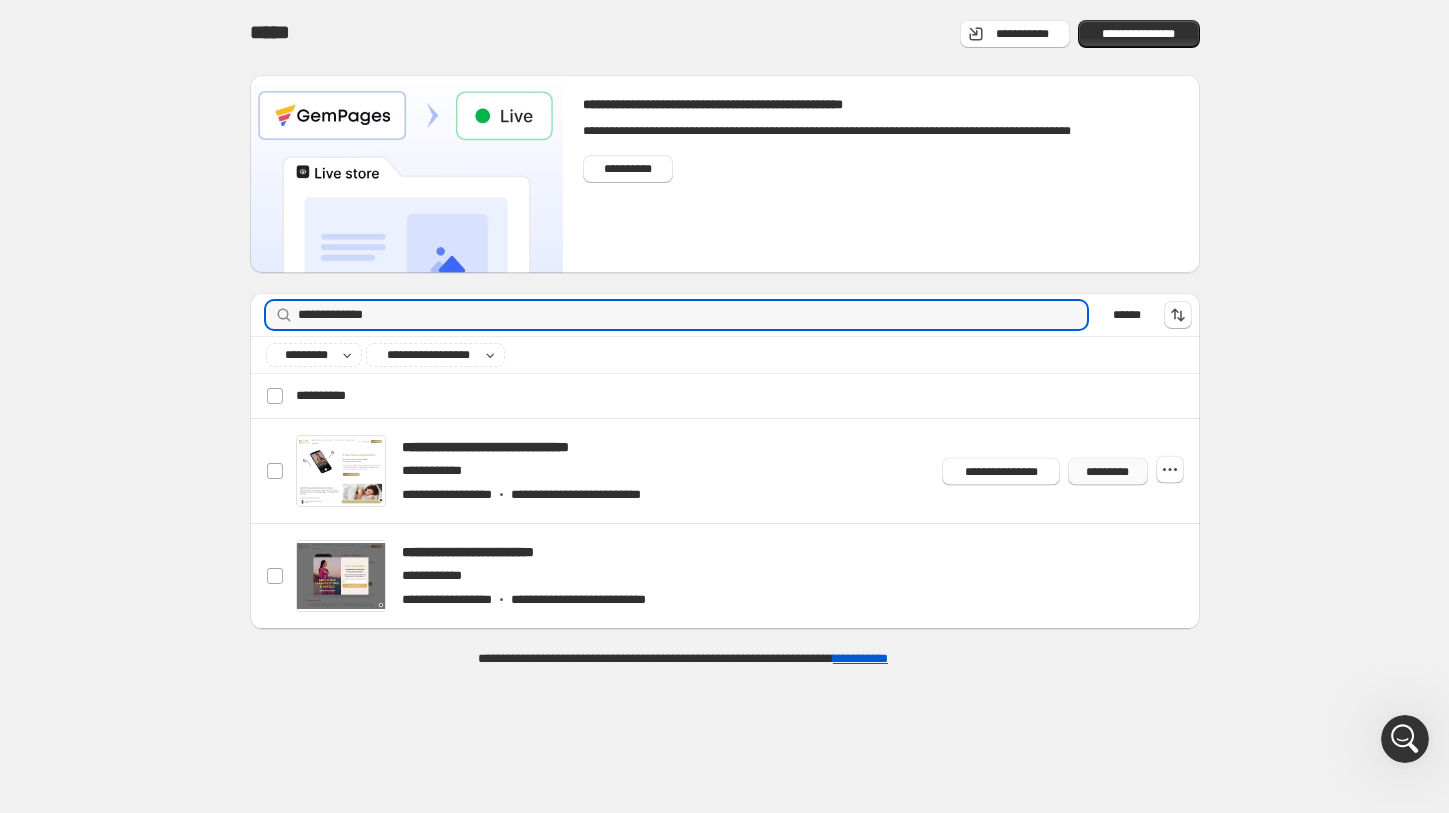 type on "**********" 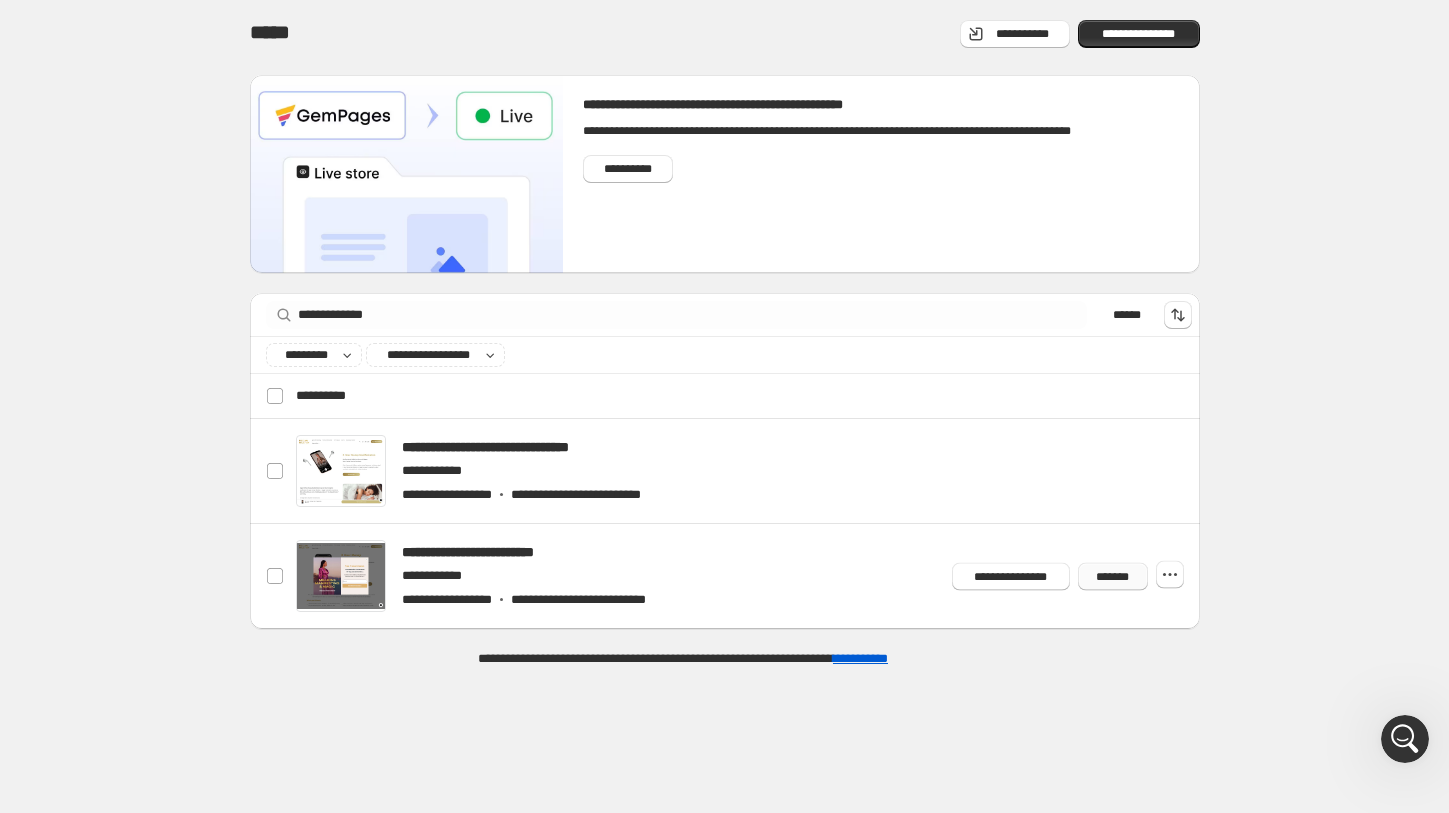 click on "*******" at bounding box center [1113, 576] 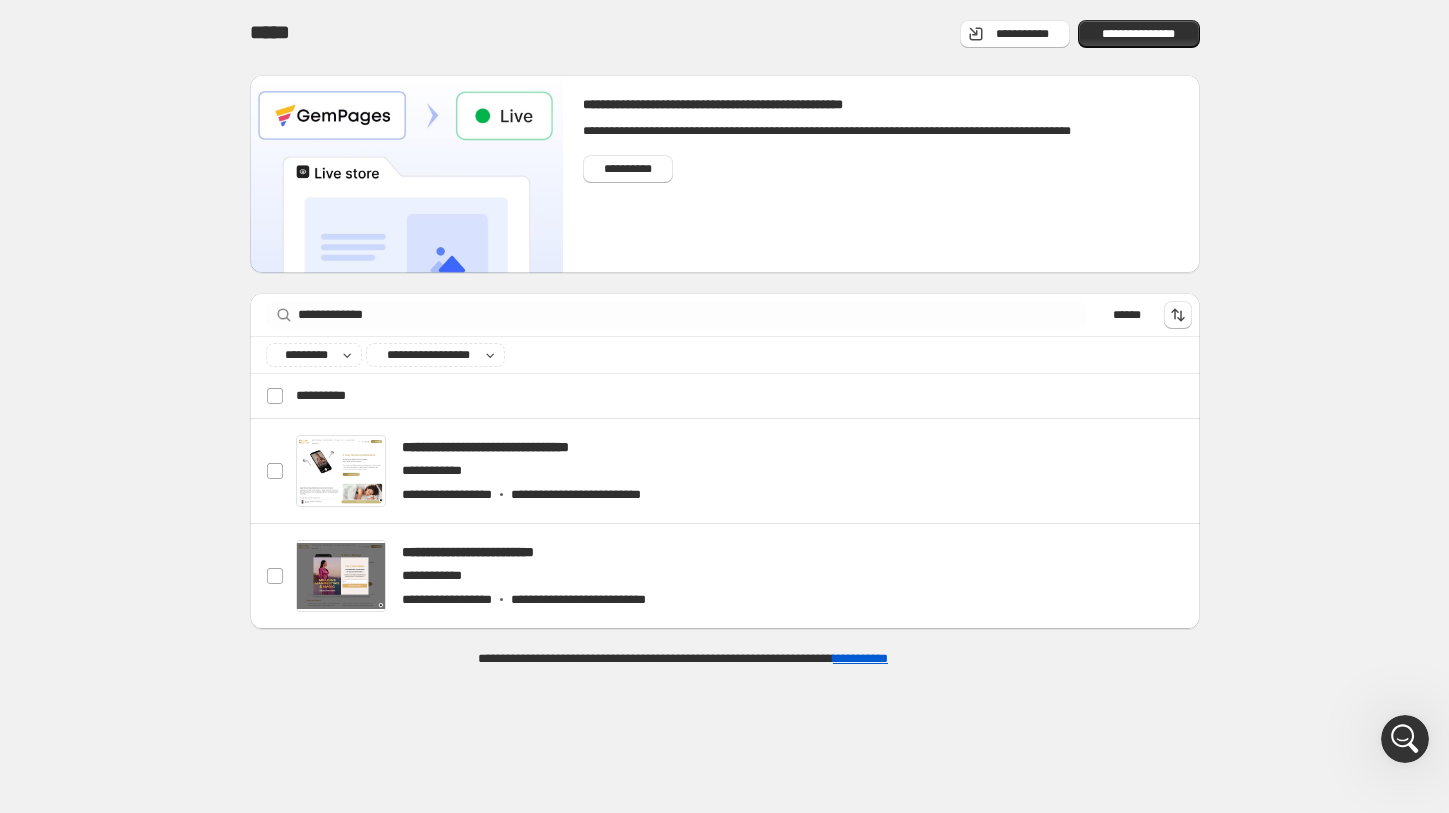 click 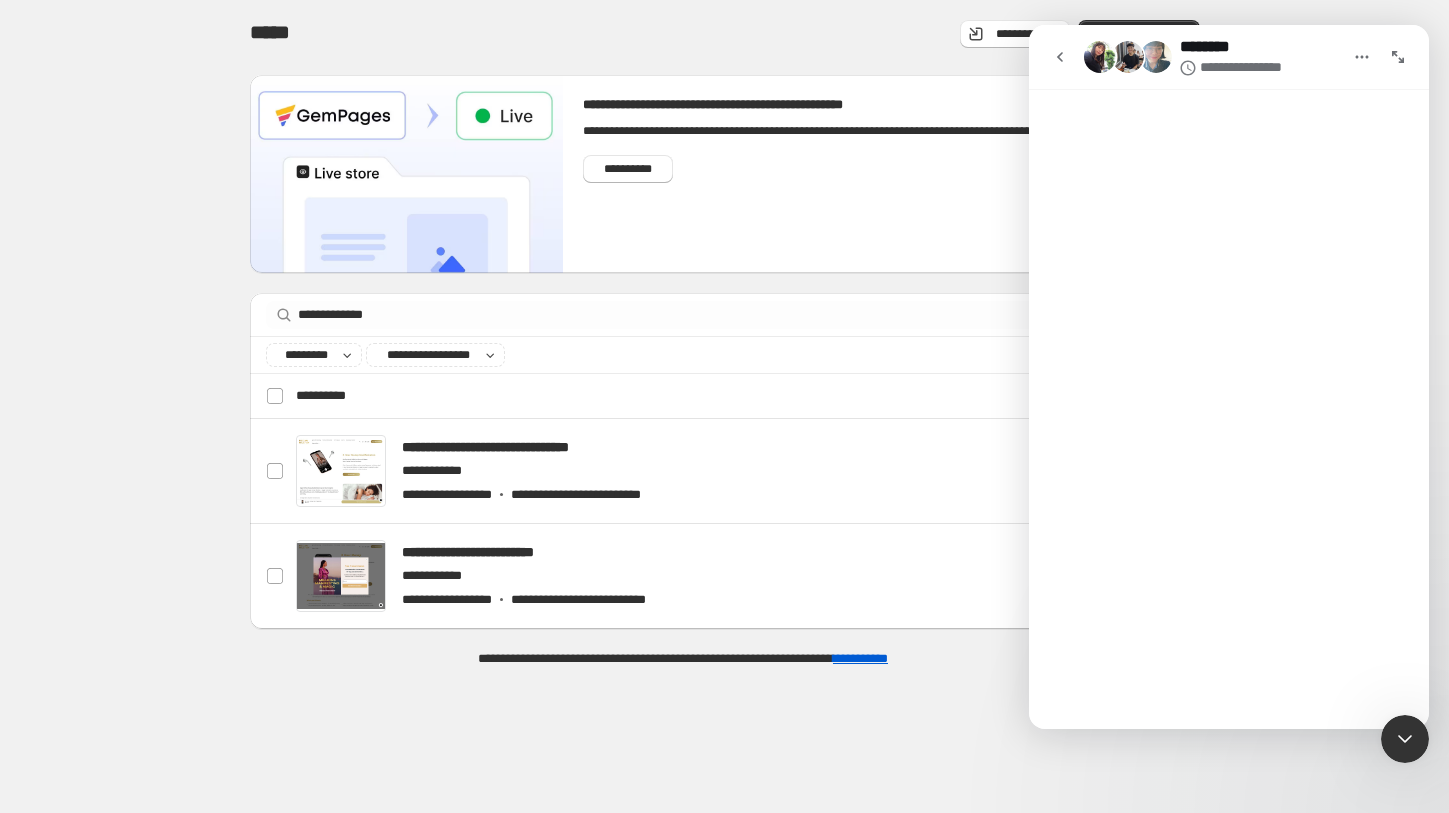 scroll, scrollTop: 0, scrollLeft: 0, axis: both 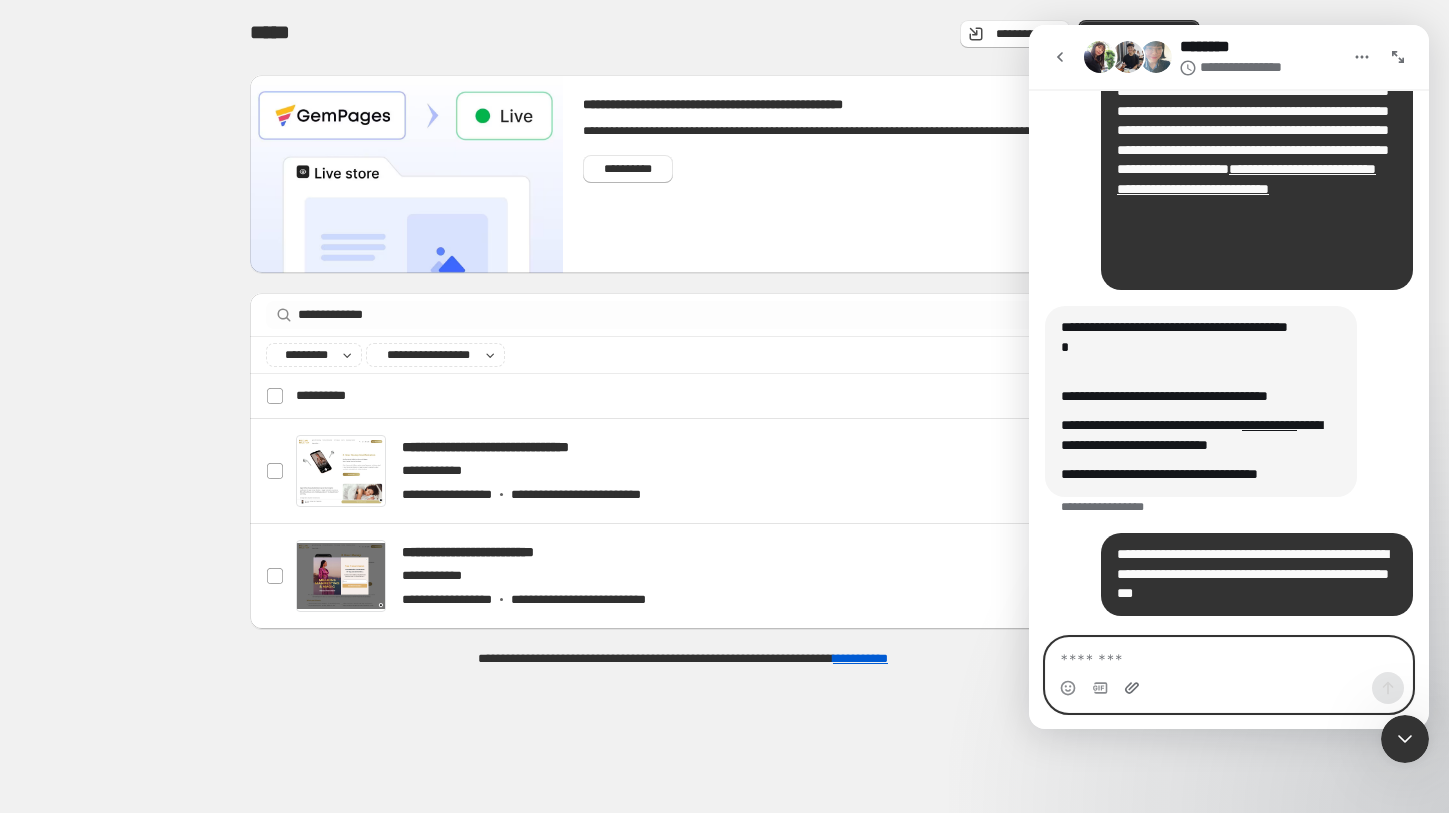 click 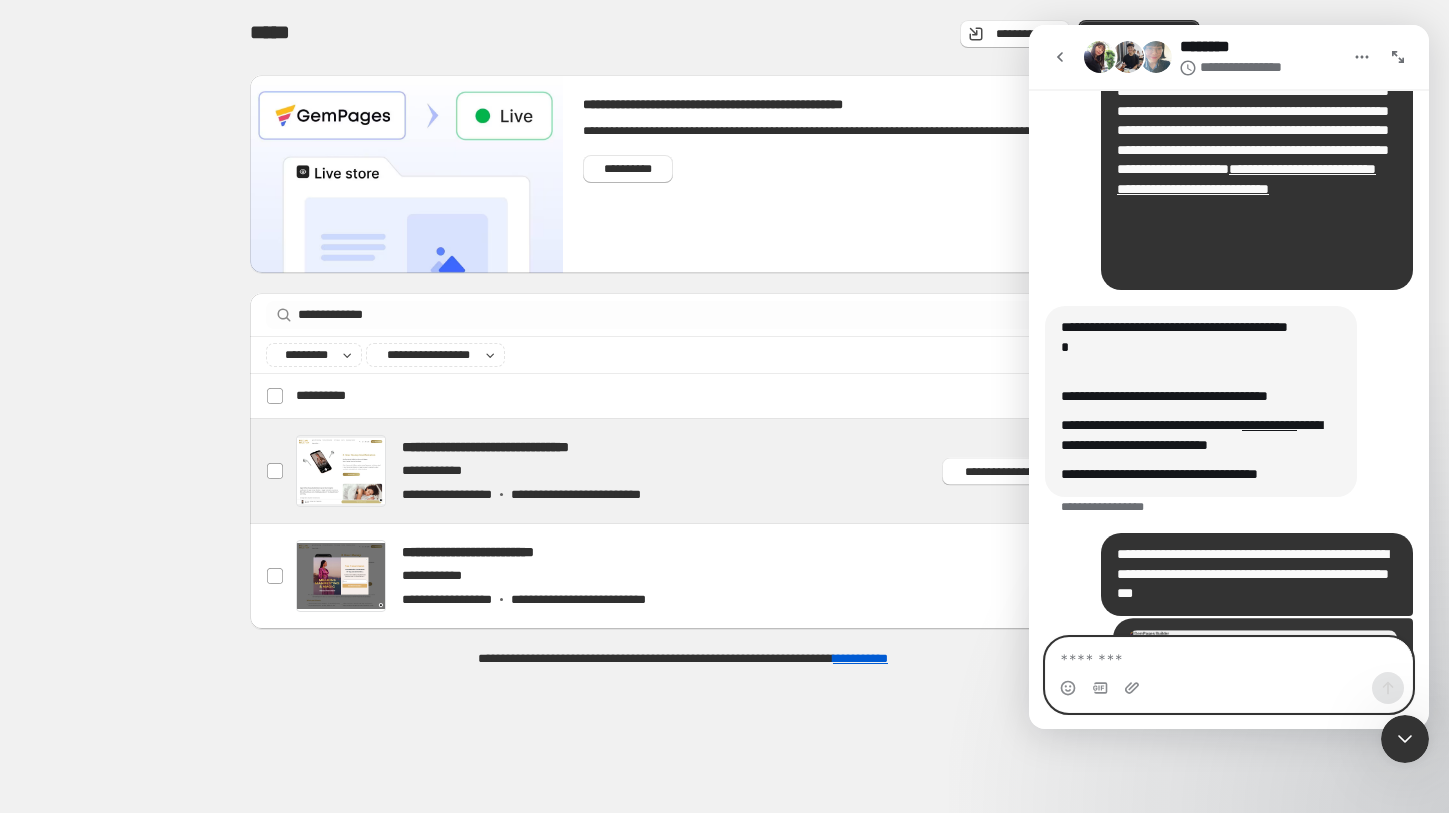 scroll, scrollTop: 497, scrollLeft: 0, axis: vertical 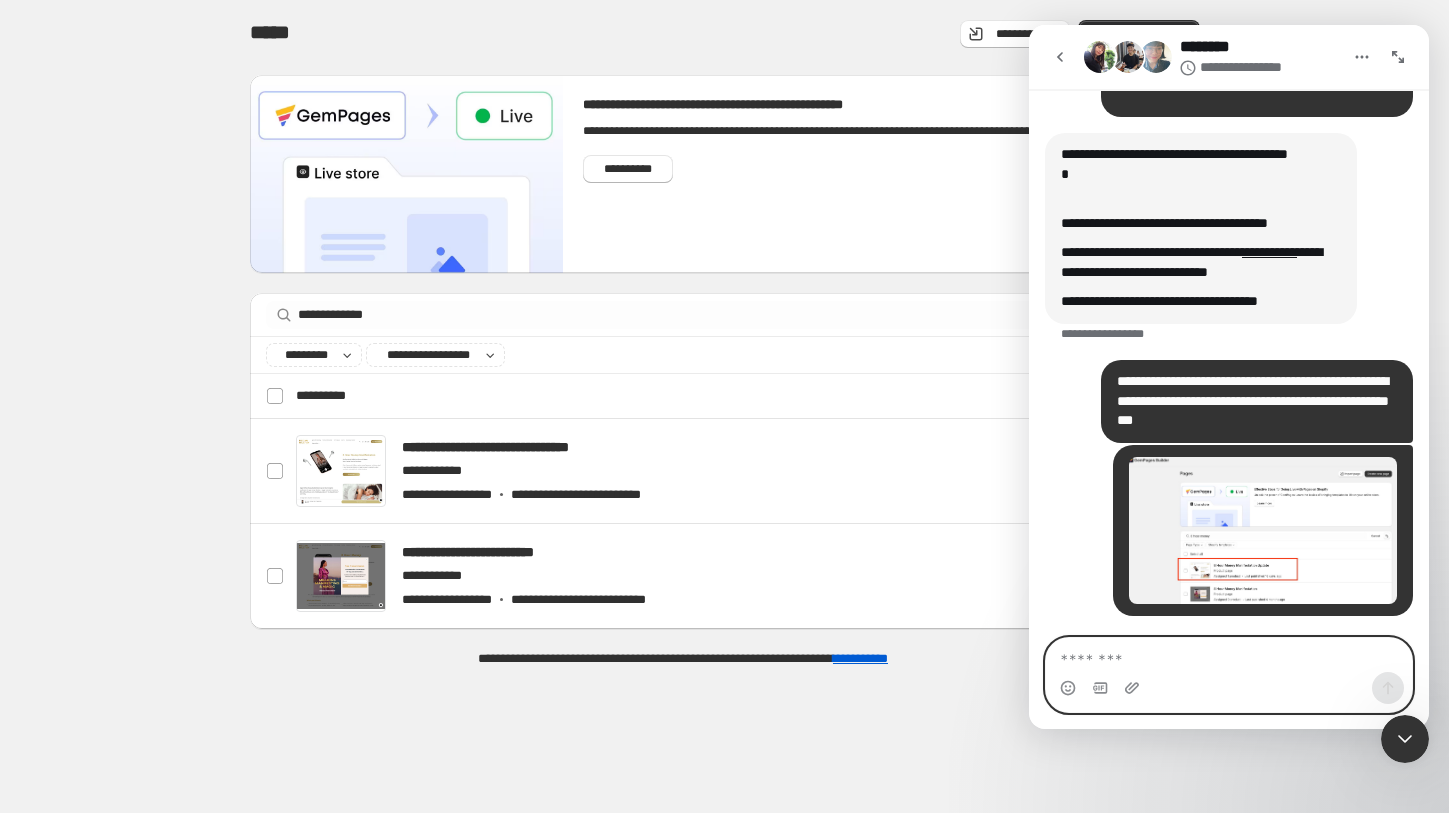 click at bounding box center [1229, 655] 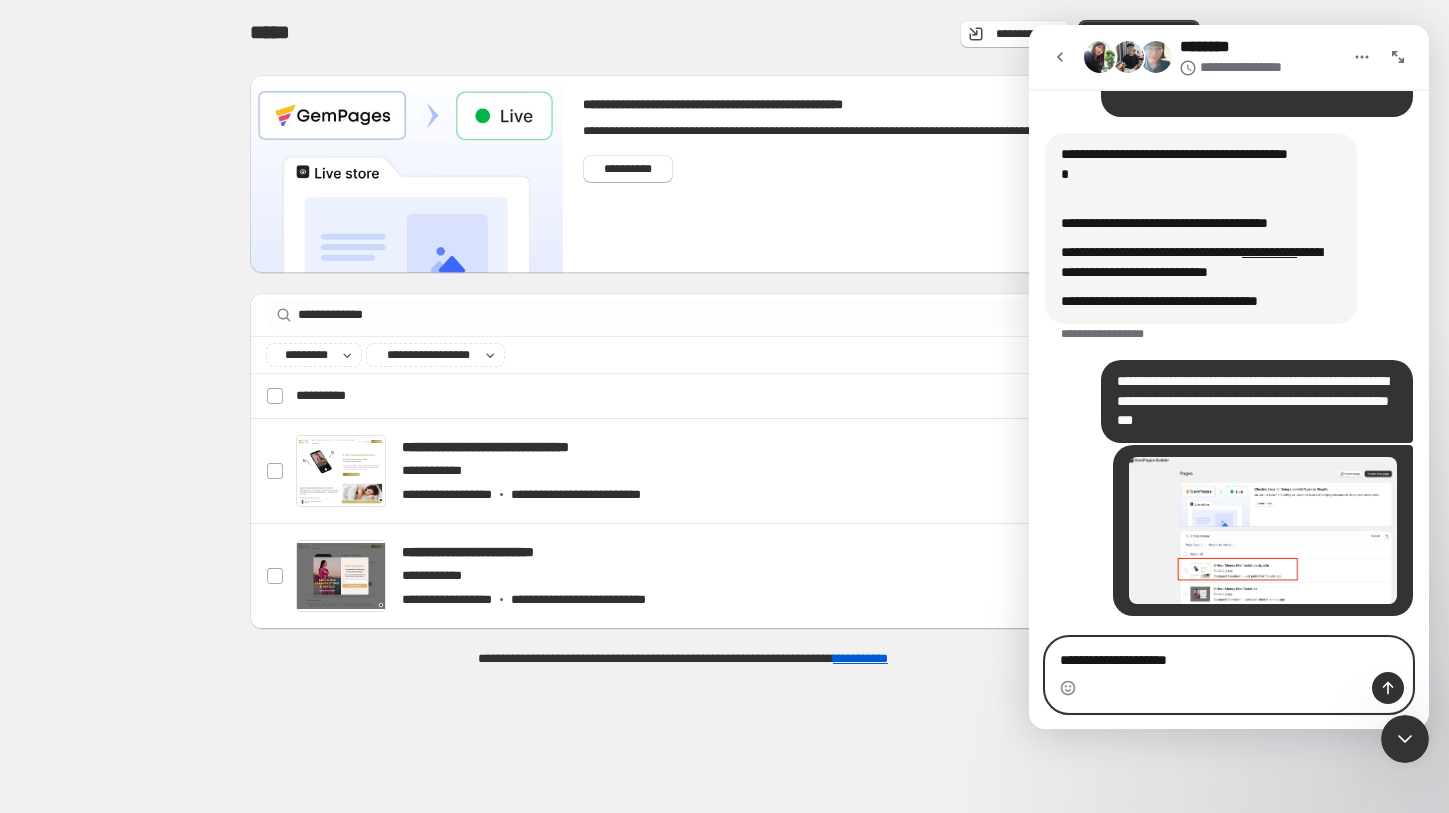 paste on "**********" 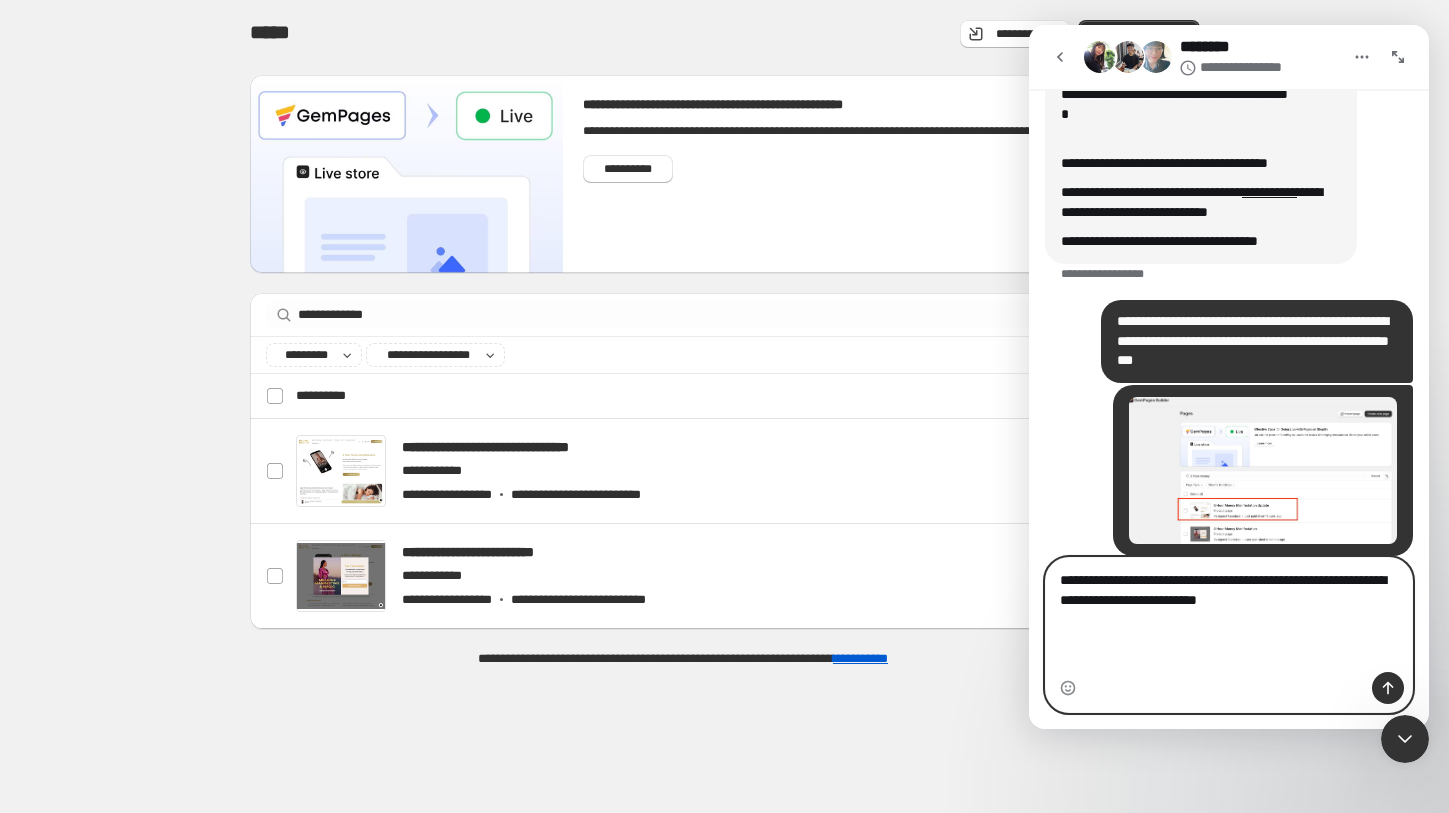 scroll, scrollTop: 577, scrollLeft: 0, axis: vertical 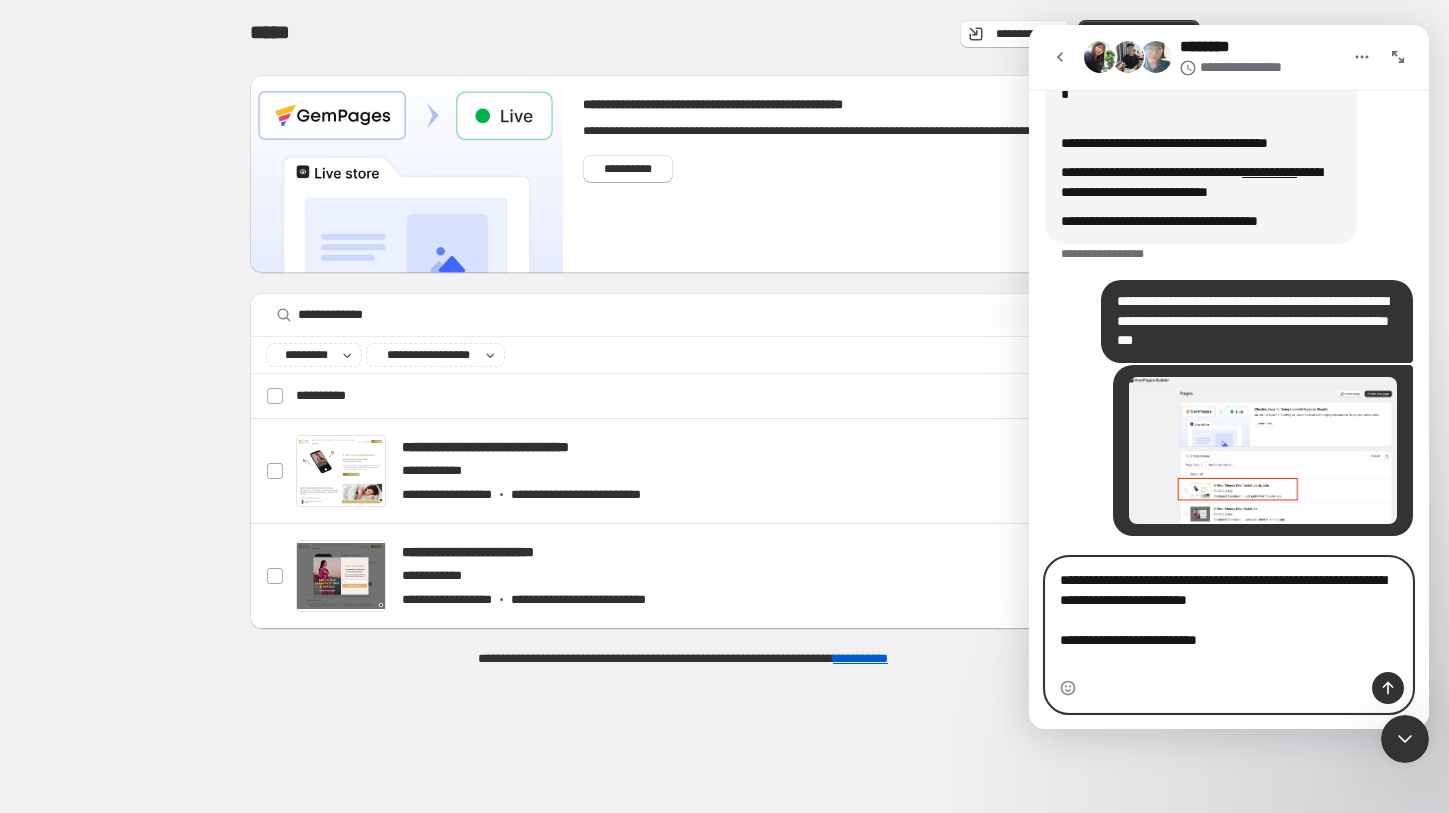 type on "**********" 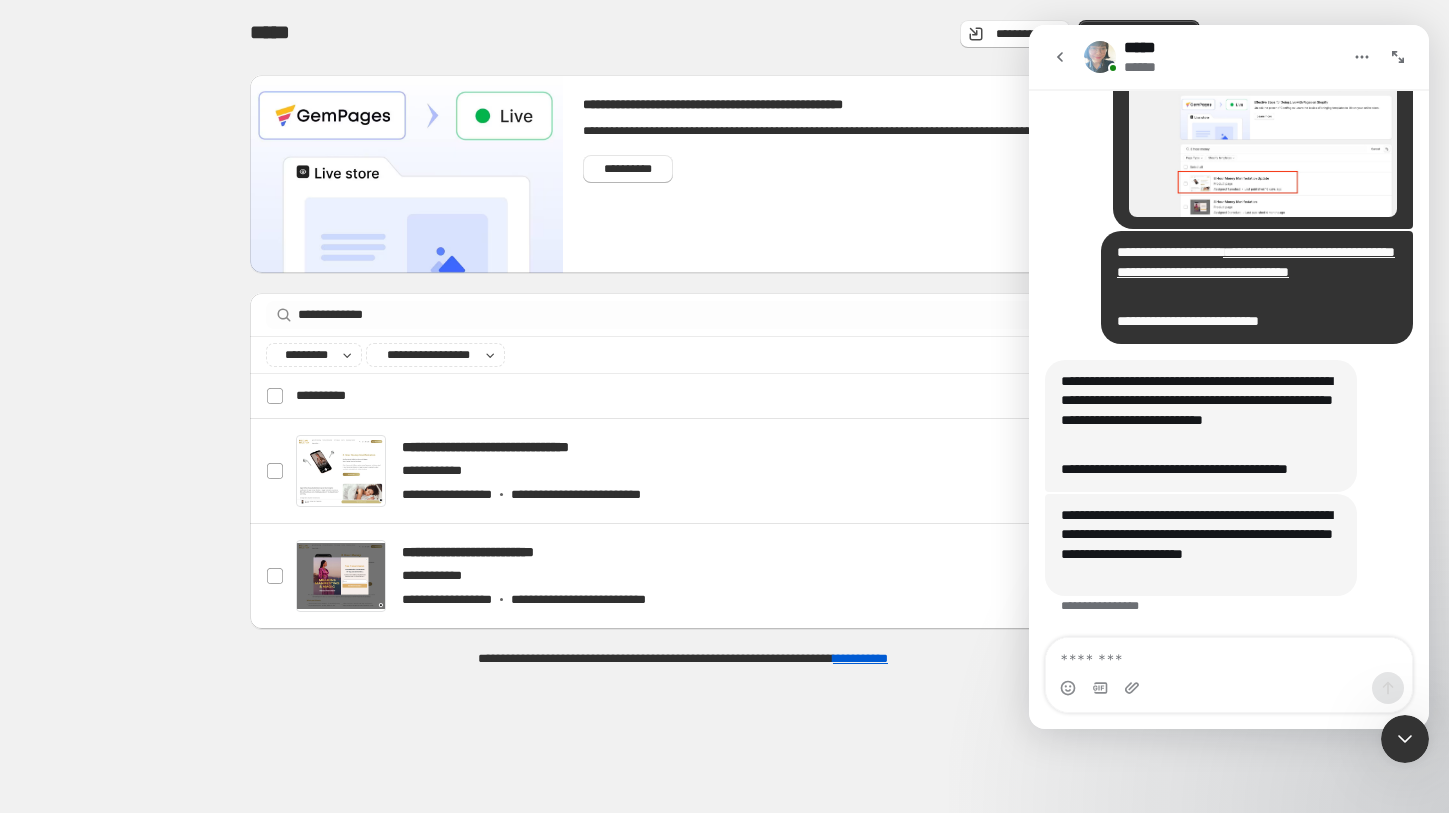 scroll, scrollTop: 941, scrollLeft: 0, axis: vertical 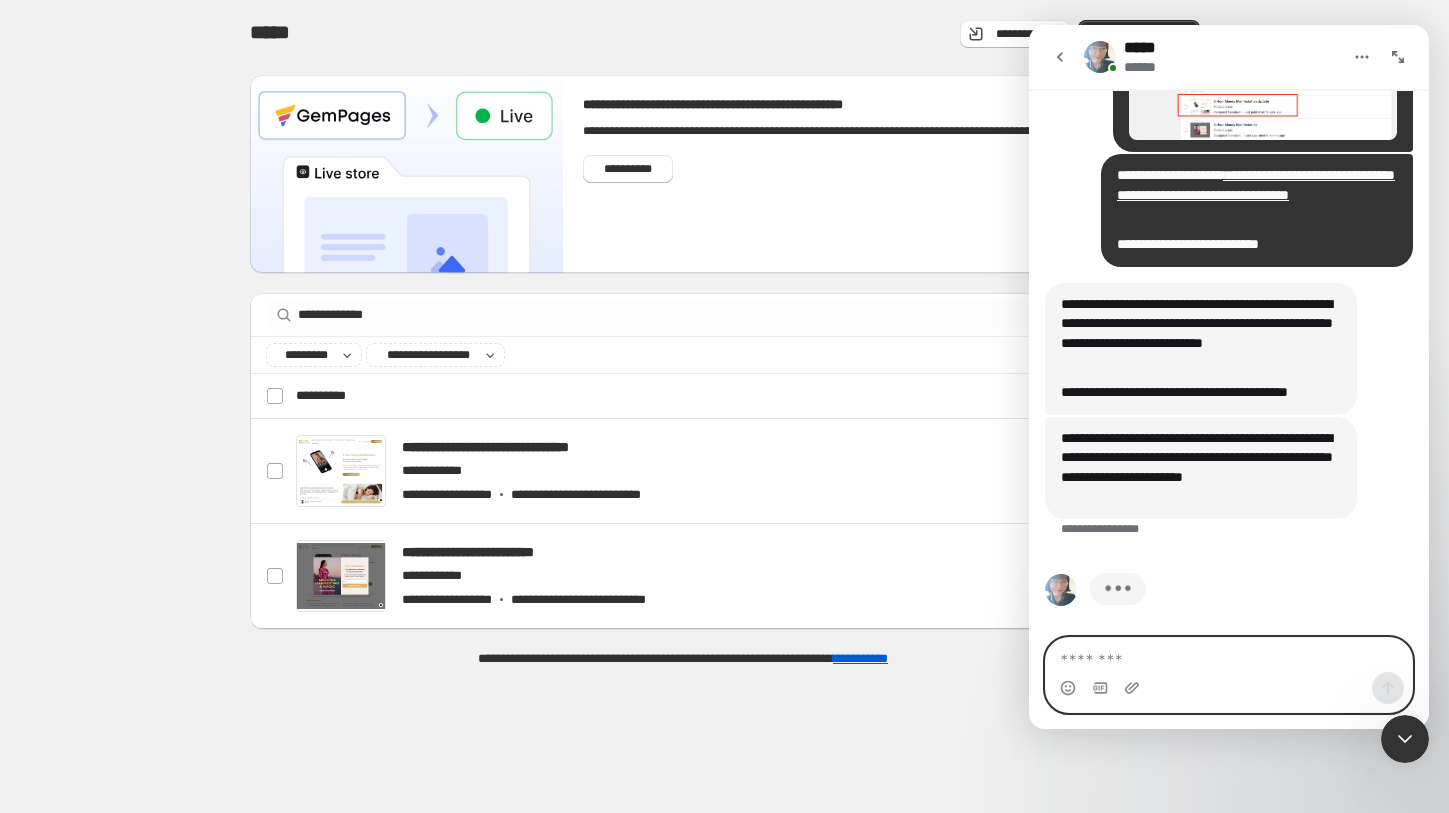 click at bounding box center [1229, 655] 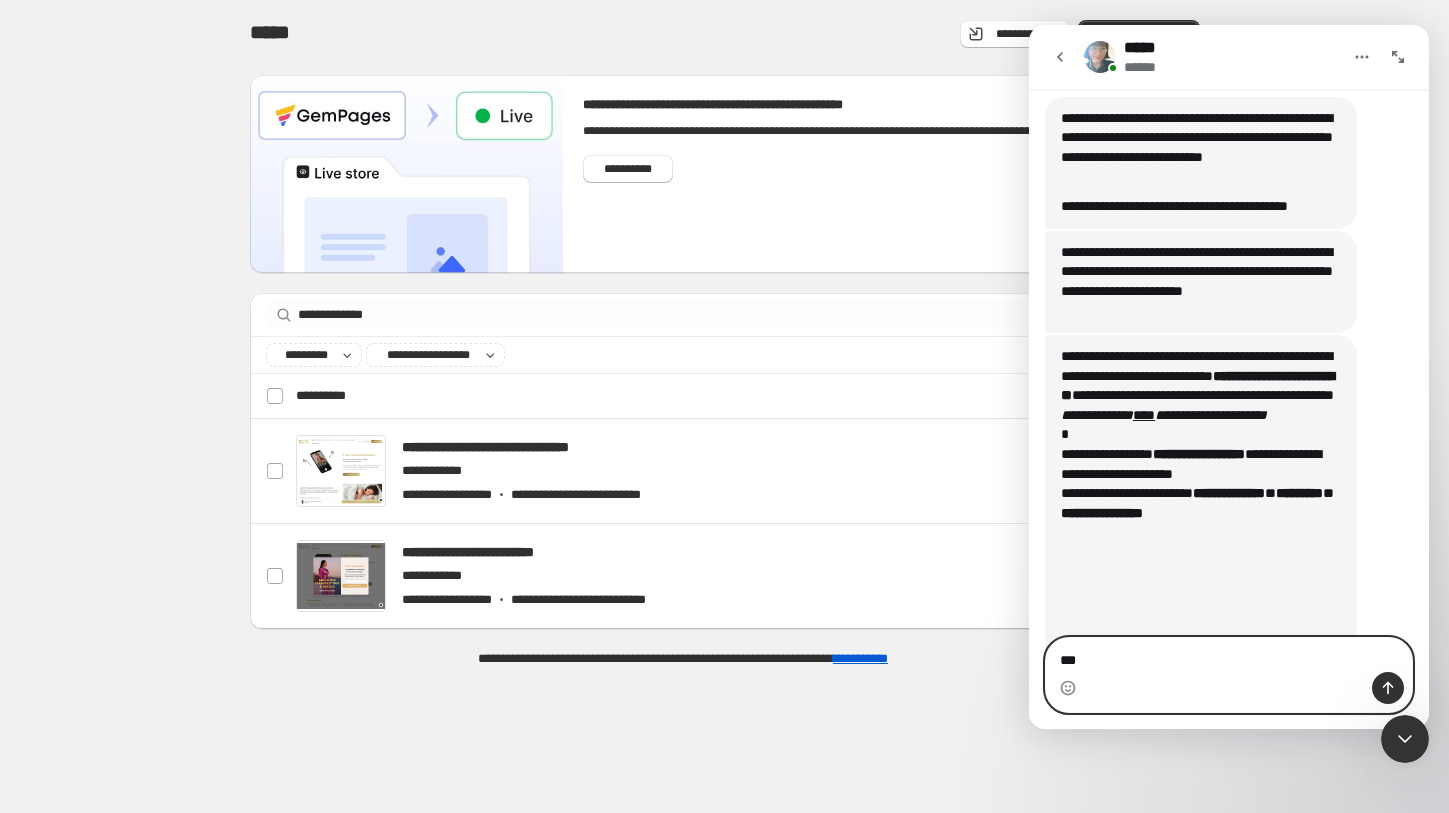 scroll, scrollTop: 1221, scrollLeft: 0, axis: vertical 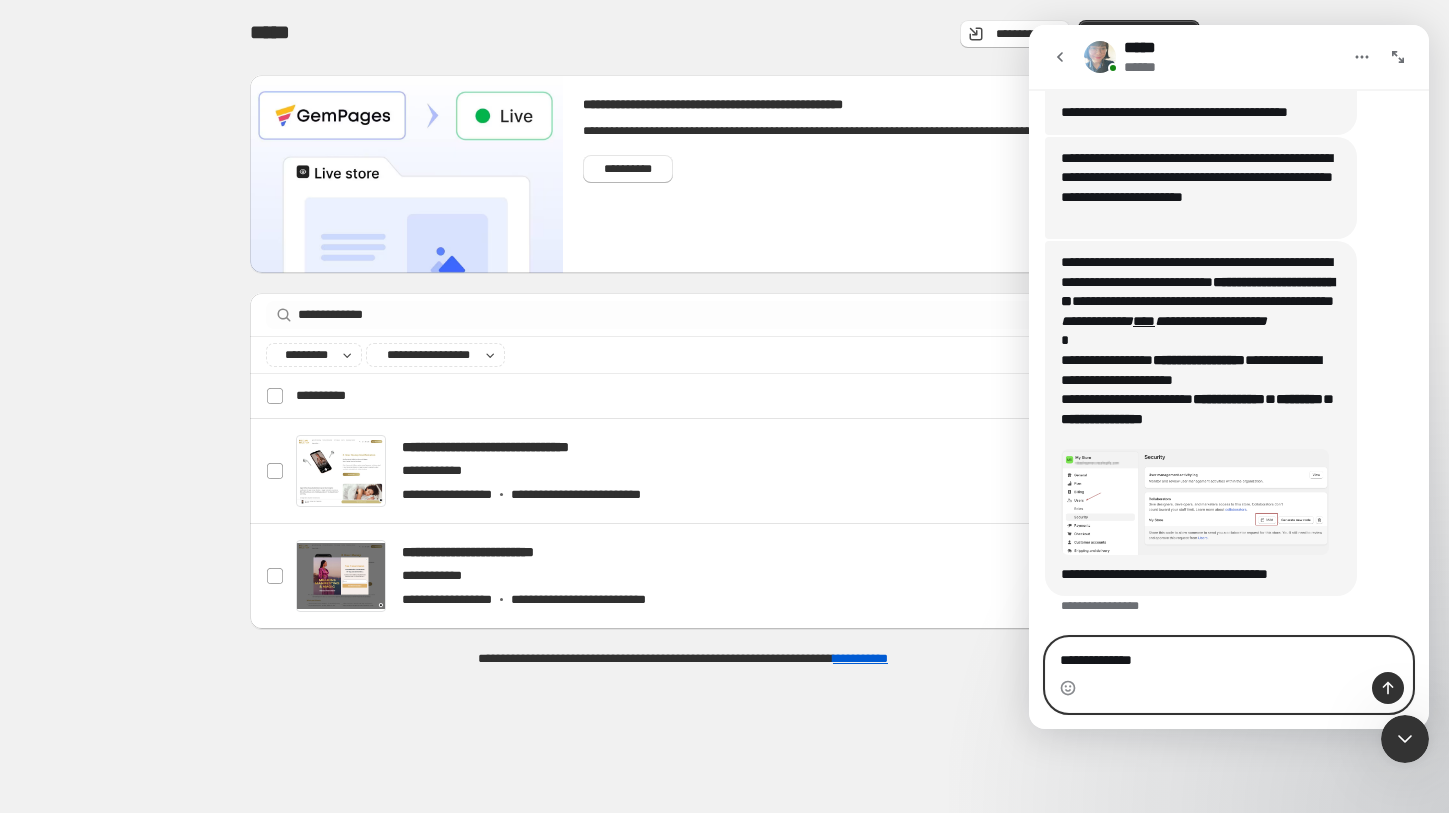 type on "**********" 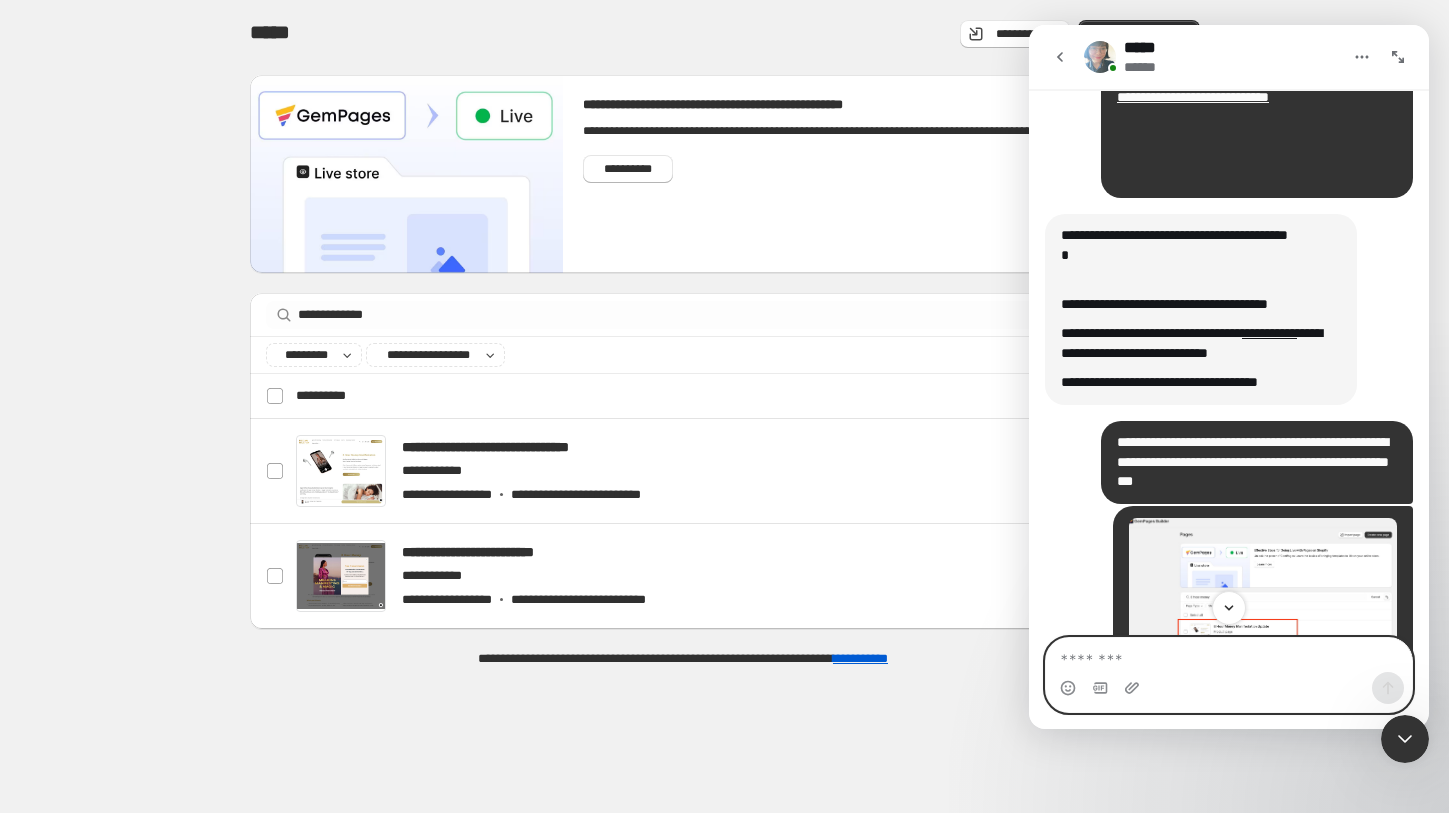 scroll, scrollTop: 401, scrollLeft: 0, axis: vertical 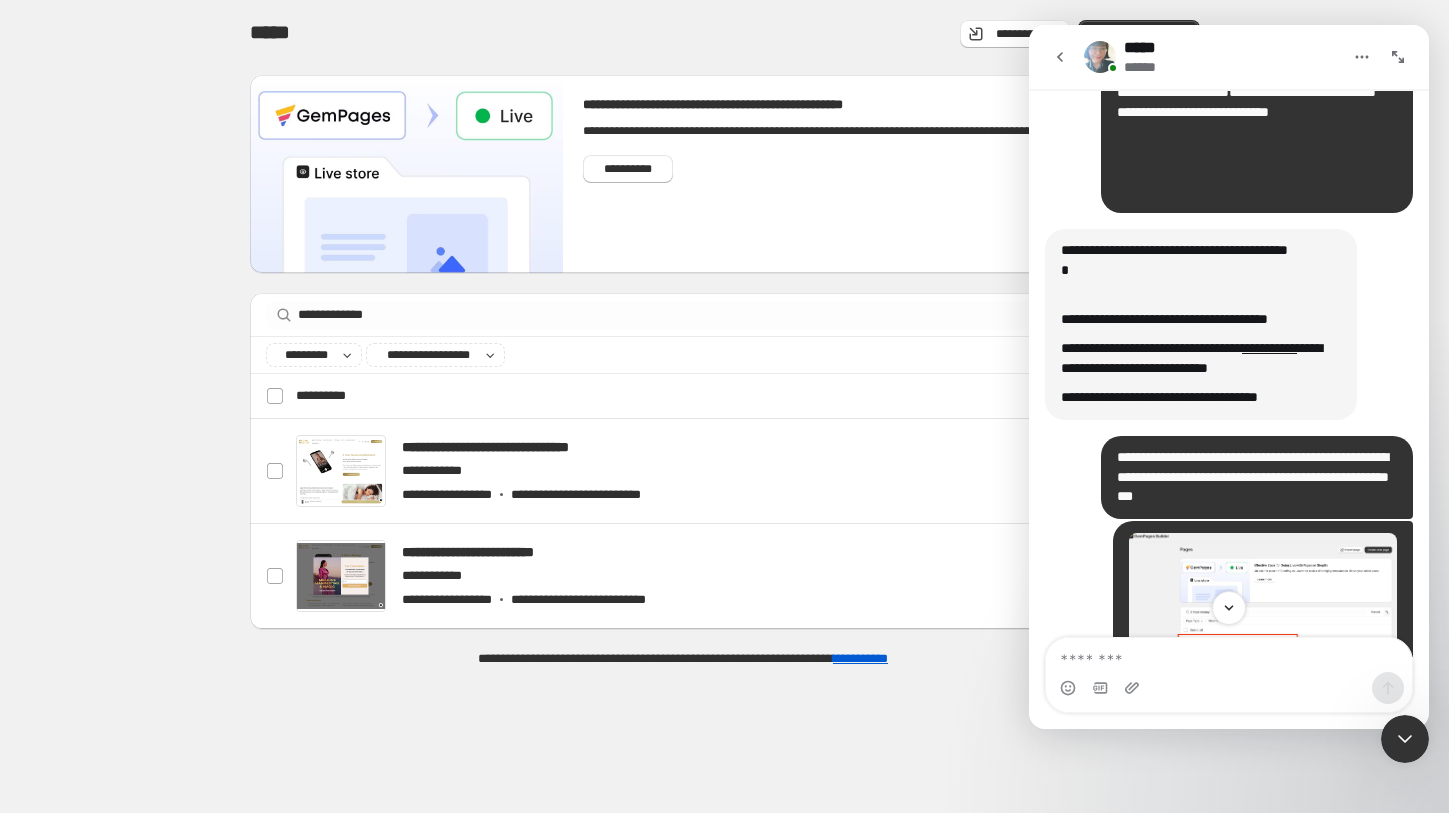 click on "**********" at bounding box center [1246, 102] 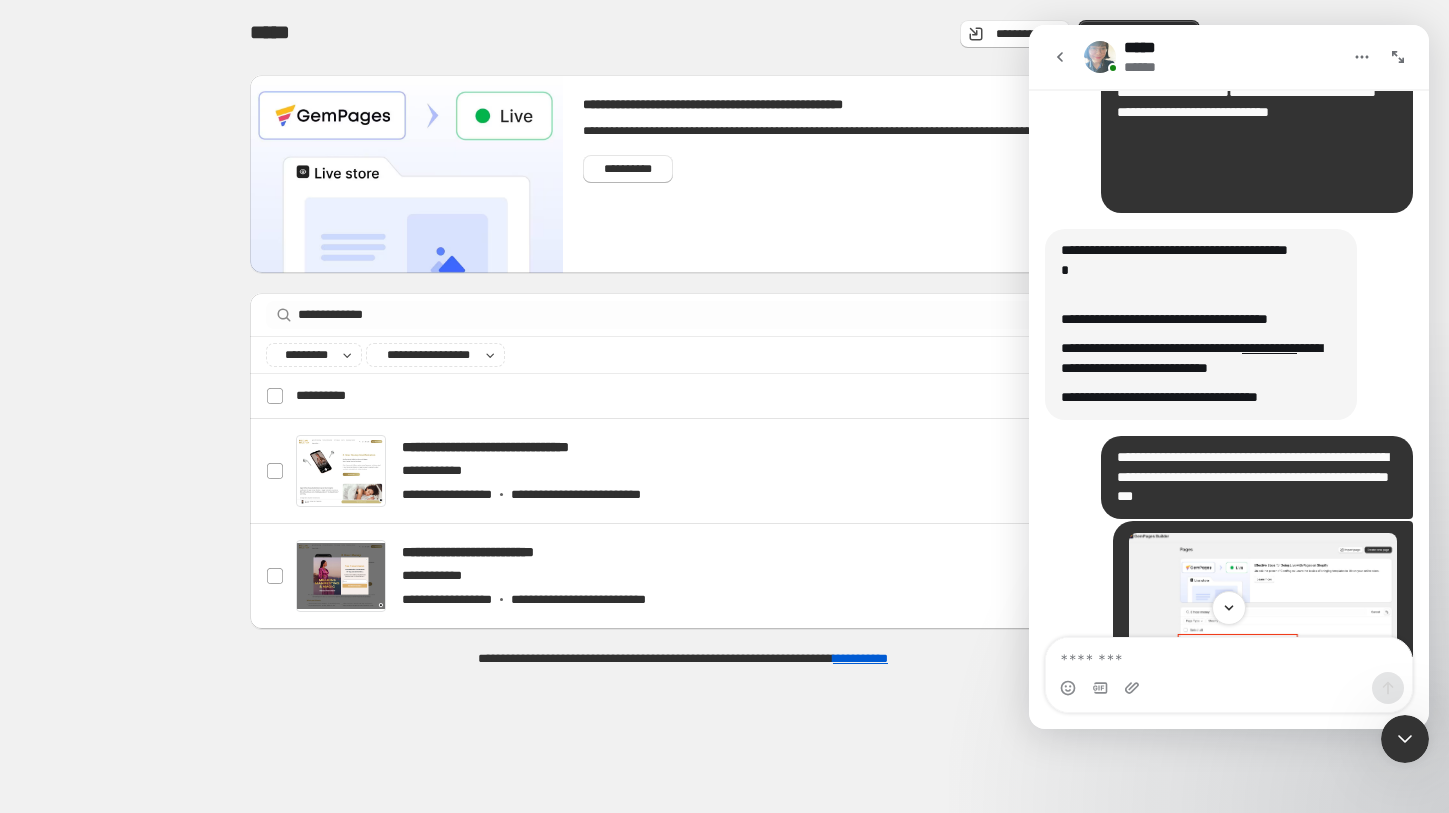 scroll, scrollTop: 1358, scrollLeft: 0, axis: vertical 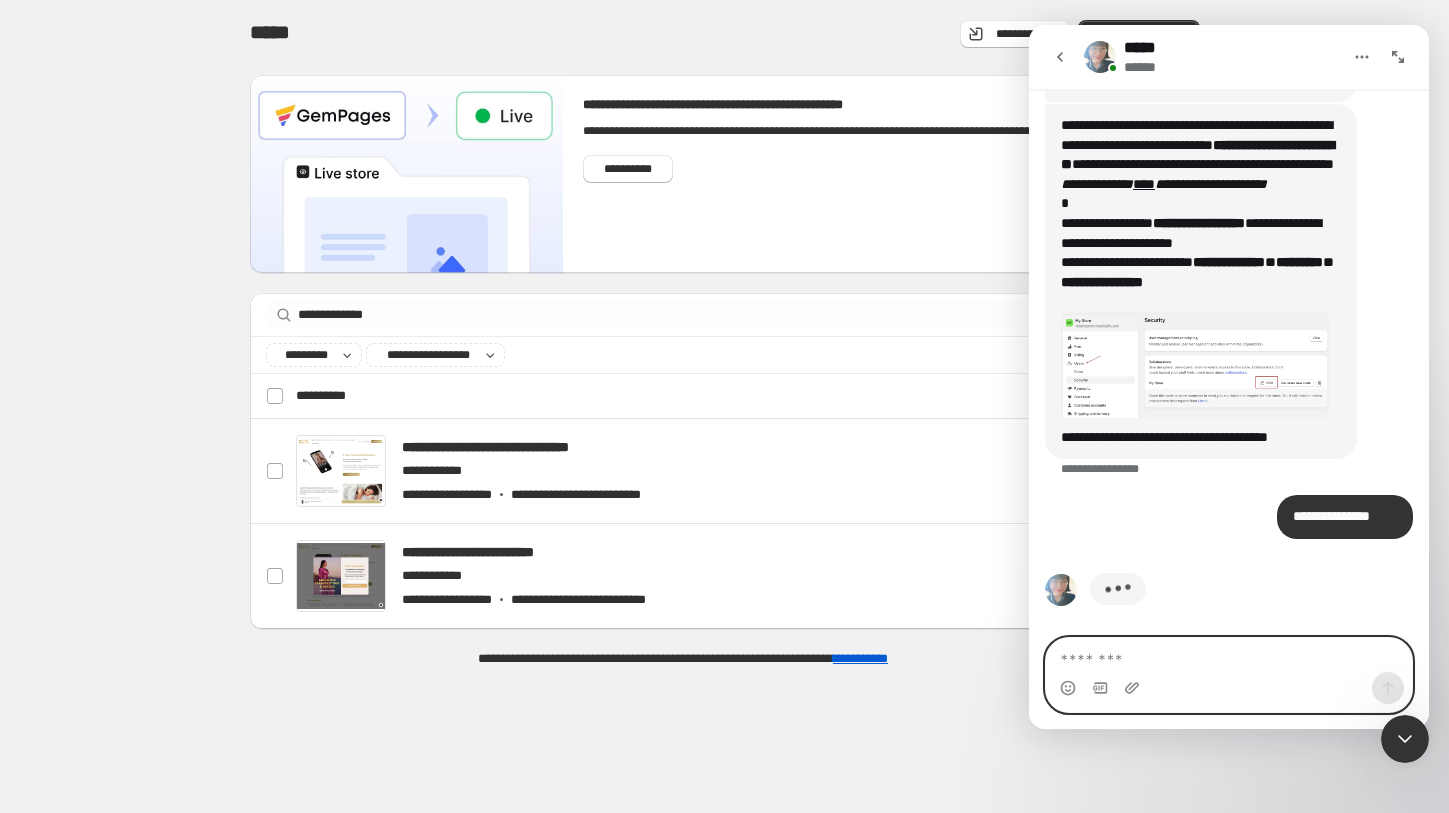 click at bounding box center [1229, 655] 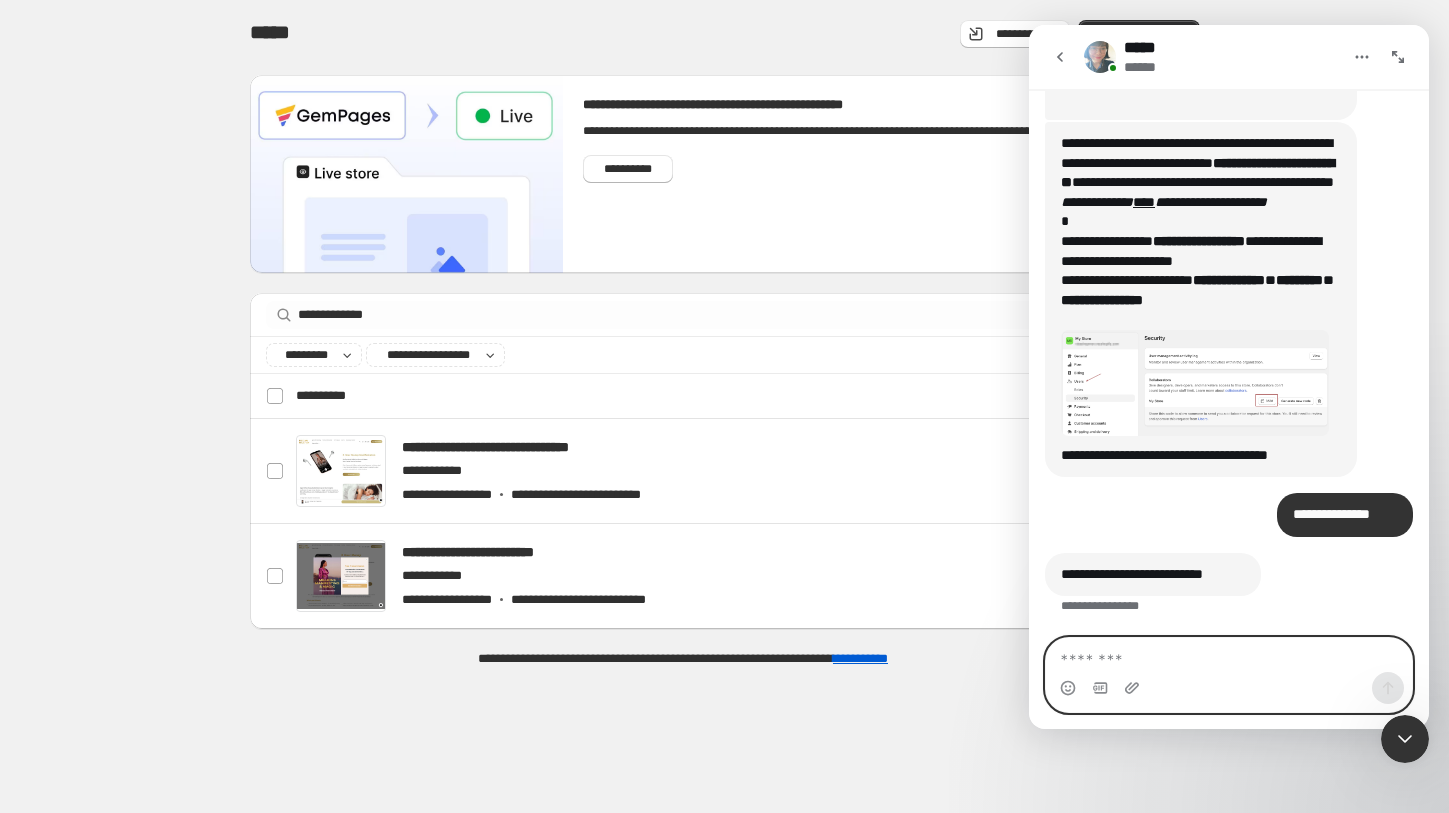 scroll, scrollTop: 1340, scrollLeft: 0, axis: vertical 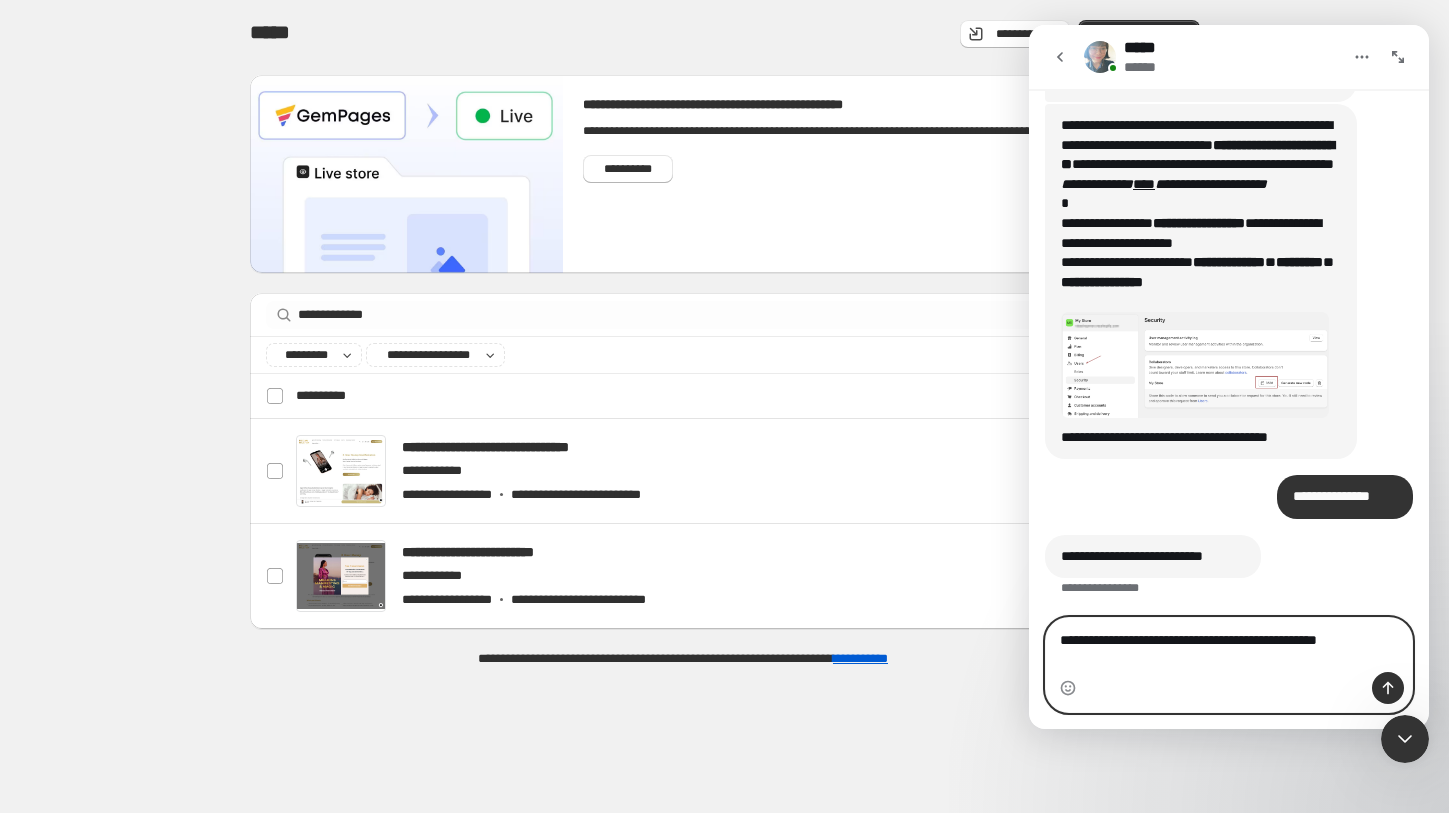 type on "**********" 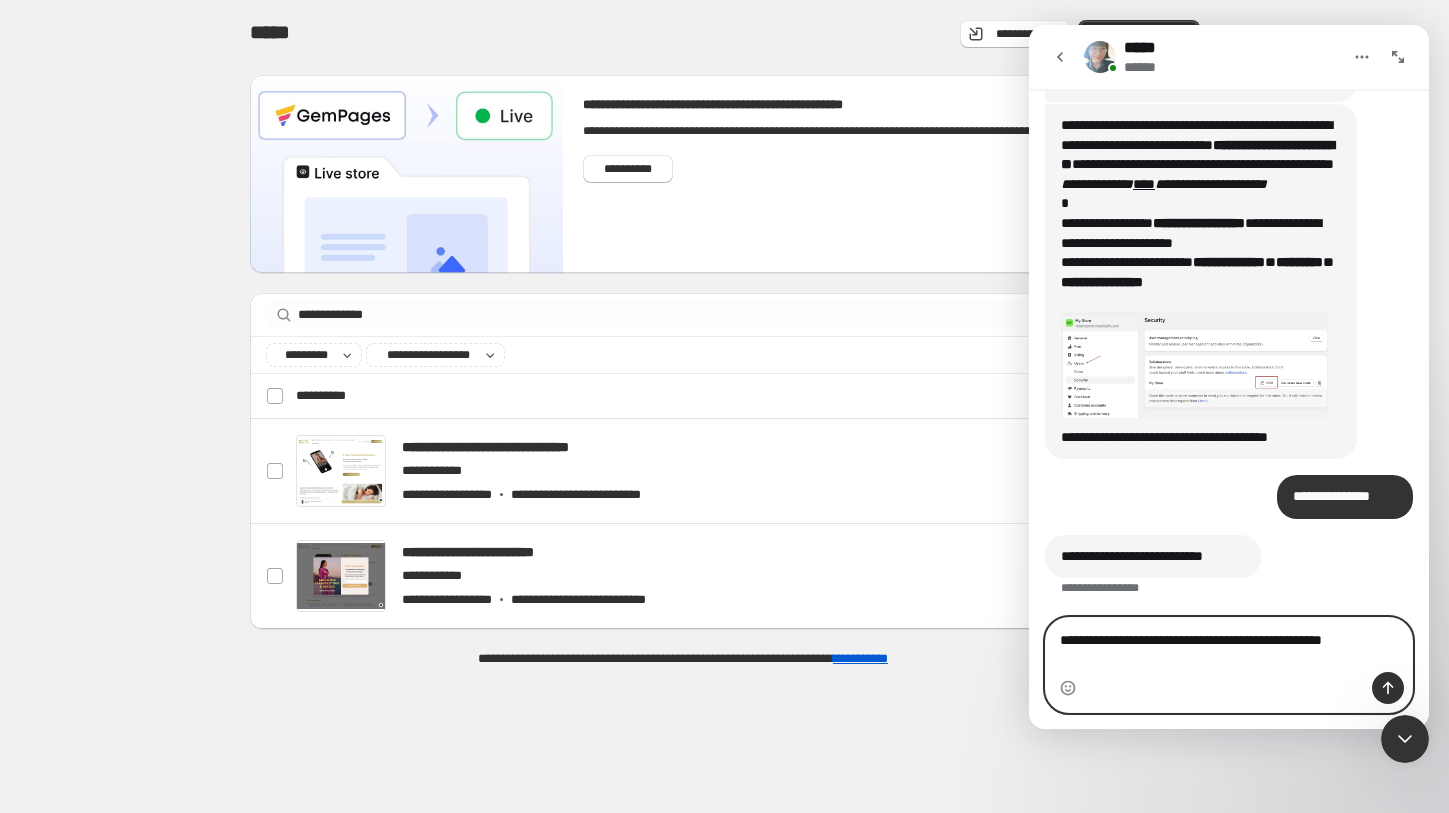 scroll, scrollTop: 1360, scrollLeft: 0, axis: vertical 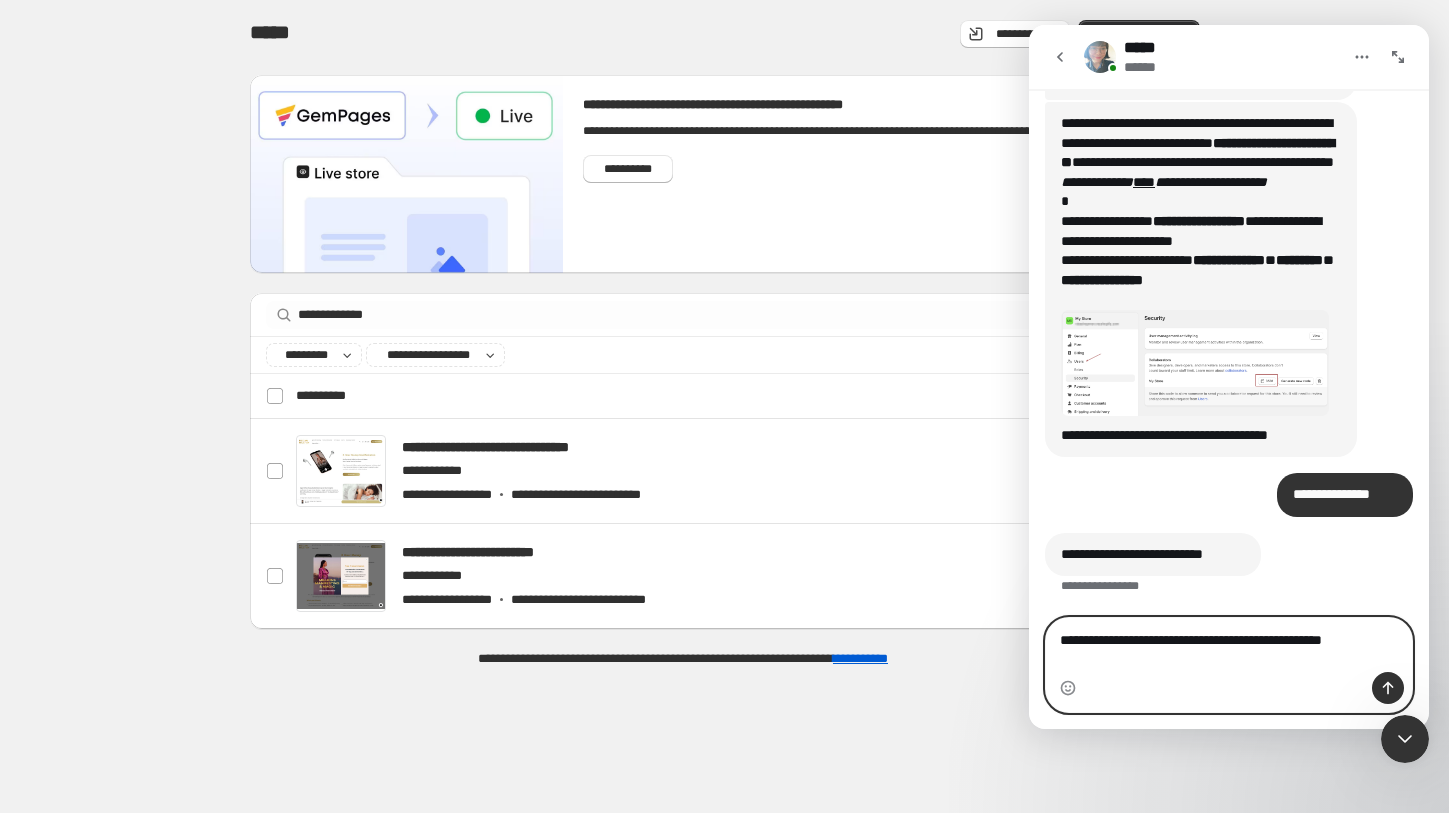 type 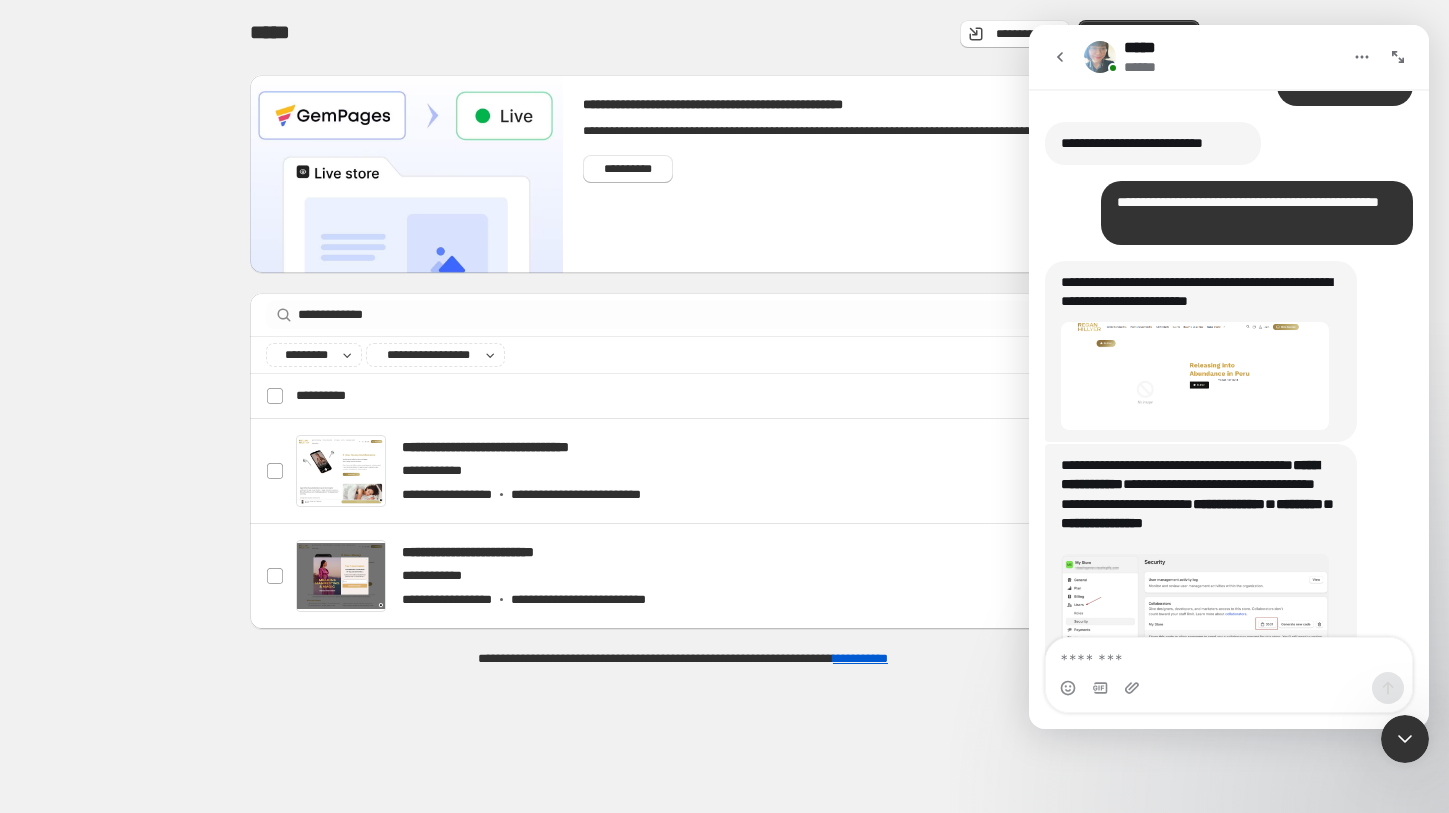 scroll, scrollTop: 1964, scrollLeft: 0, axis: vertical 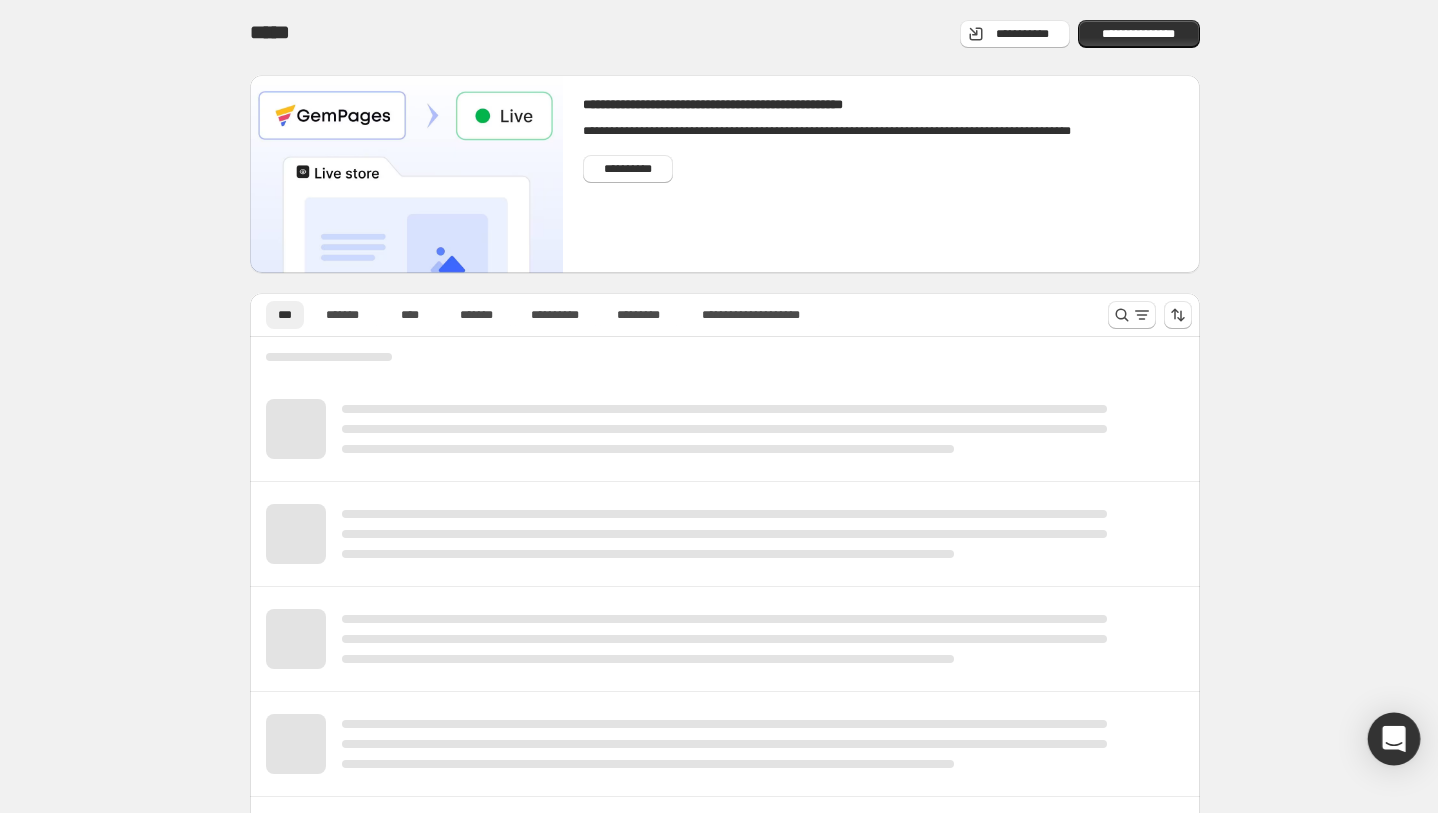 click 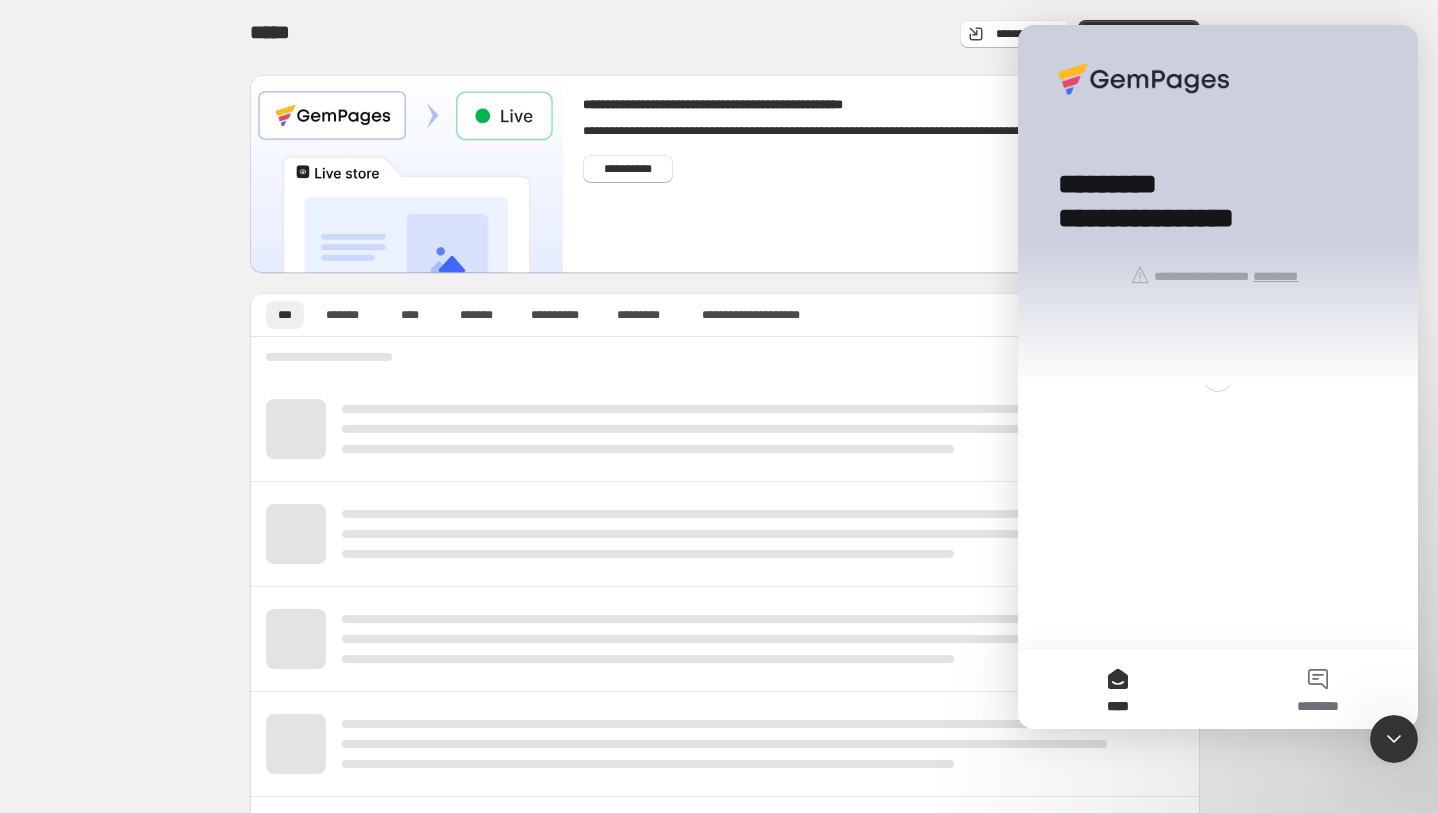 scroll, scrollTop: 0, scrollLeft: 0, axis: both 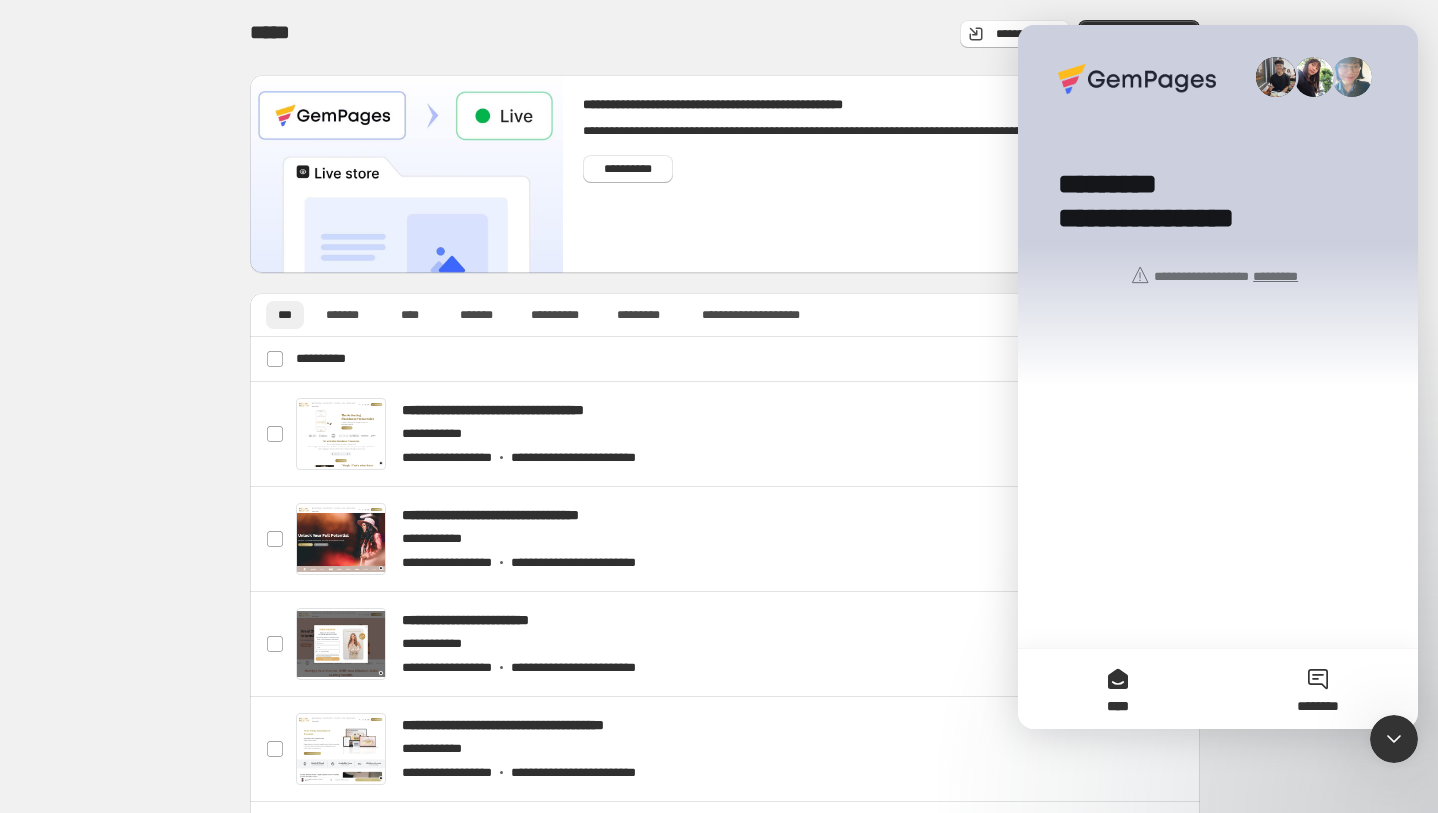 click on "********" at bounding box center (1318, 689) 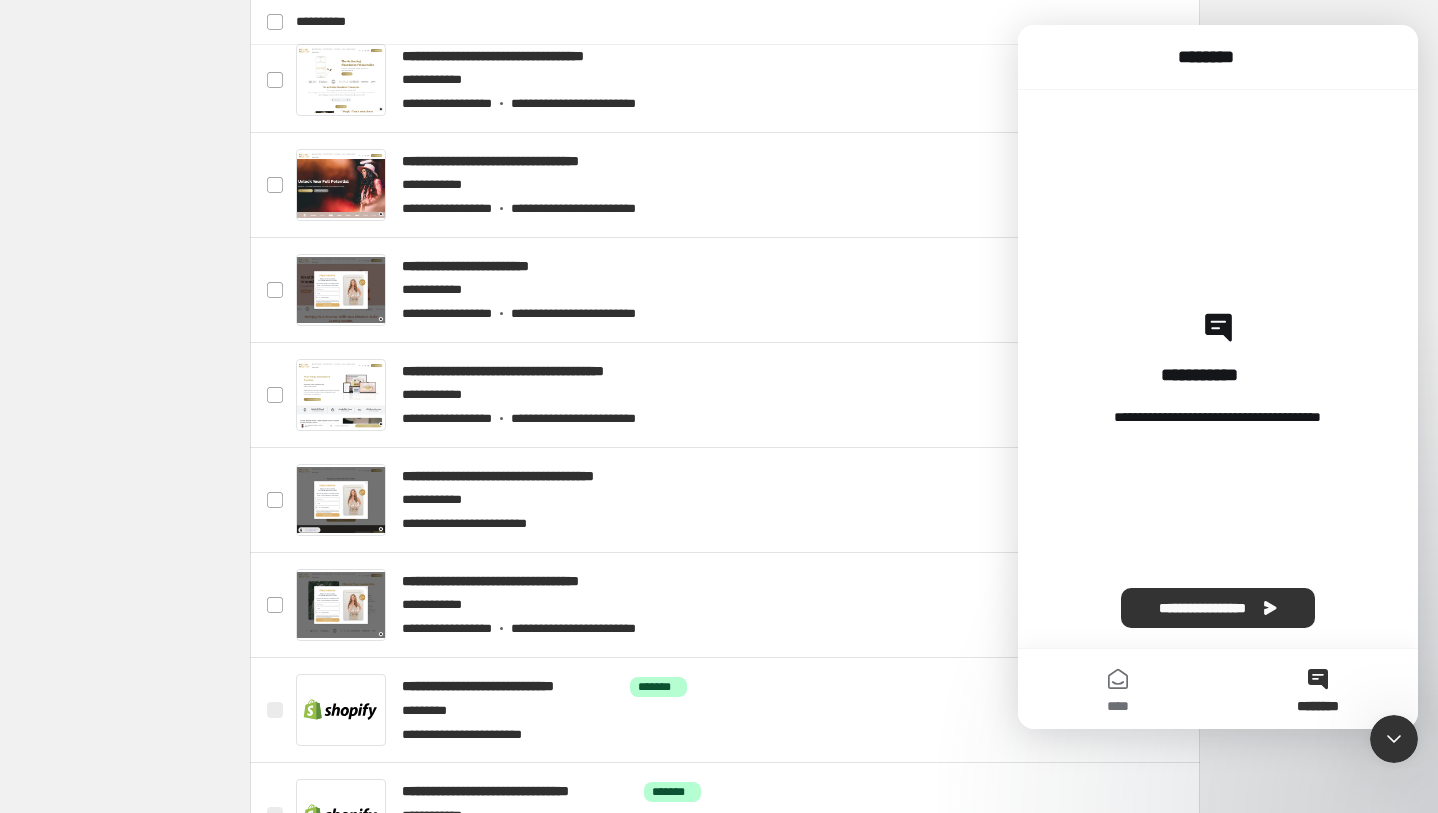 scroll, scrollTop: 357, scrollLeft: 0, axis: vertical 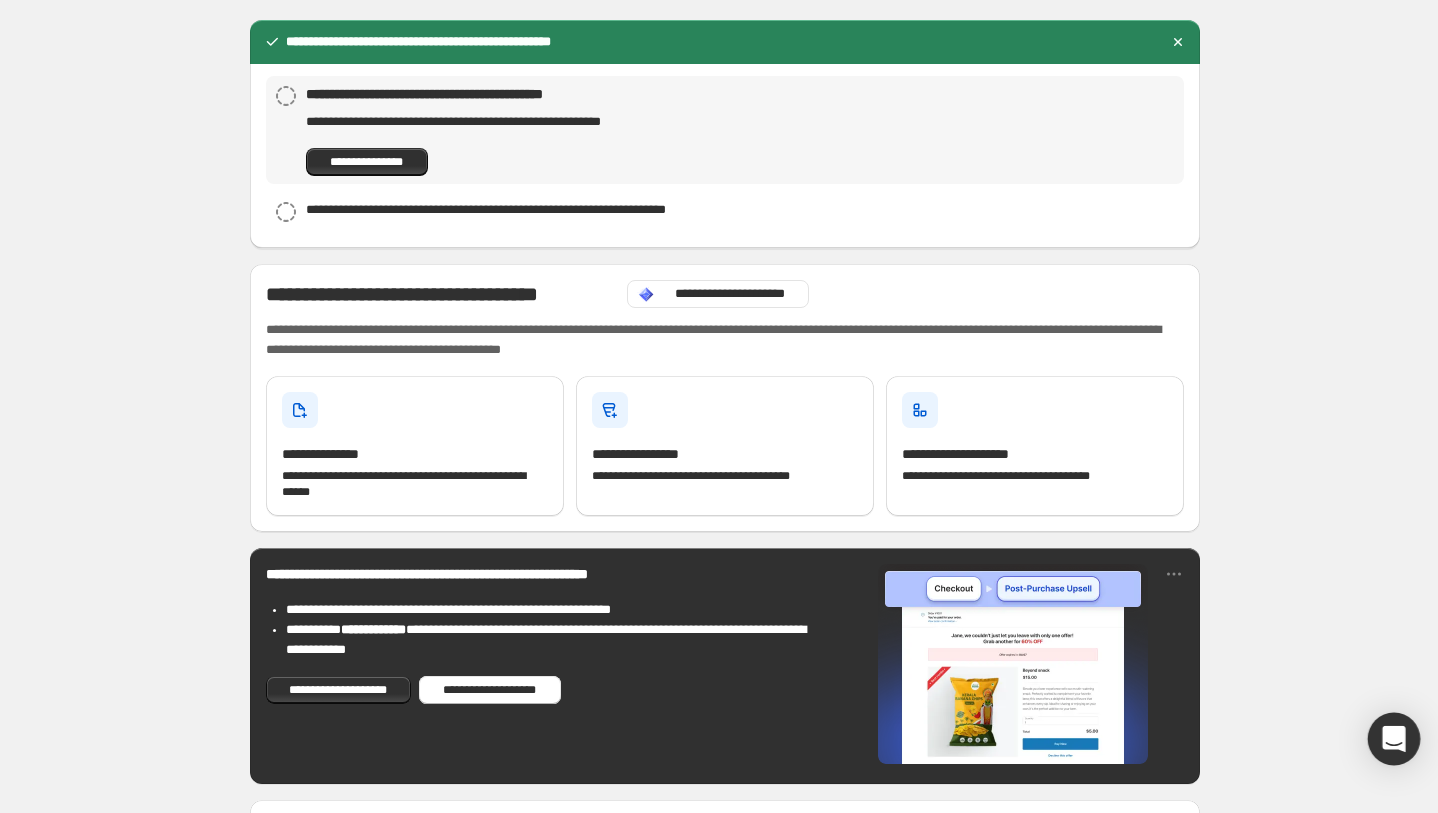 click 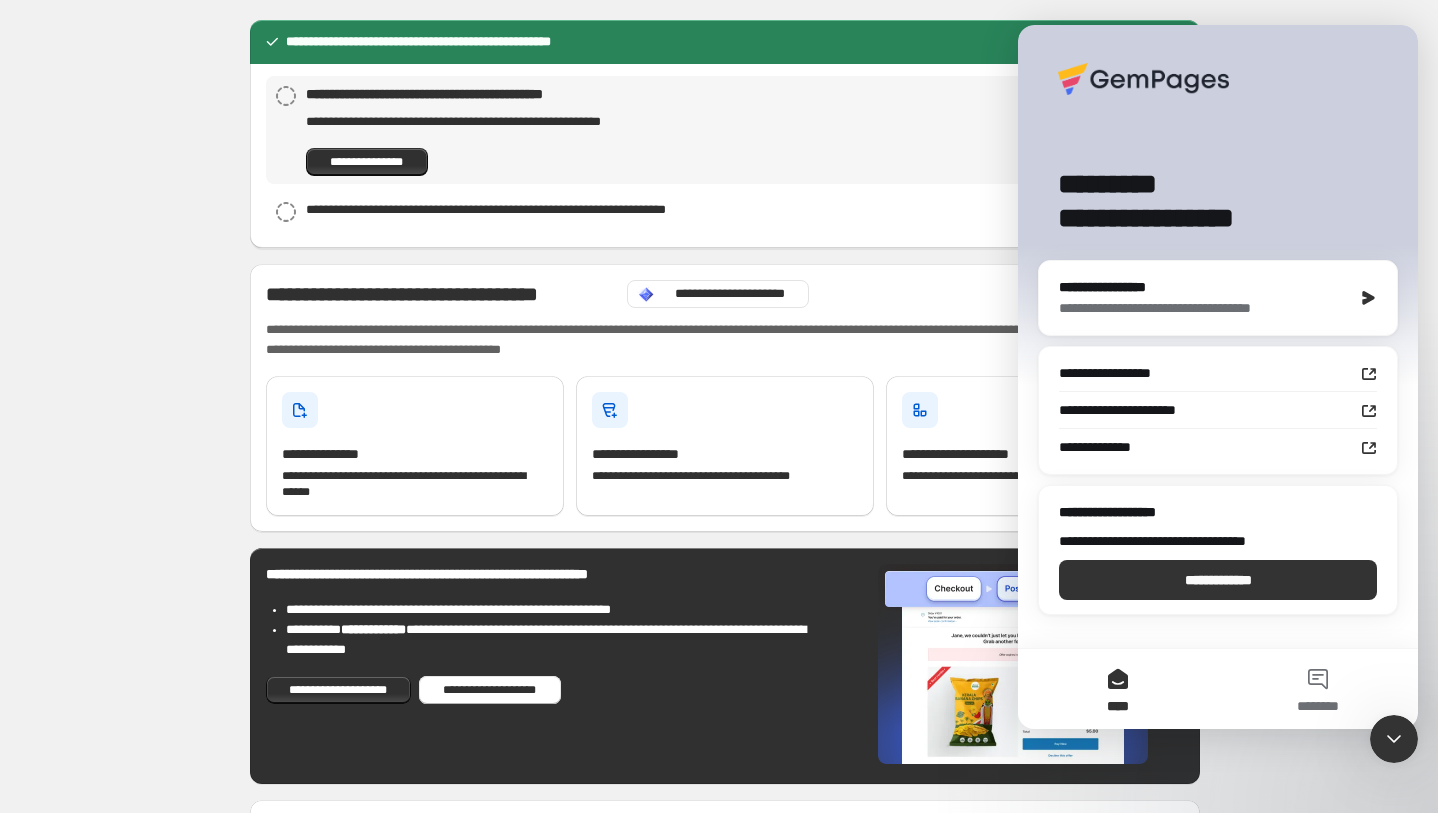 scroll, scrollTop: 0, scrollLeft: 0, axis: both 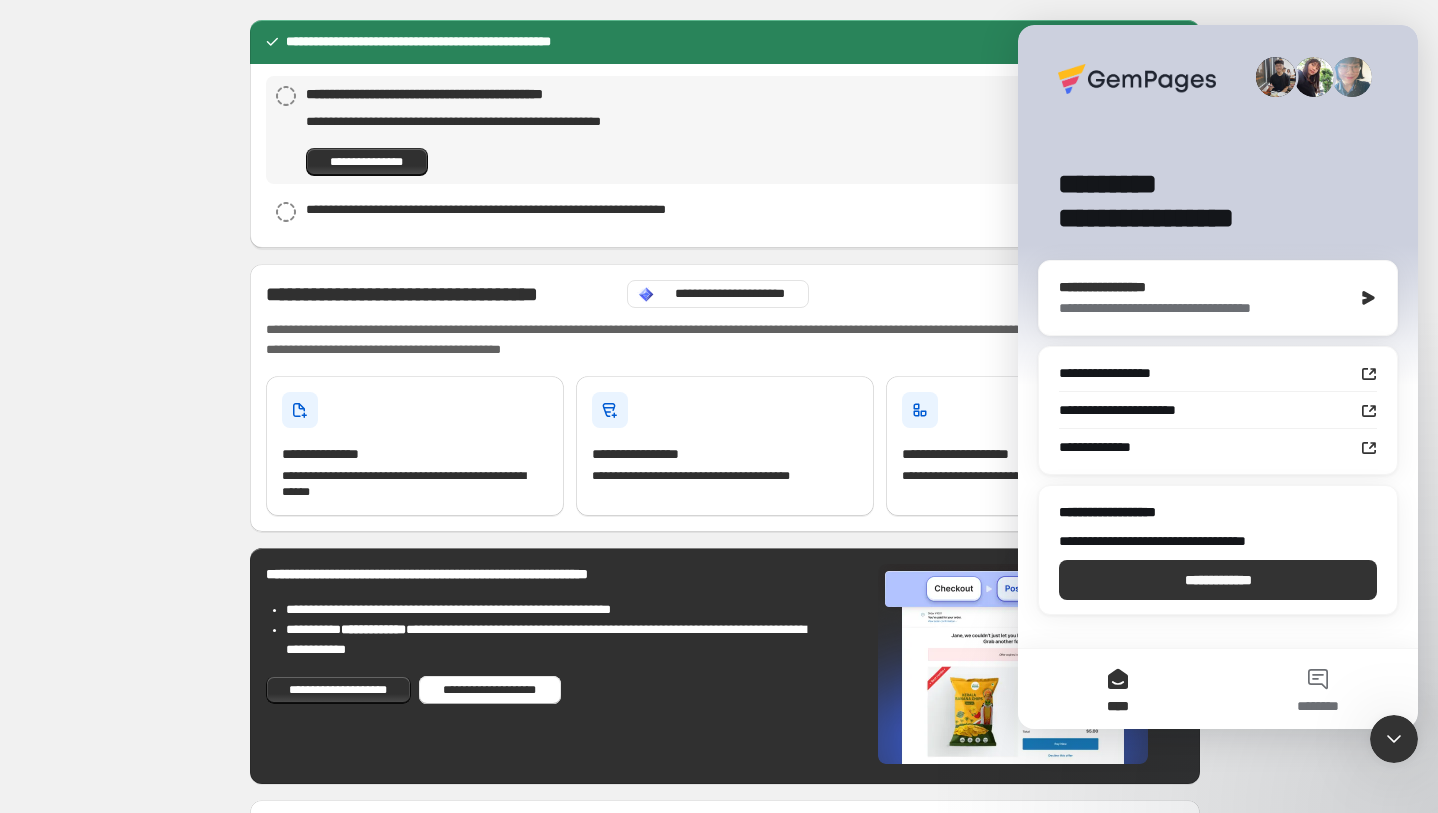 click on "**********" at bounding box center [1205, 287] 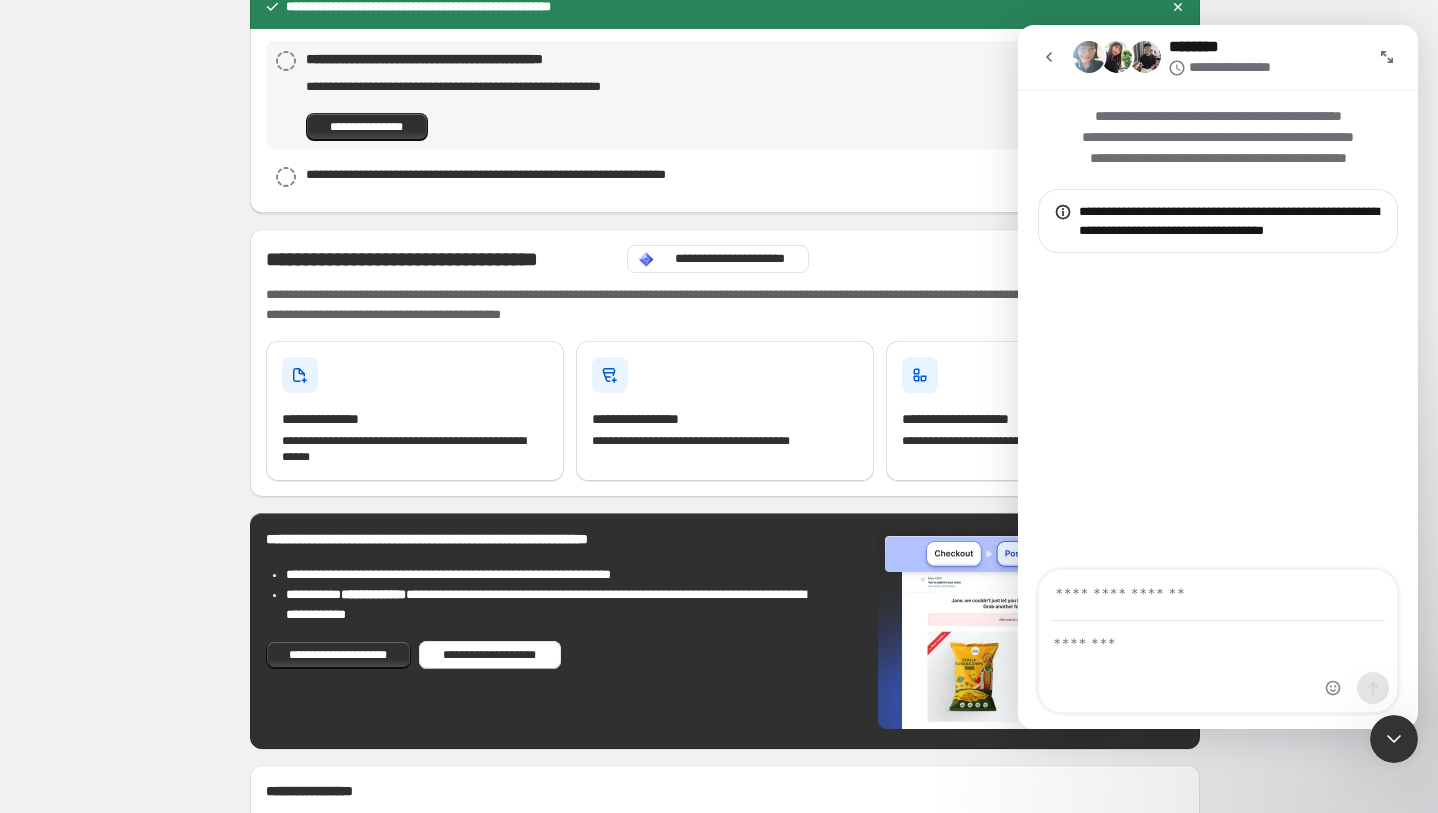 scroll, scrollTop: 32, scrollLeft: 0, axis: vertical 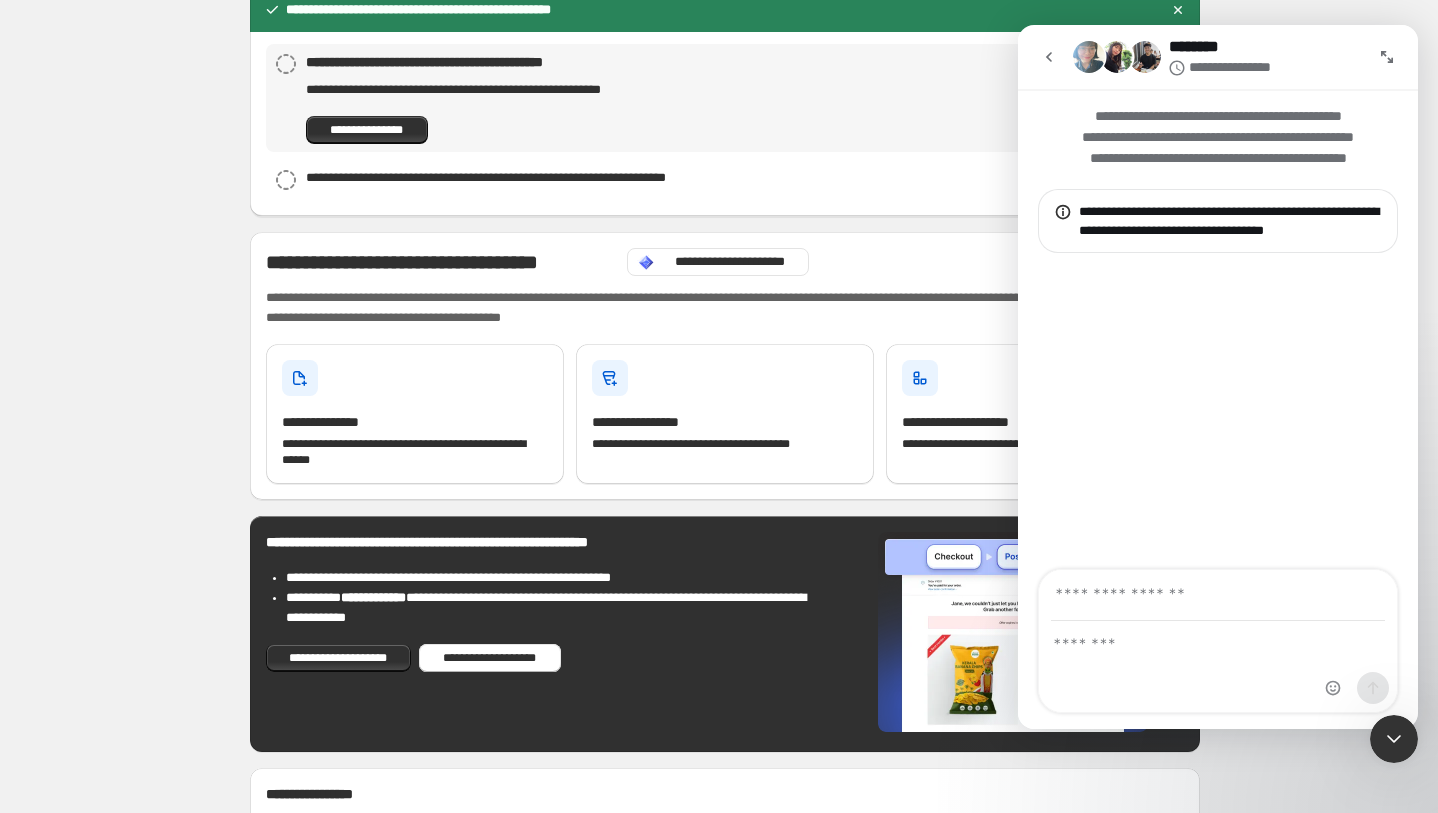 click 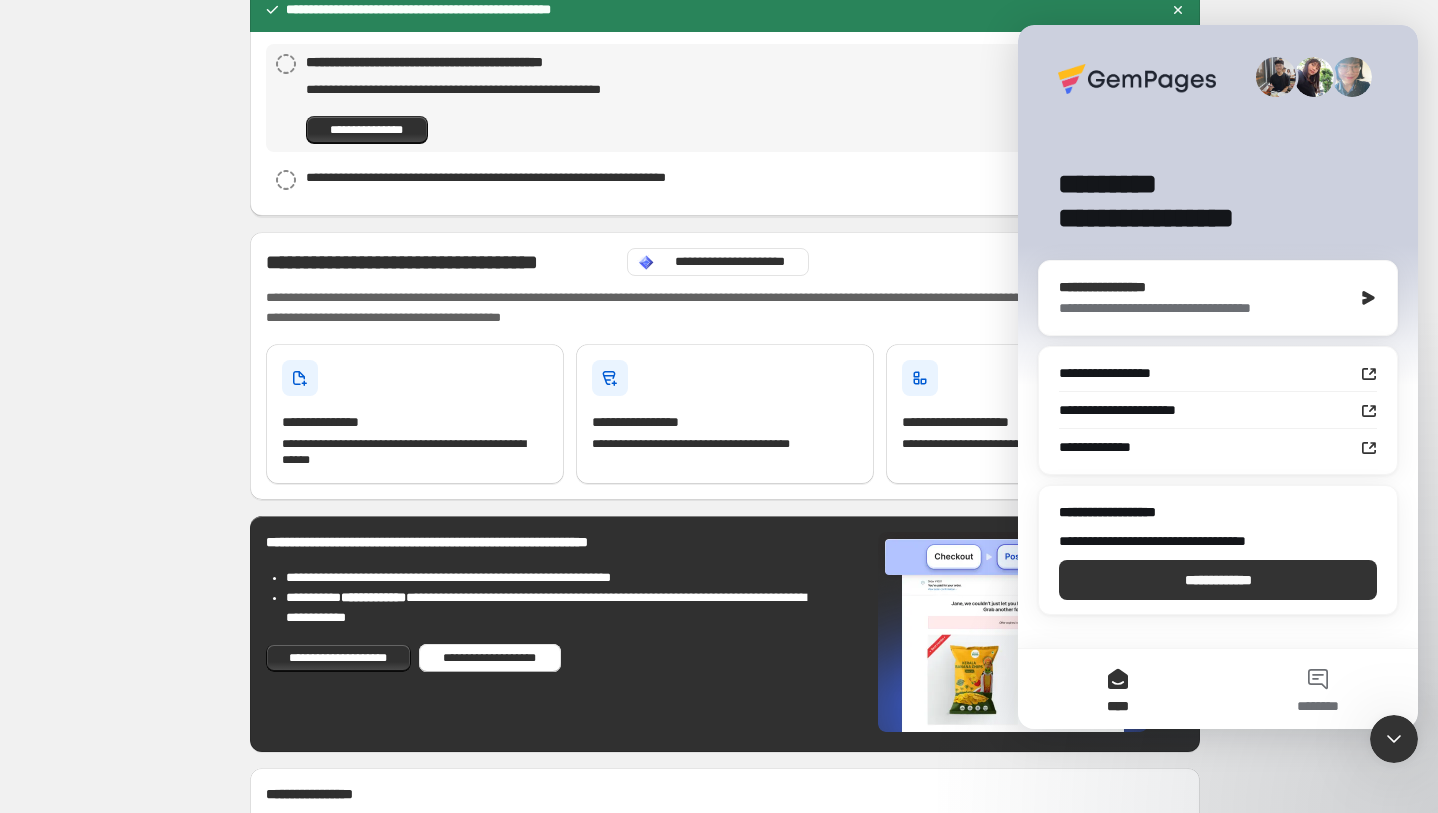 click on "**********" at bounding box center (1205, 308) 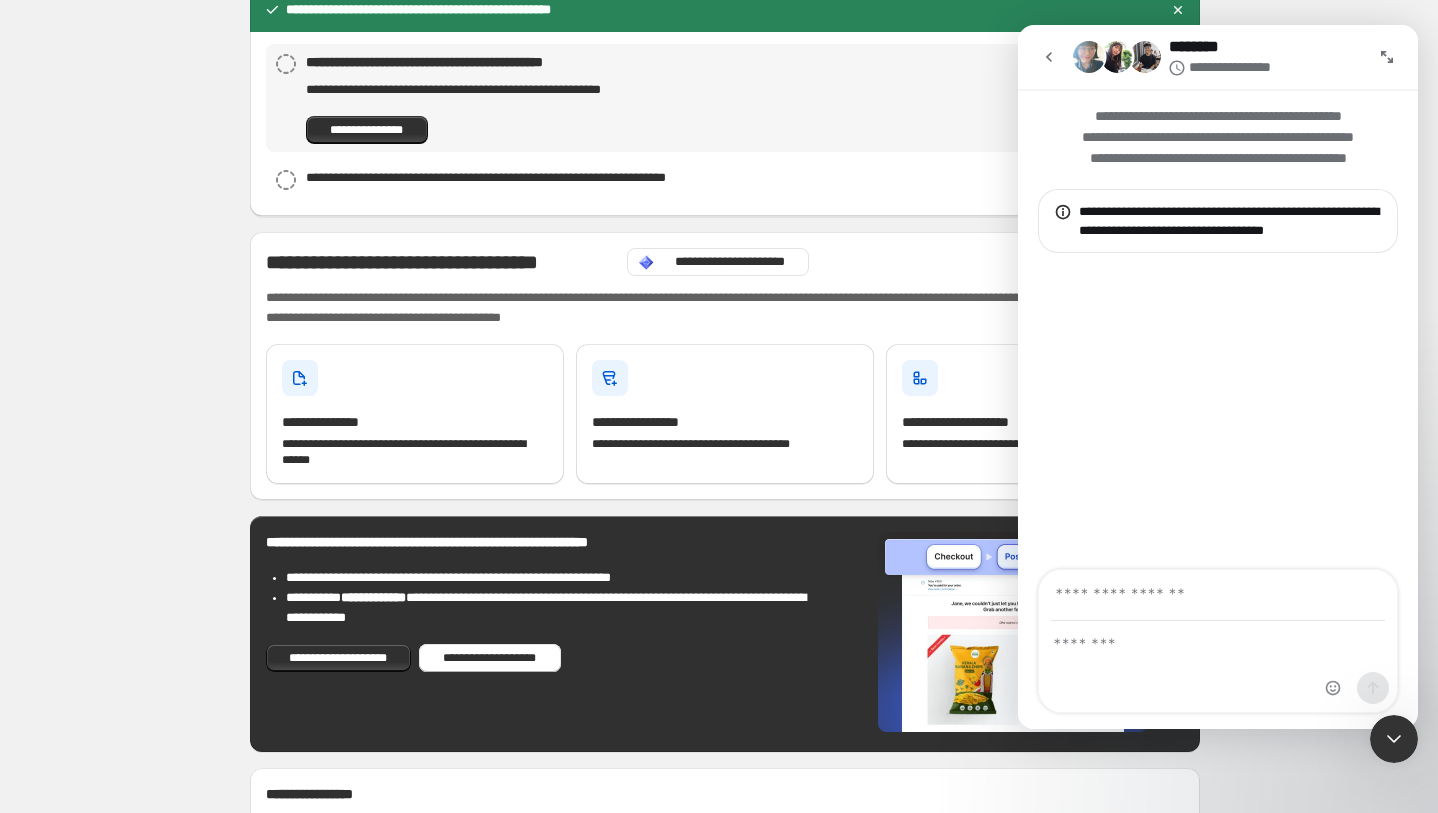 click at bounding box center (1089, 57) 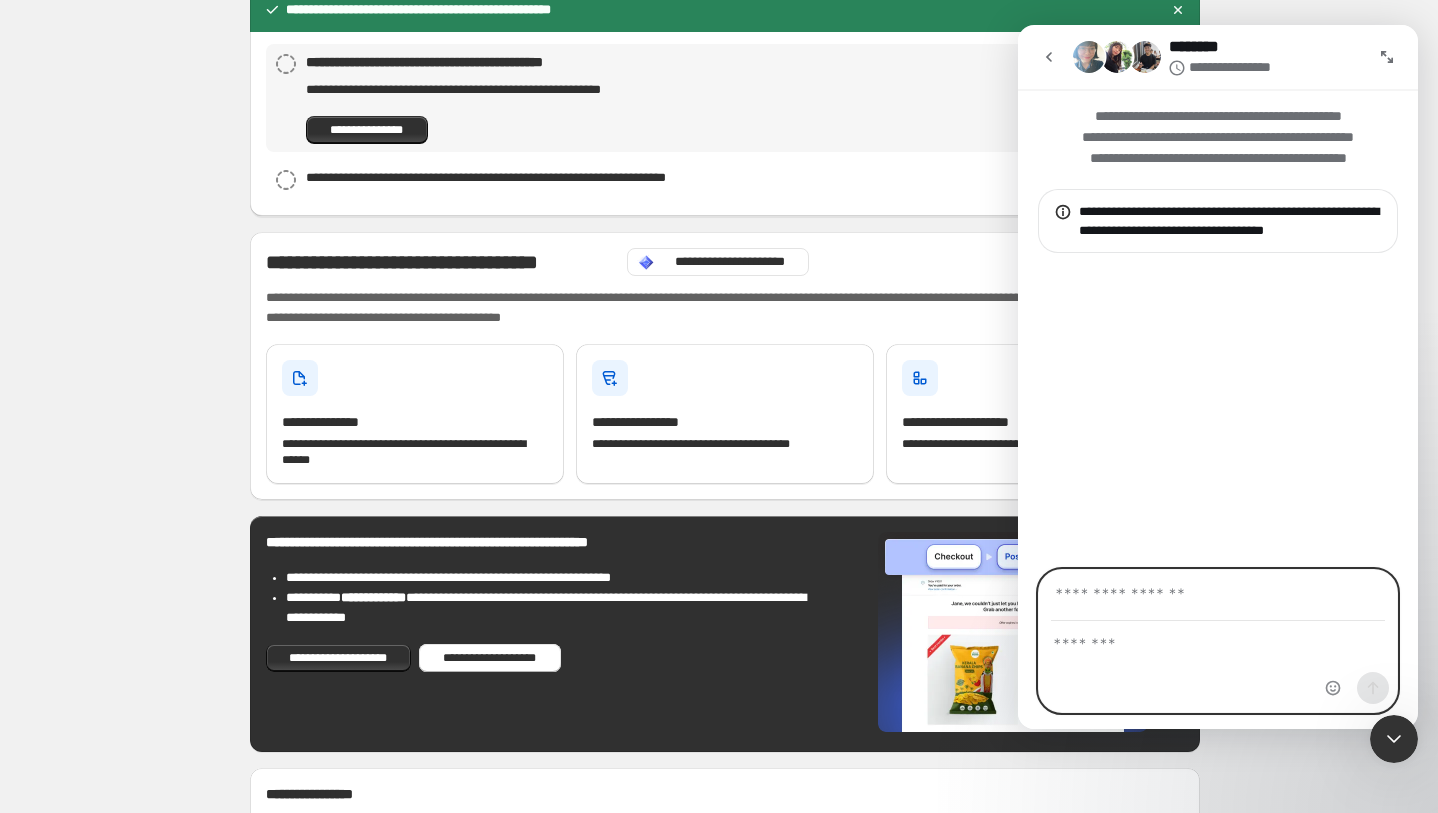 click at bounding box center [1218, 595] 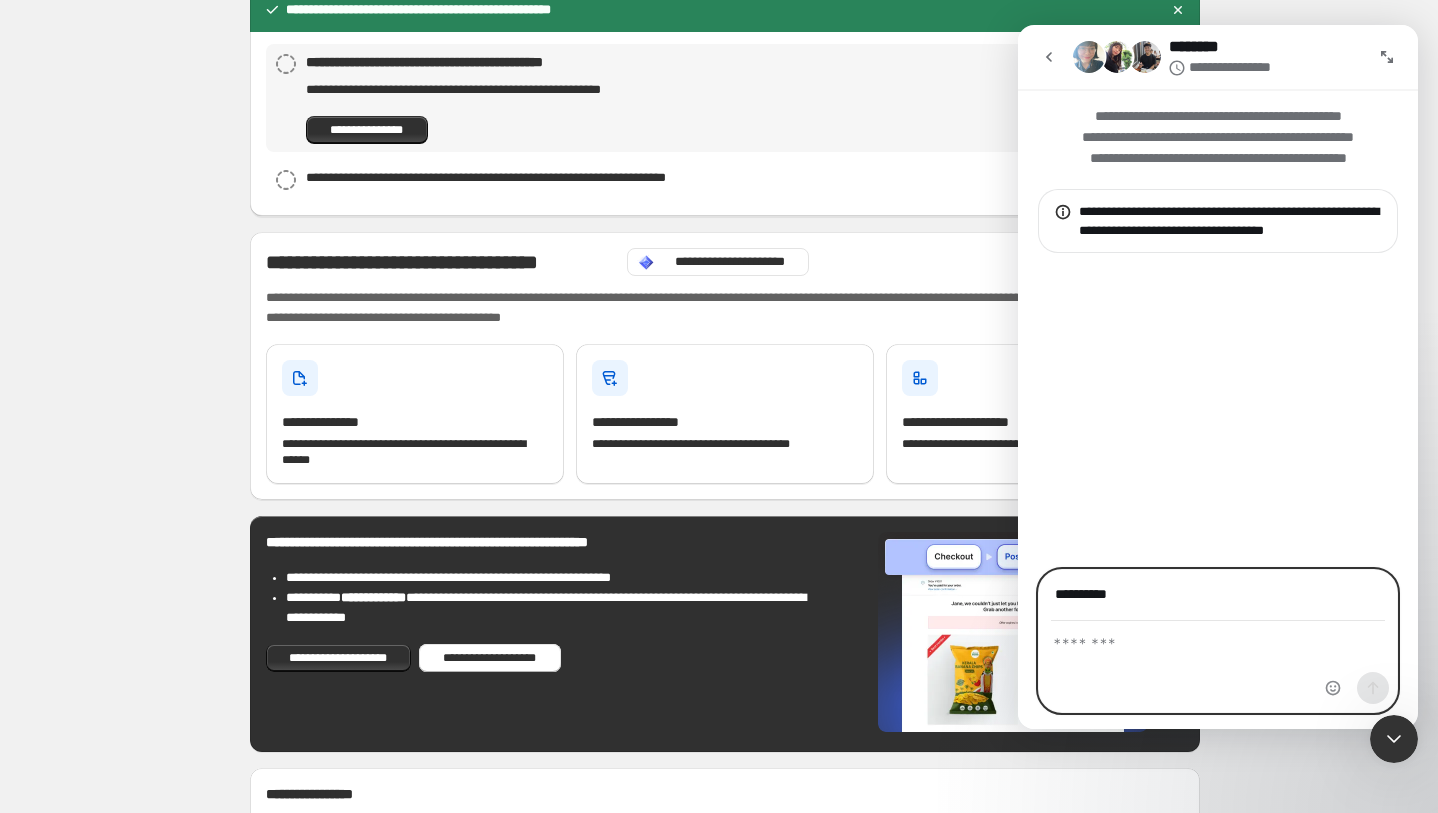 type on "**********" 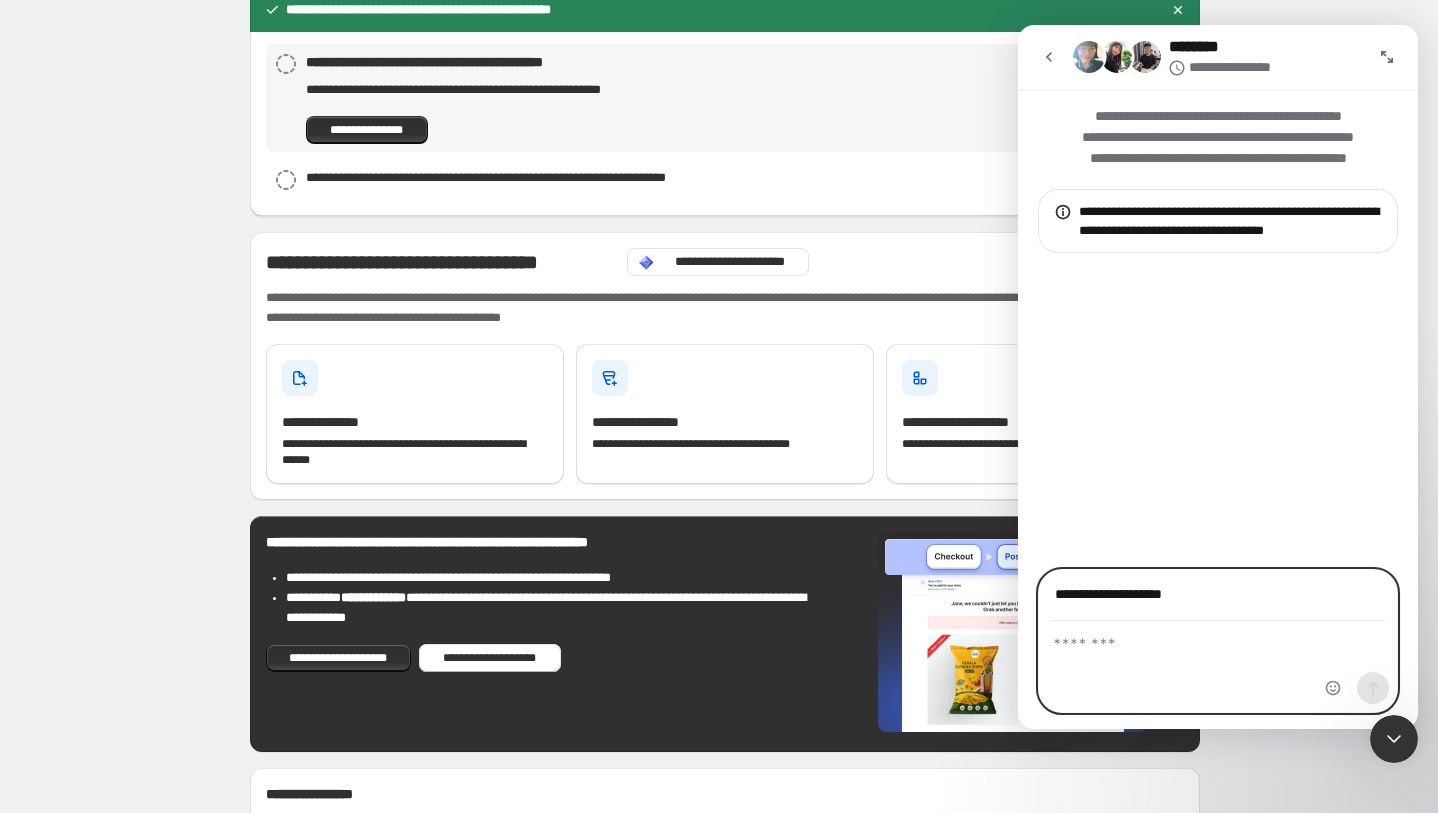 click at bounding box center [1218, 639] 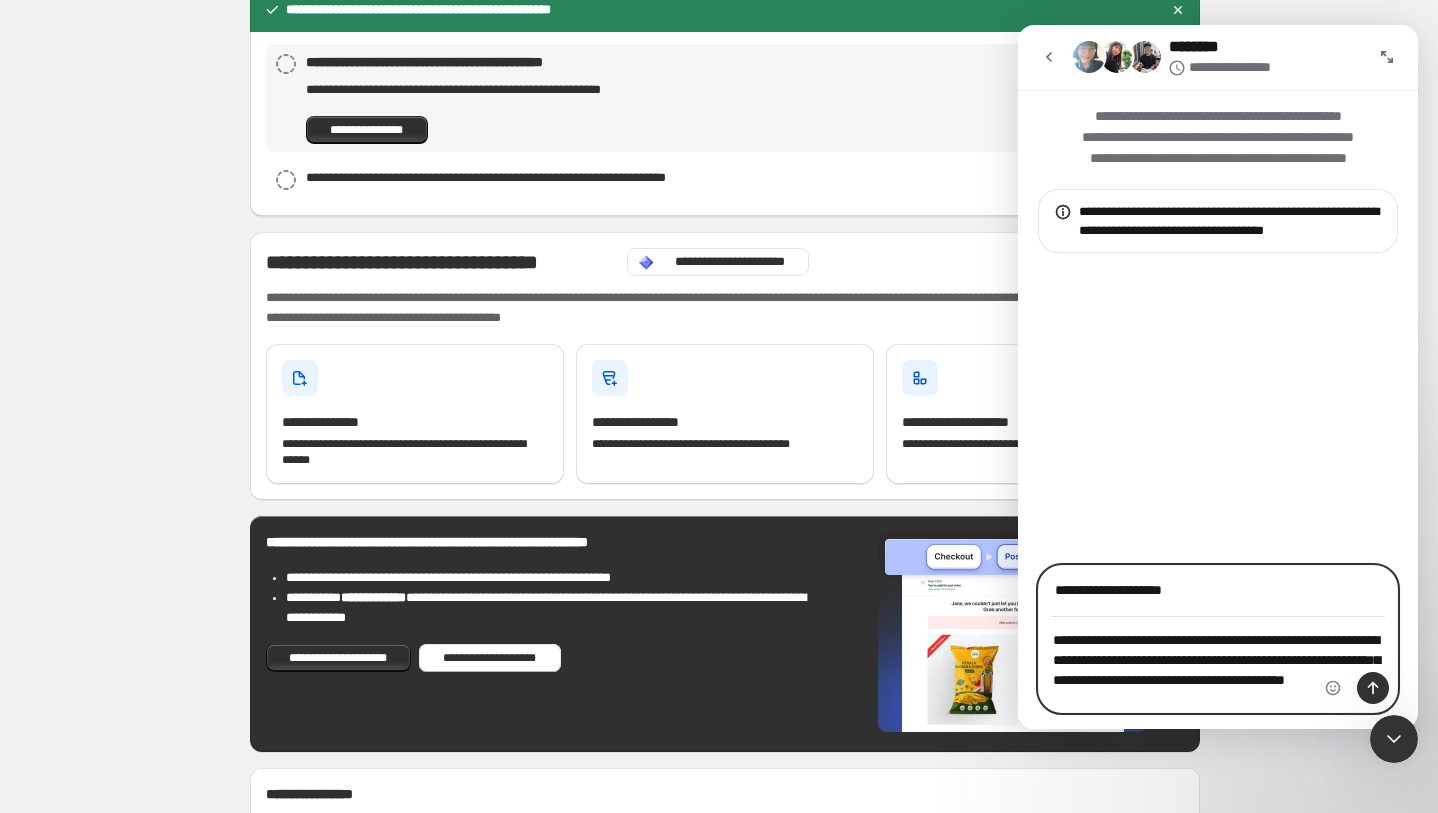 type on "**********" 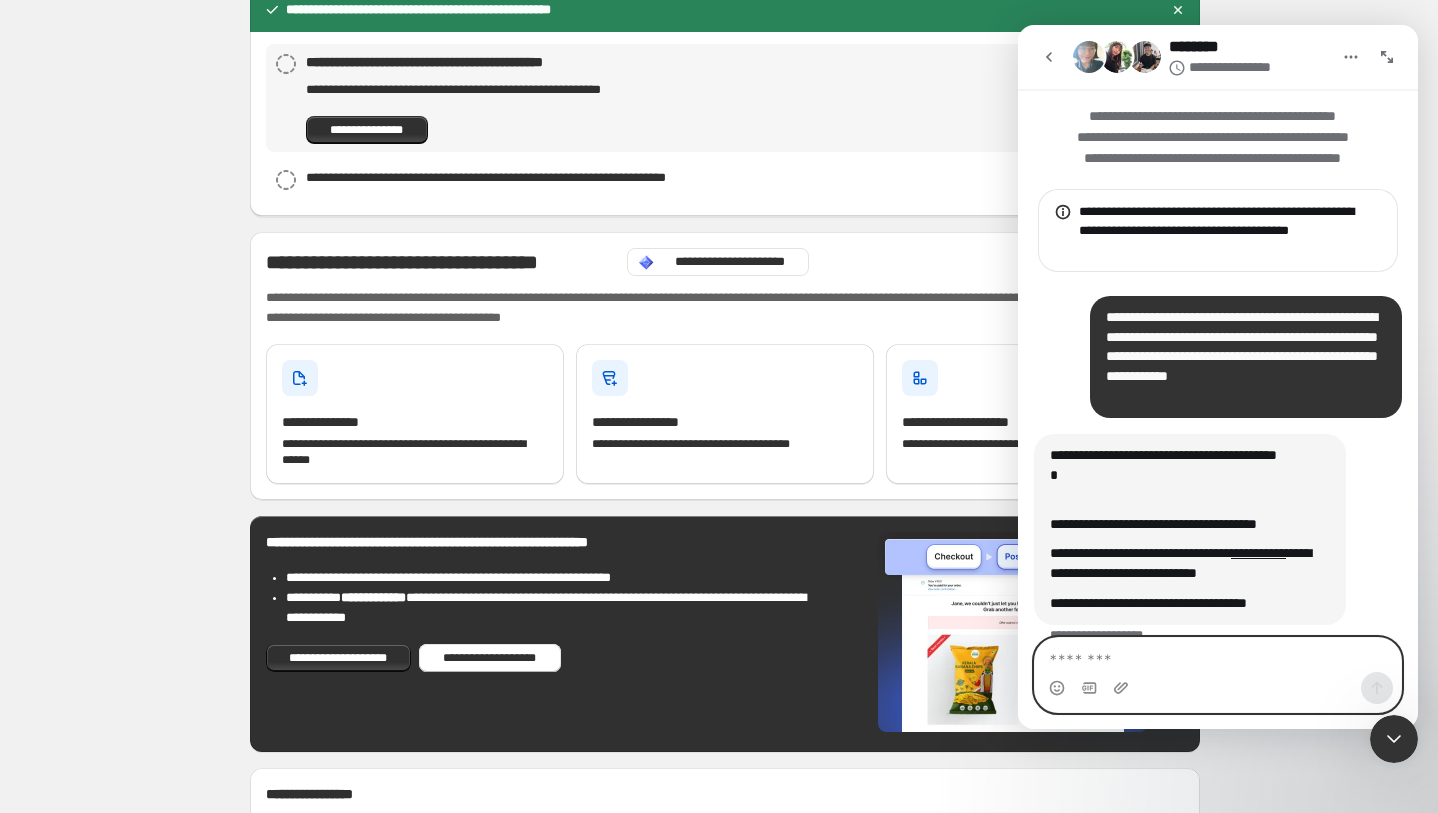 scroll, scrollTop: 29, scrollLeft: 0, axis: vertical 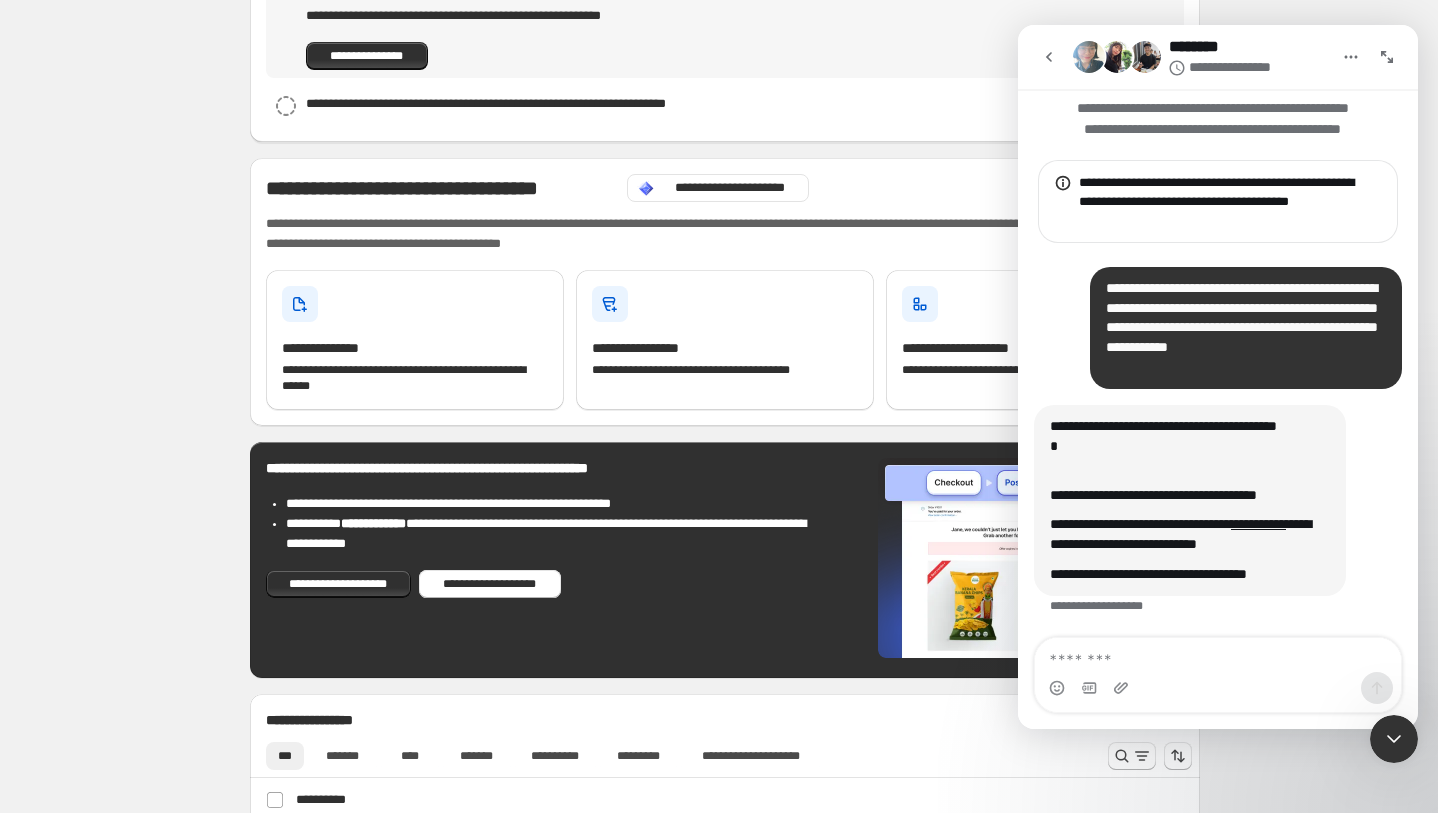 click at bounding box center (1089, 57) 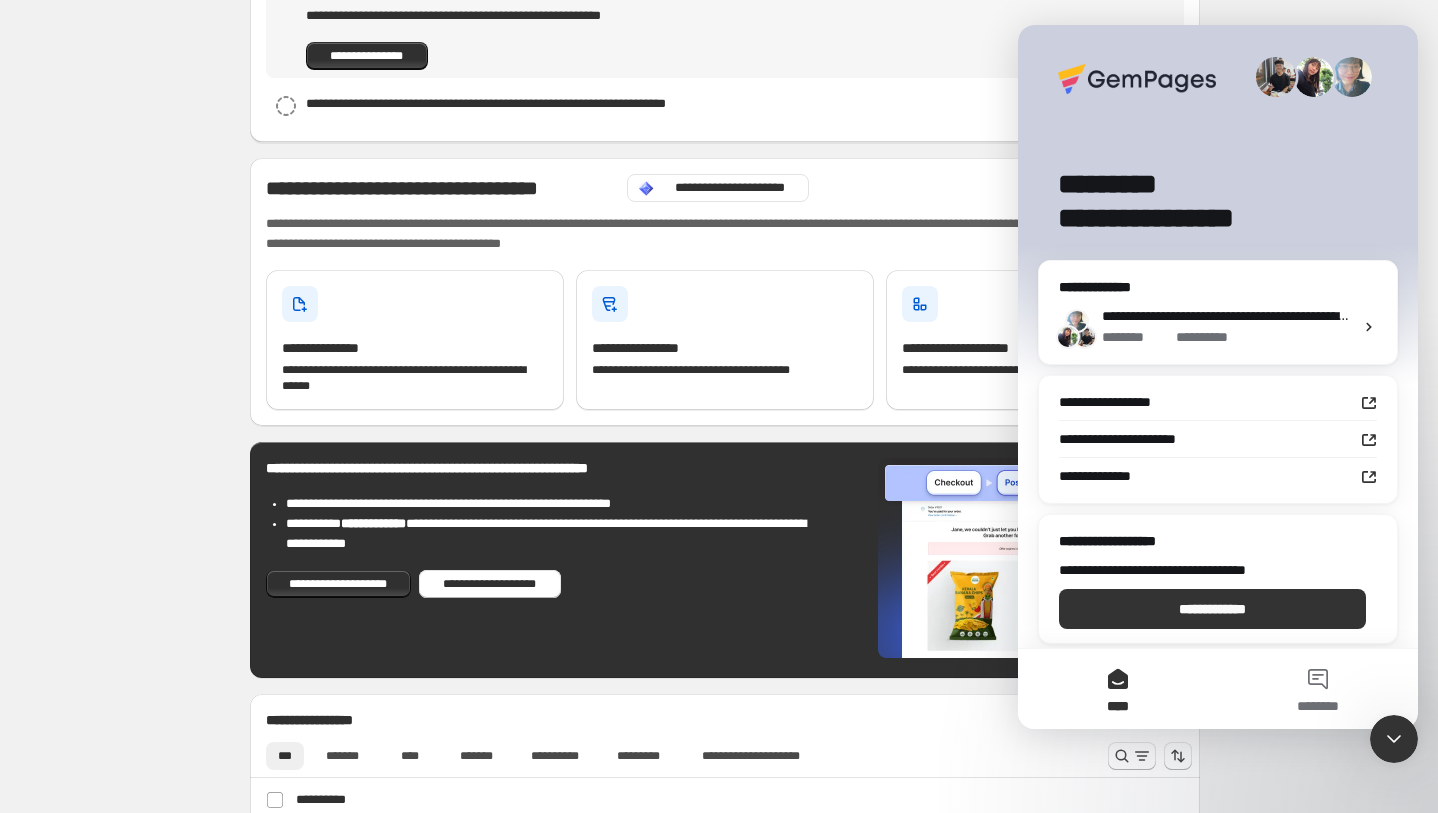 scroll, scrollTop: 6, scrollLeft: 0, axis: vertical 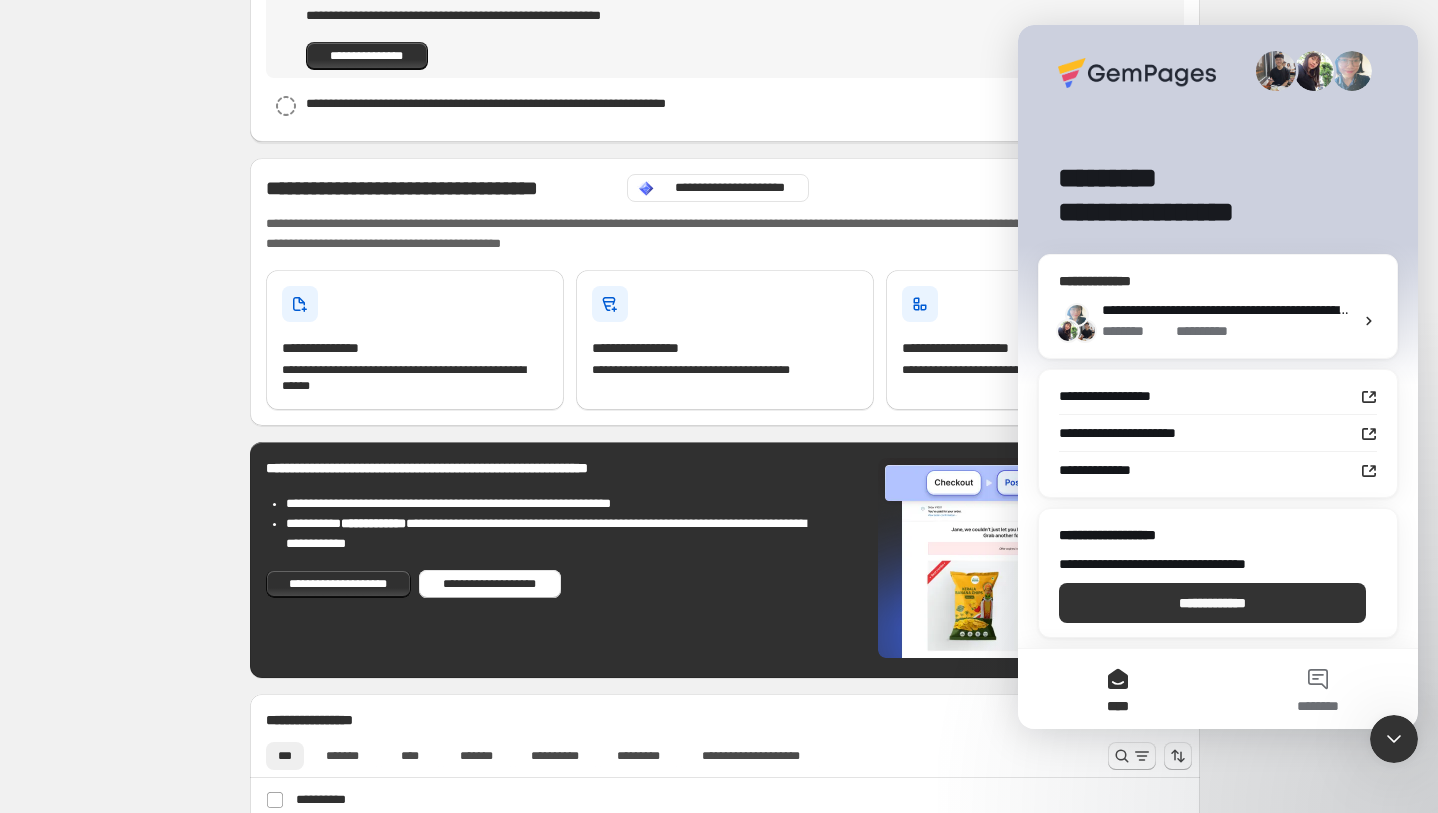 click on "**********" at bounding box center [1635, 310] 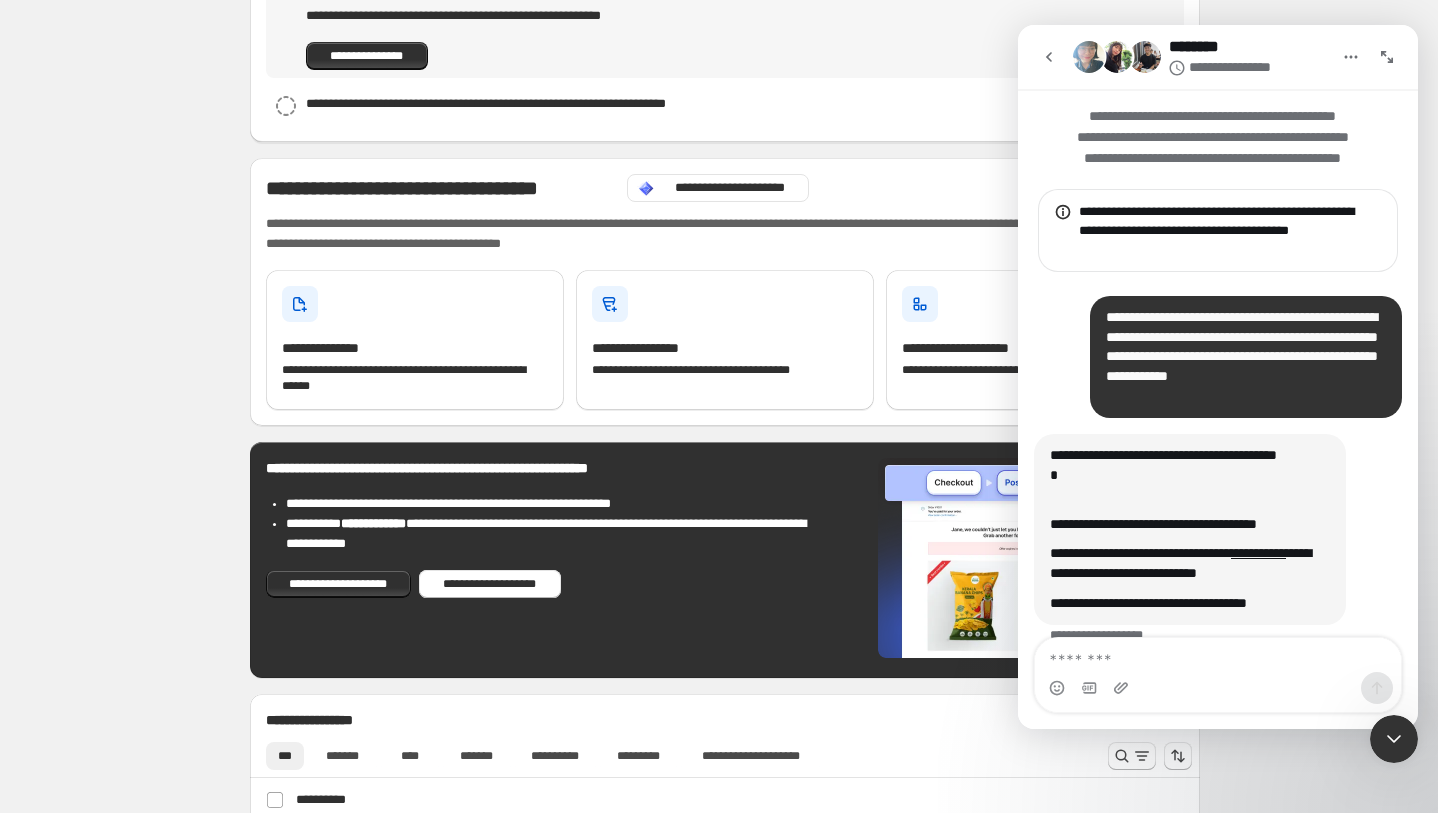 scroll, scrollTop: 29, scrollLeft: 0, axis: vertical 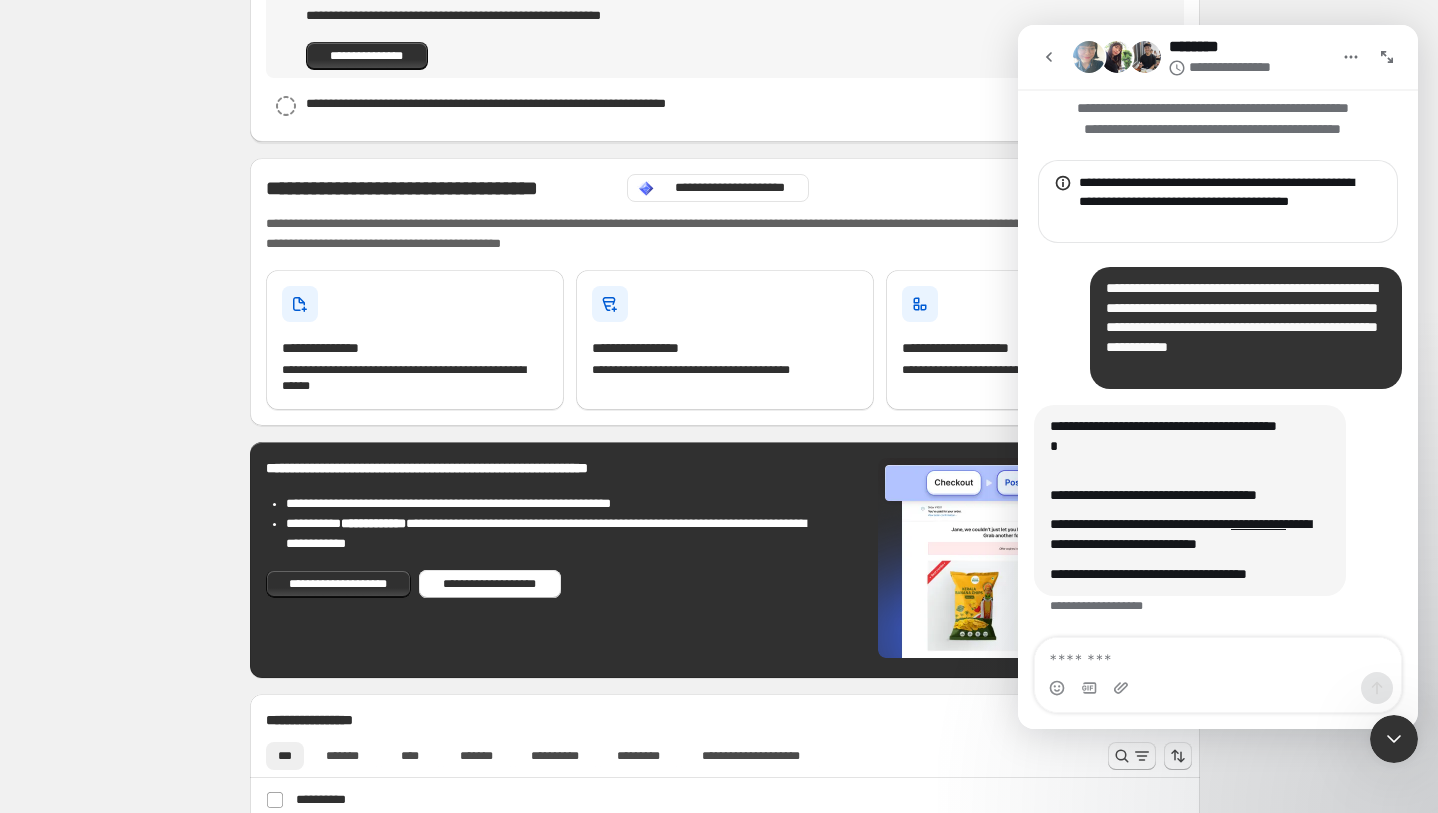 click 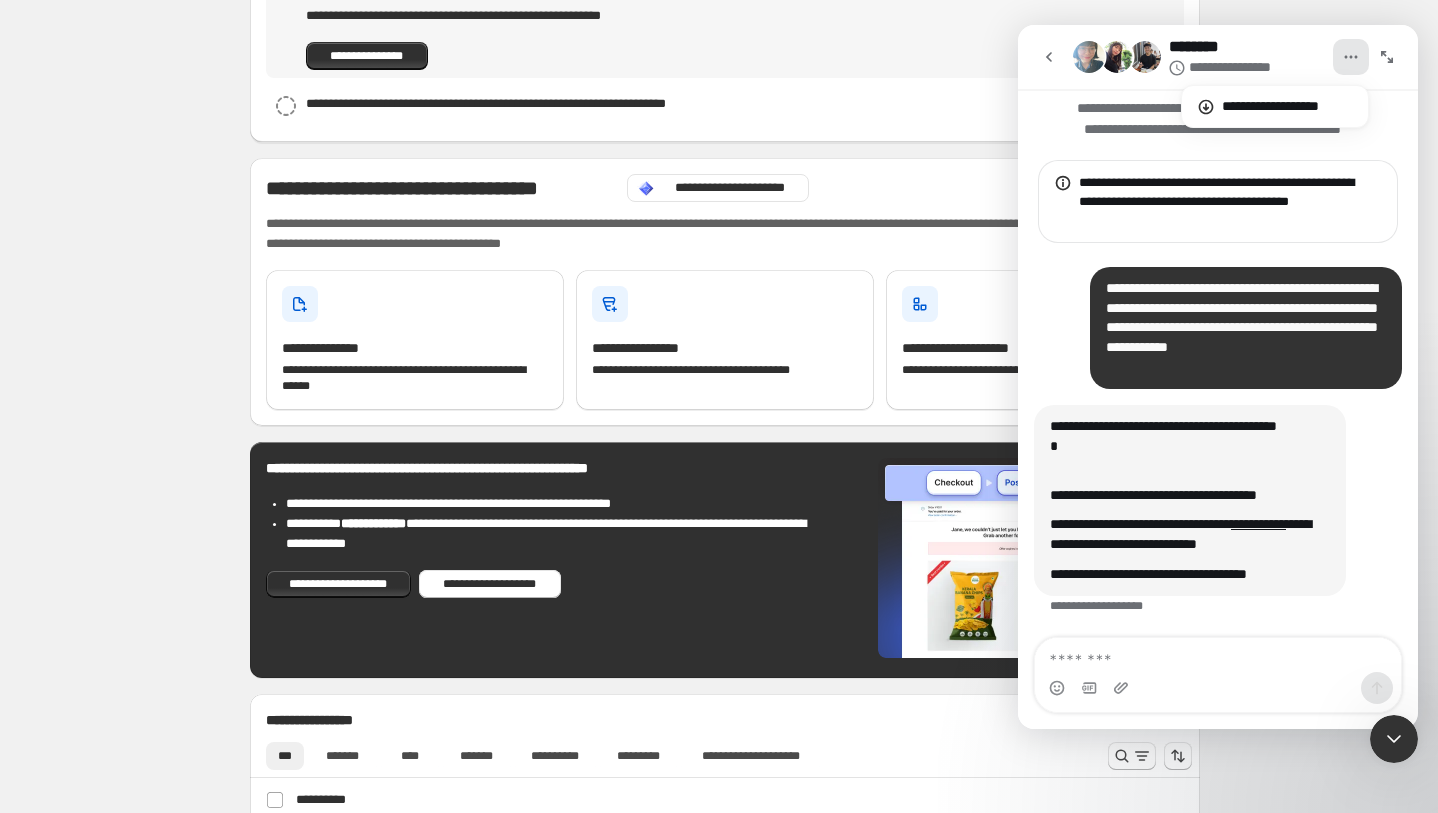 click at bounding box center (1117, 57) 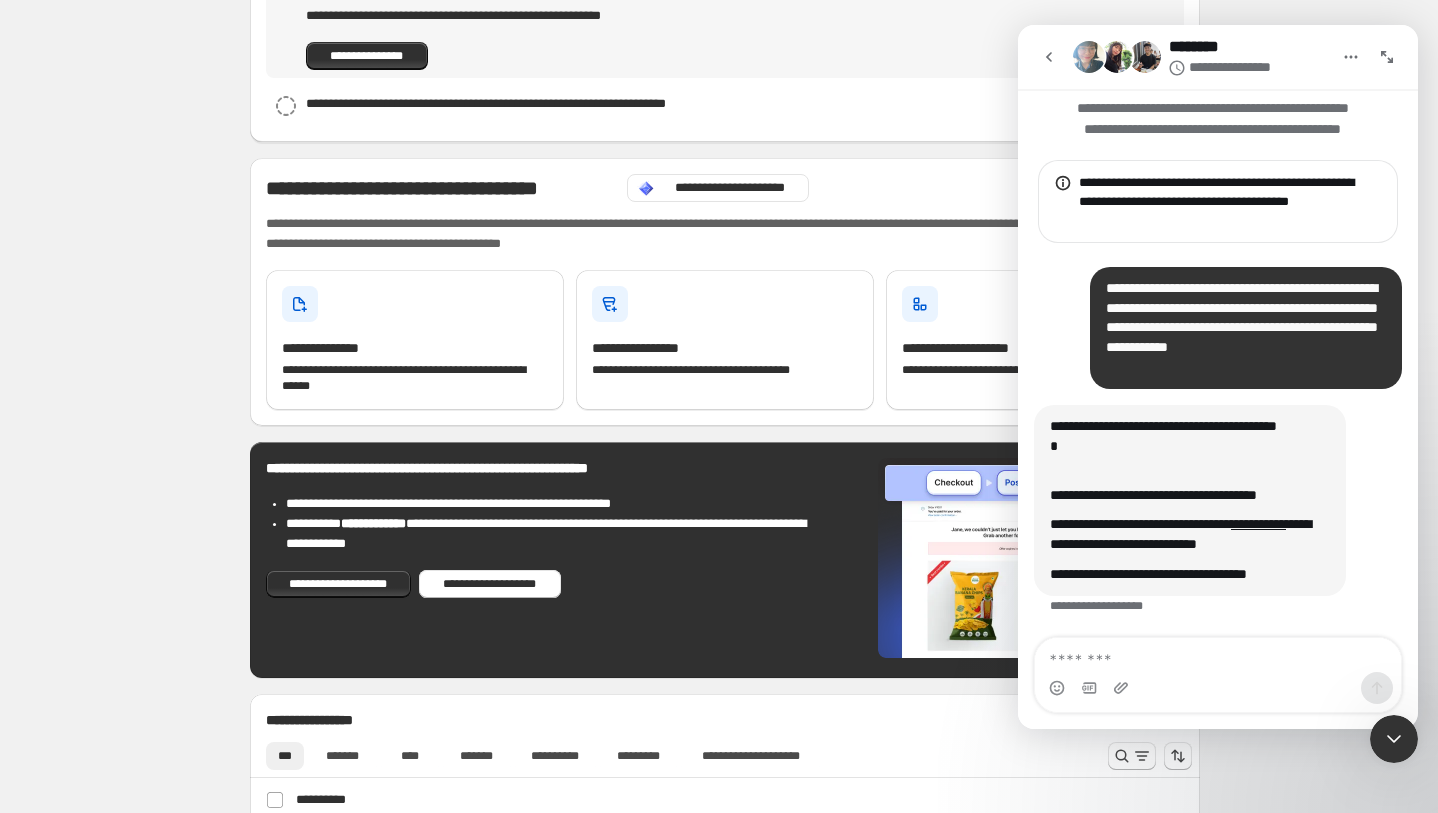 click at bounding box center [1145, 57] 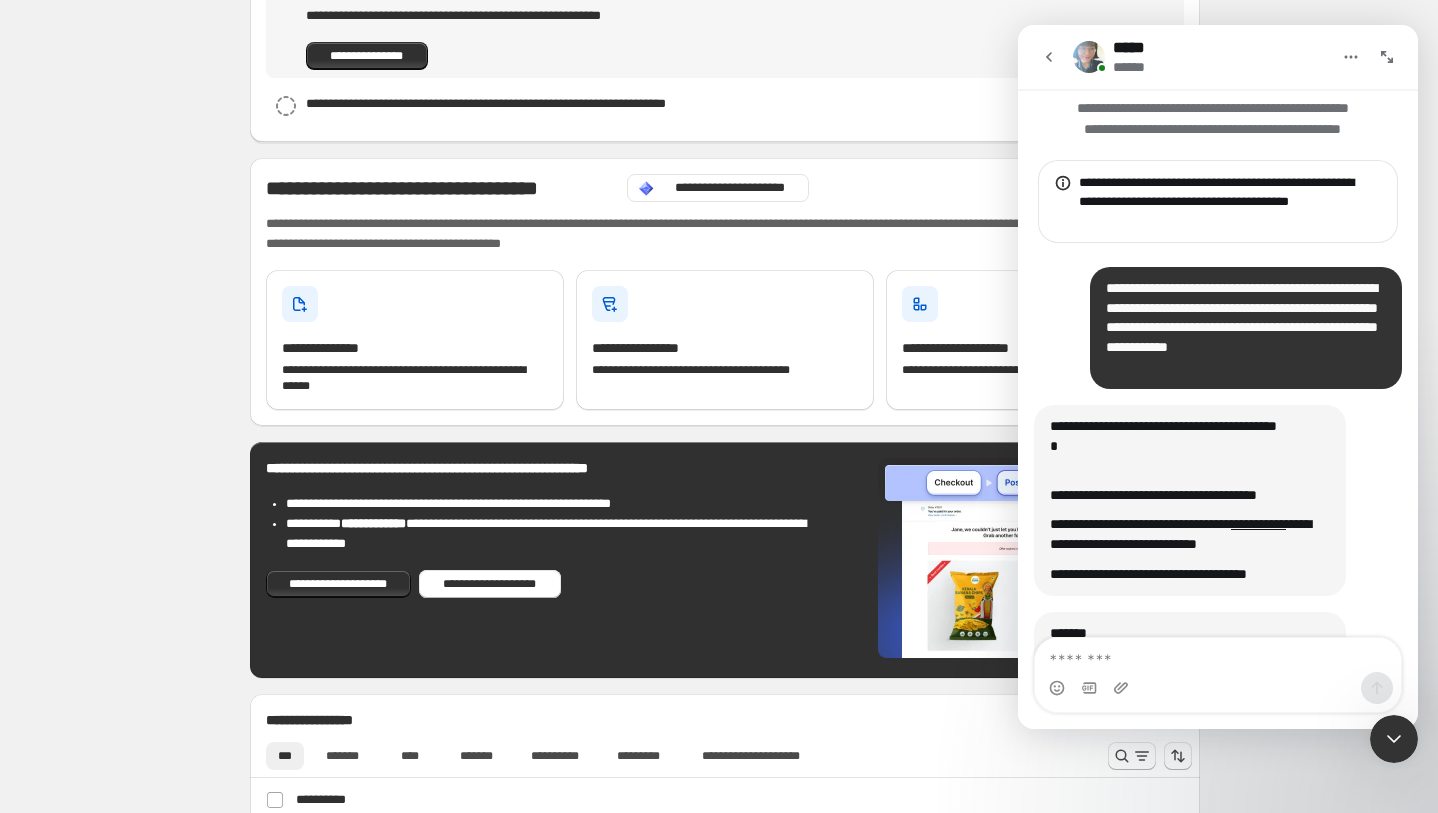 scroll, scrollTop: 603, scrollLeft: 0, axis: vertical 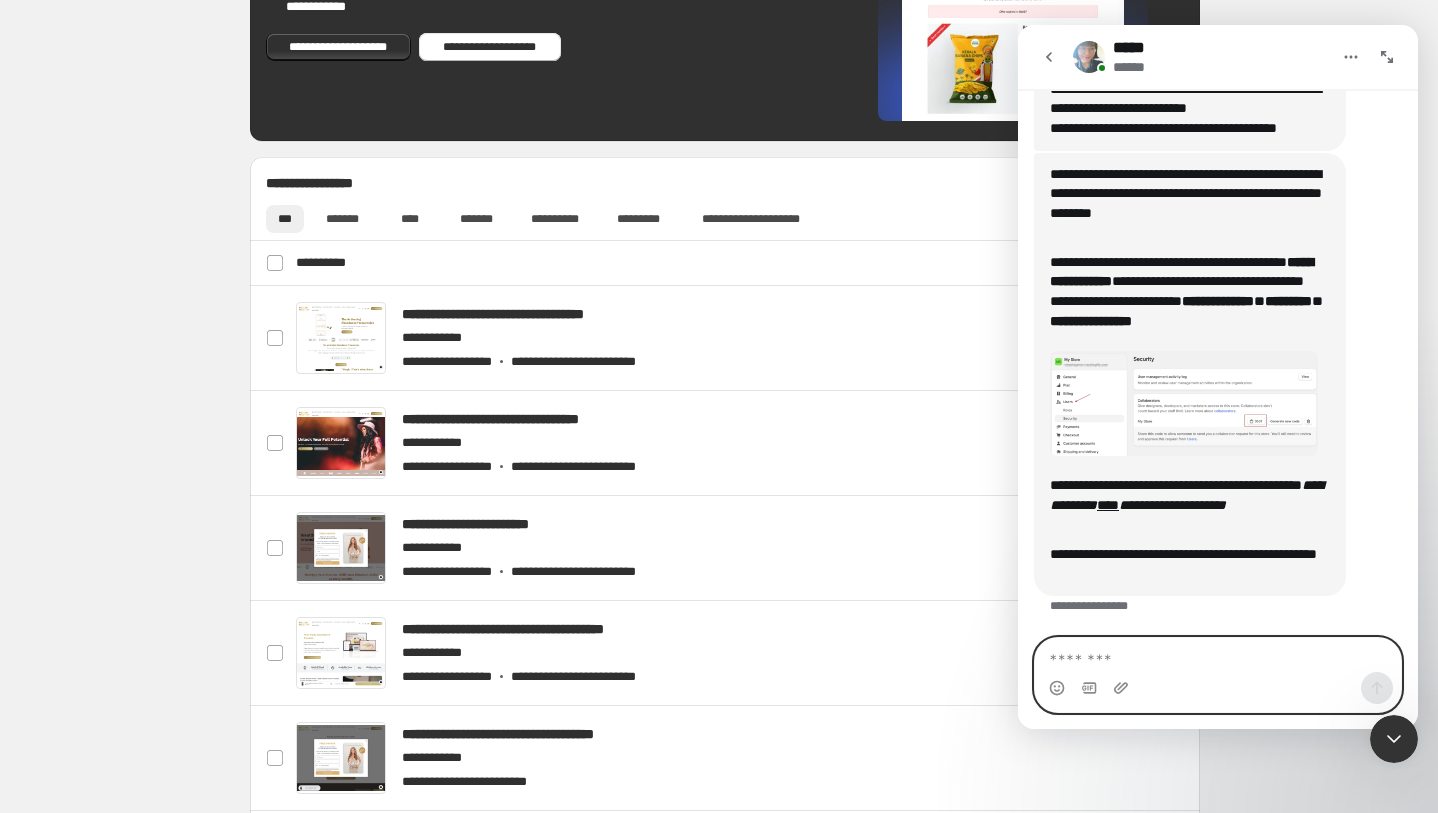 click at bounding box center (1218, 655) 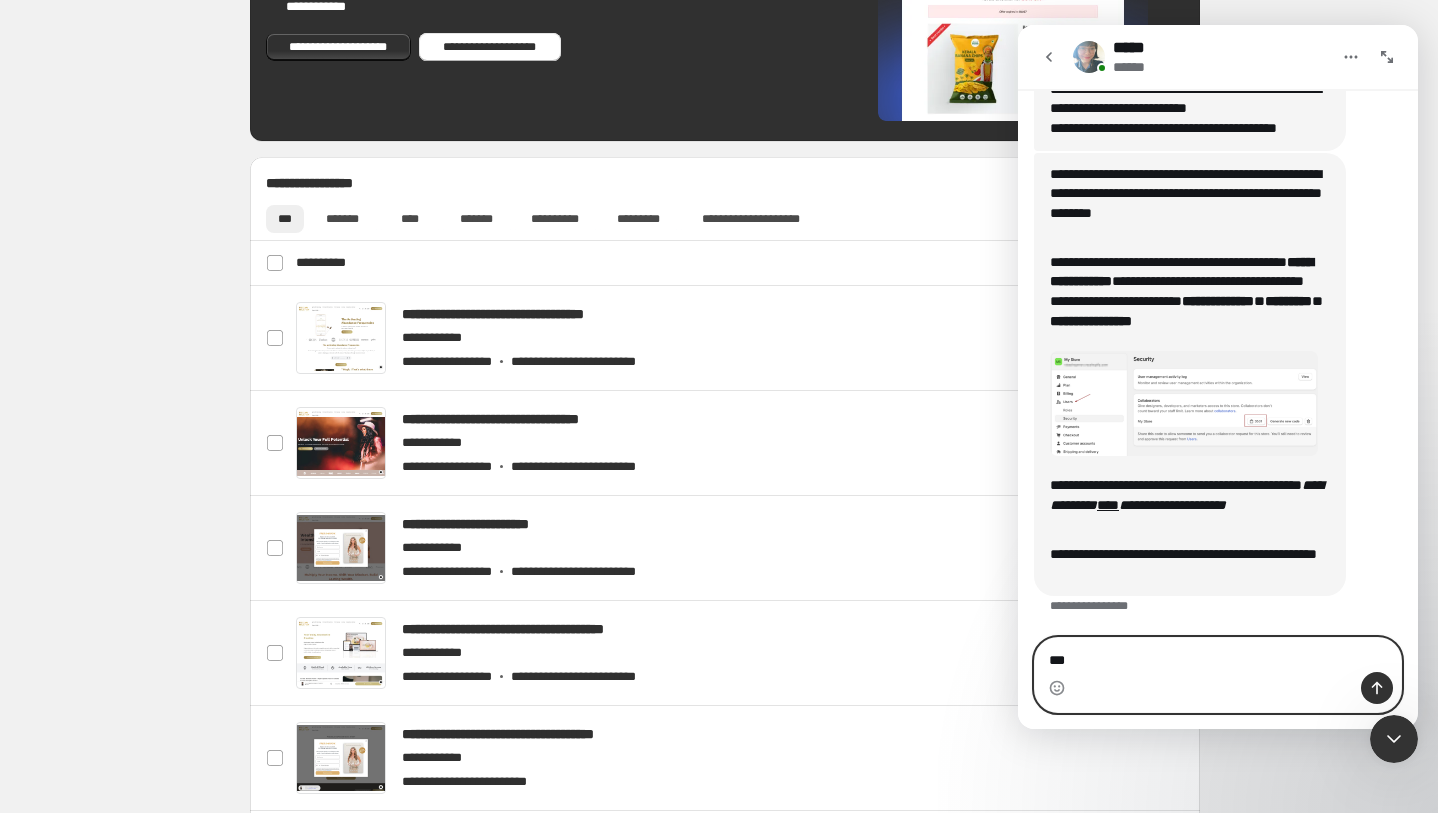 type on "****" 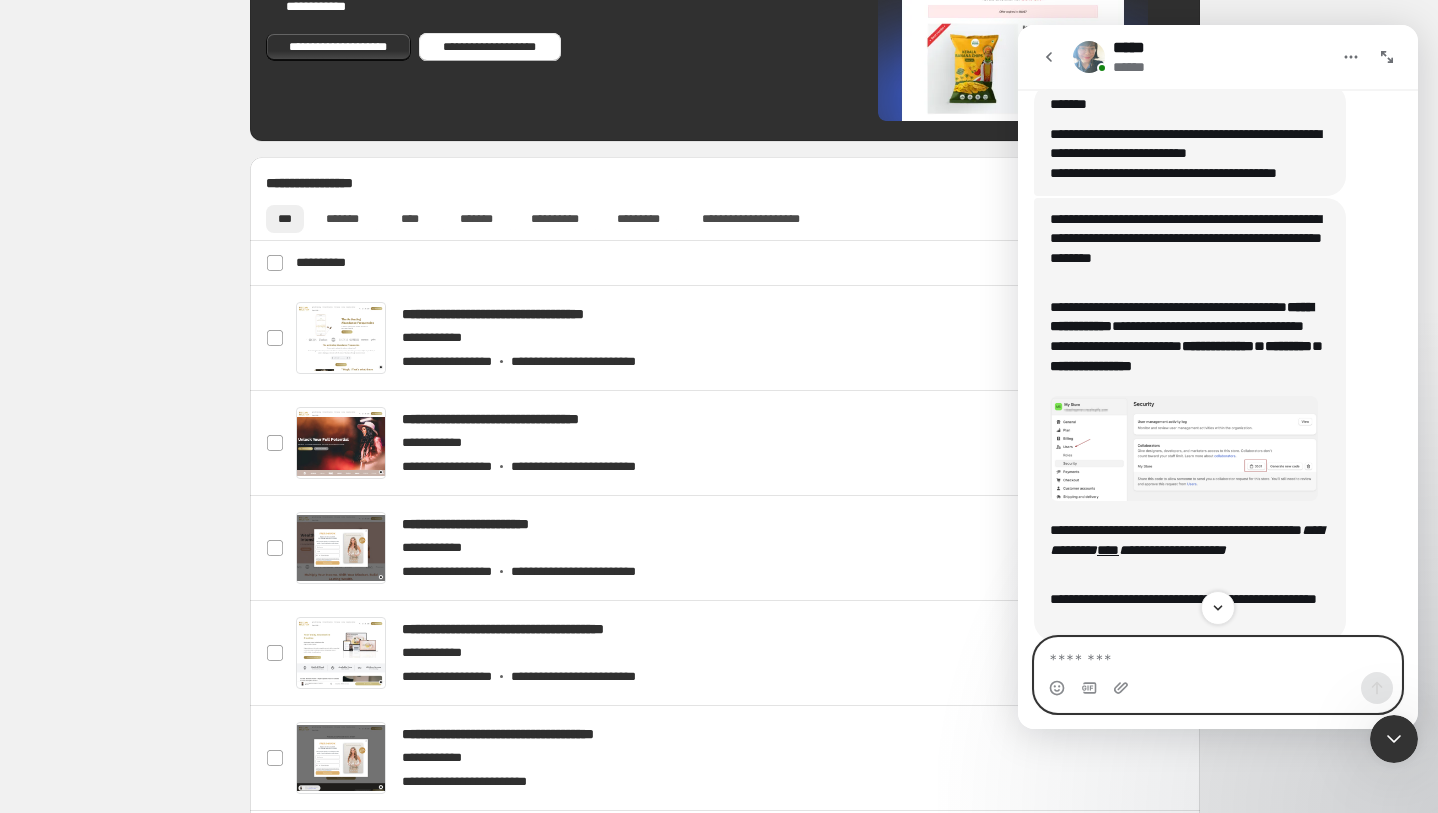scroll, scrollTop: 663, scrollLeft: 0, axis: vertical 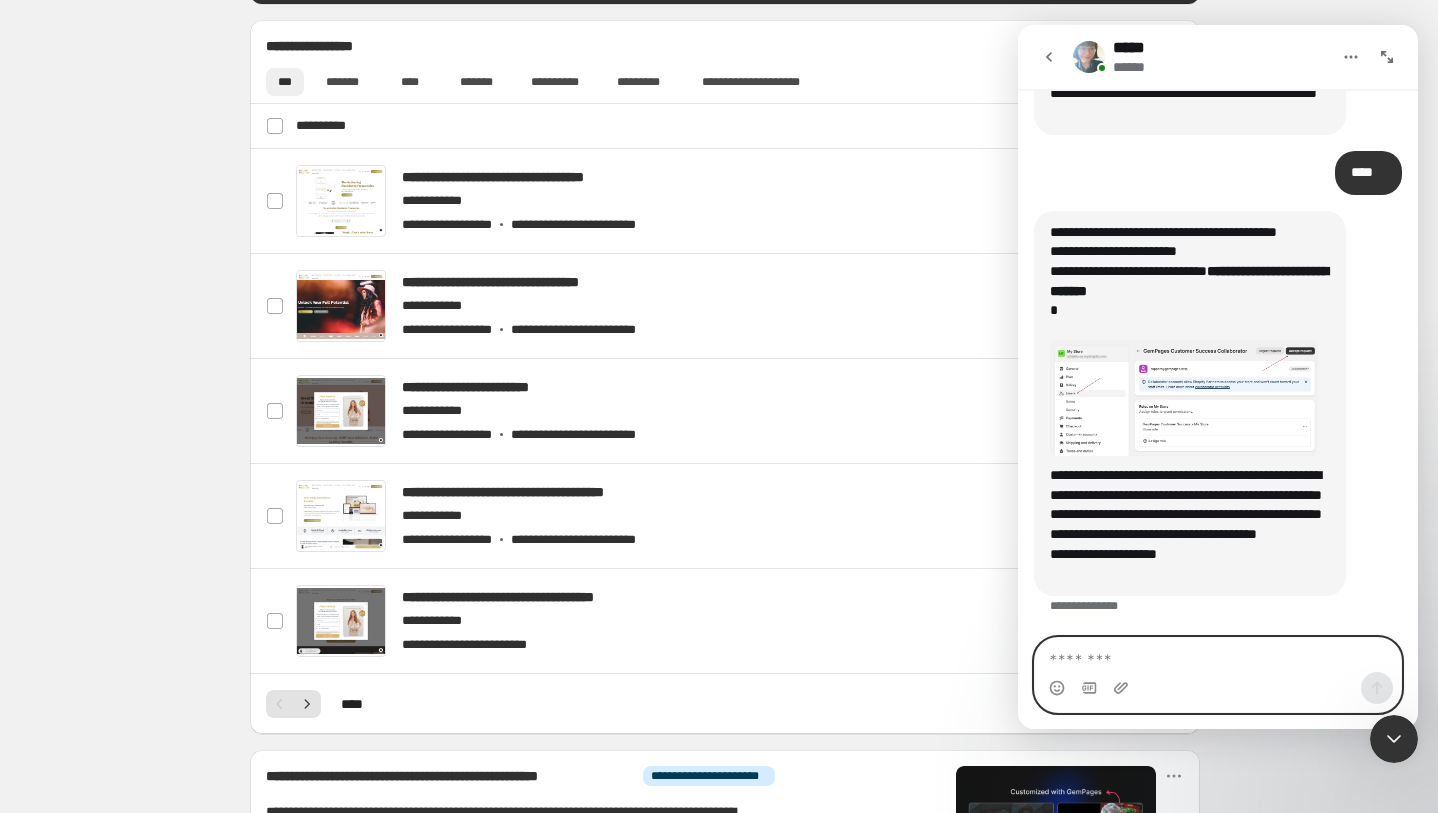 click at bounding box center [1218, 655] 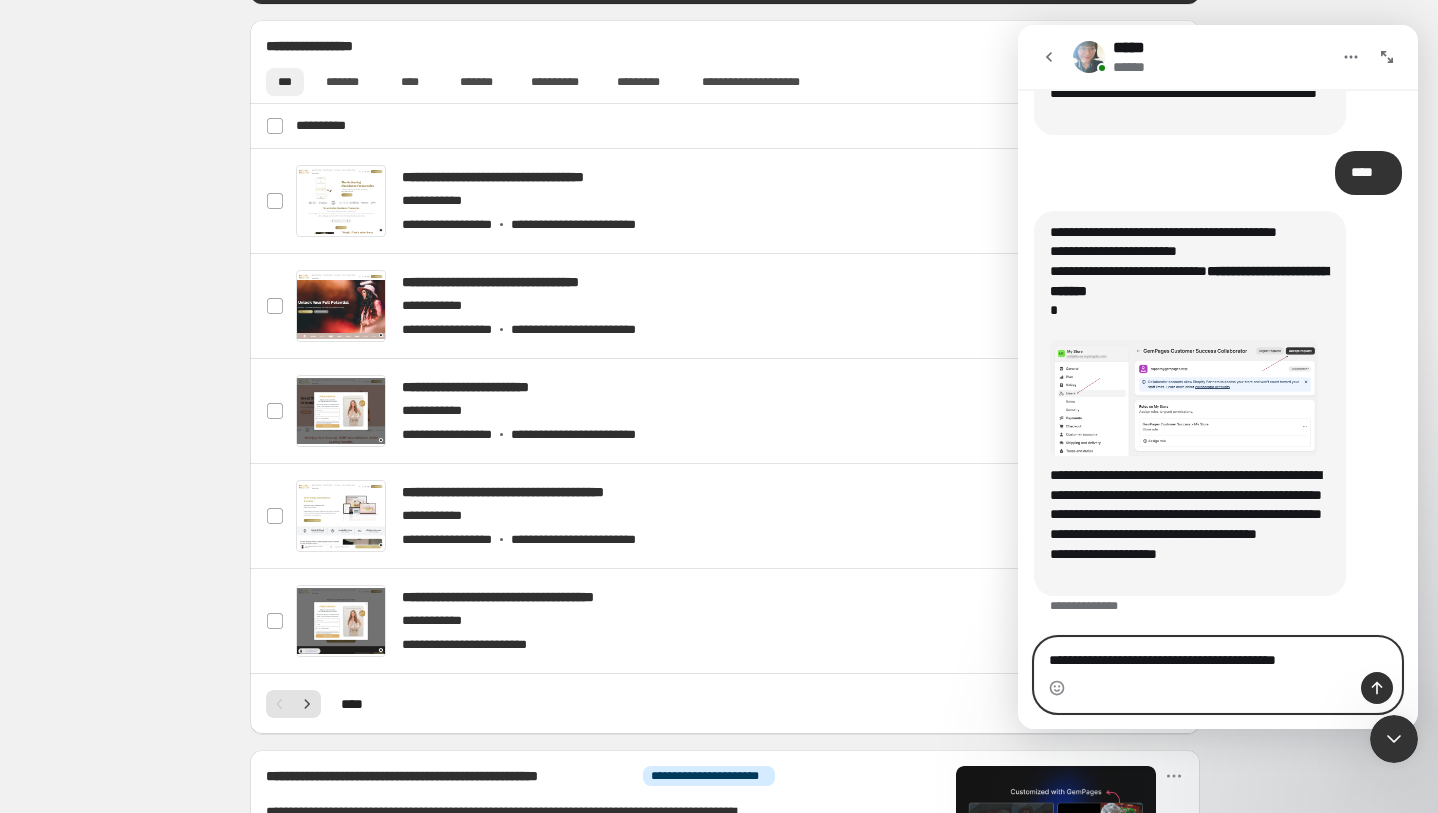 type on "**********" 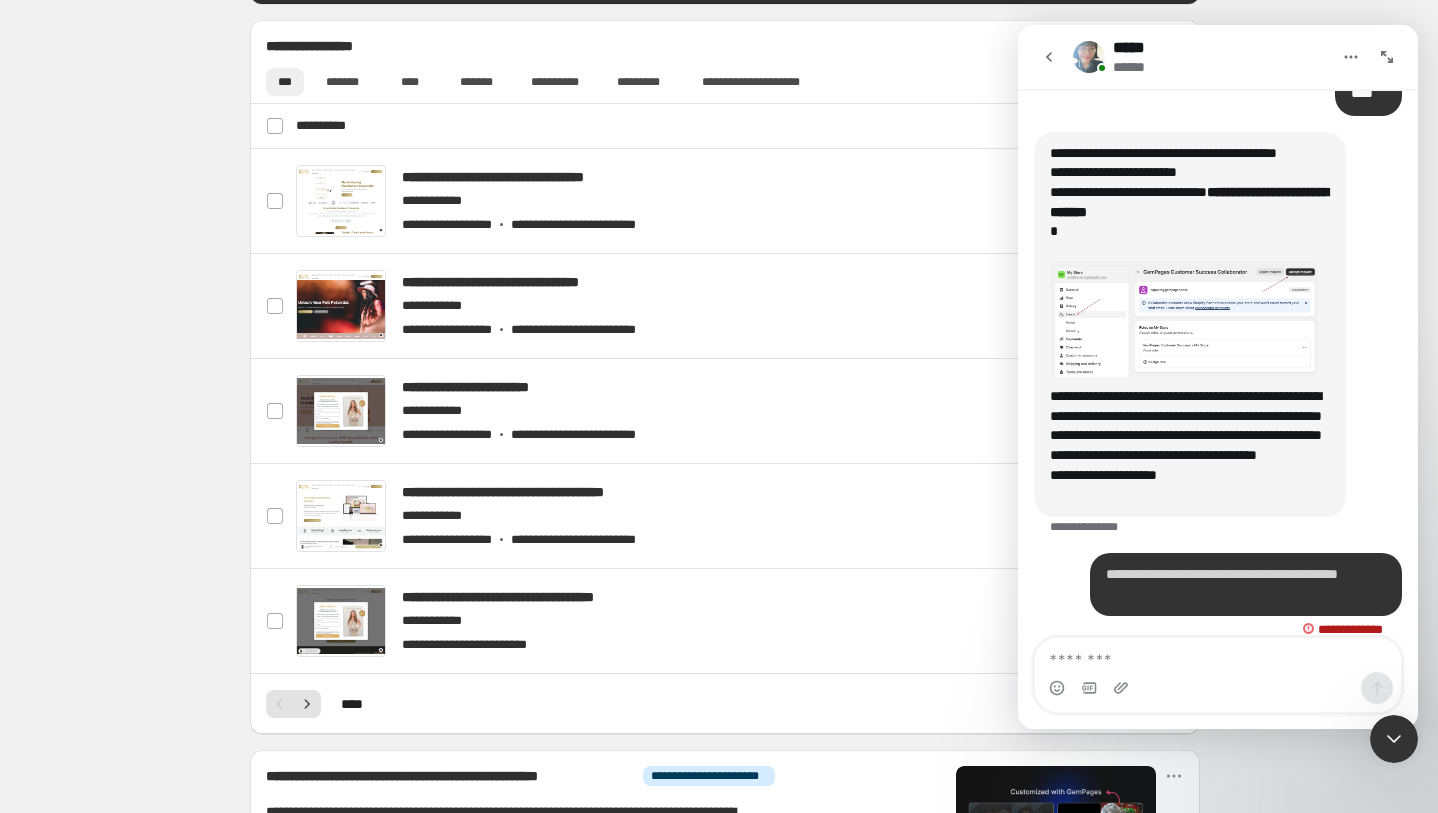 scroll, scrollTop: 1163, scrollLeft: 0, axis: vertical 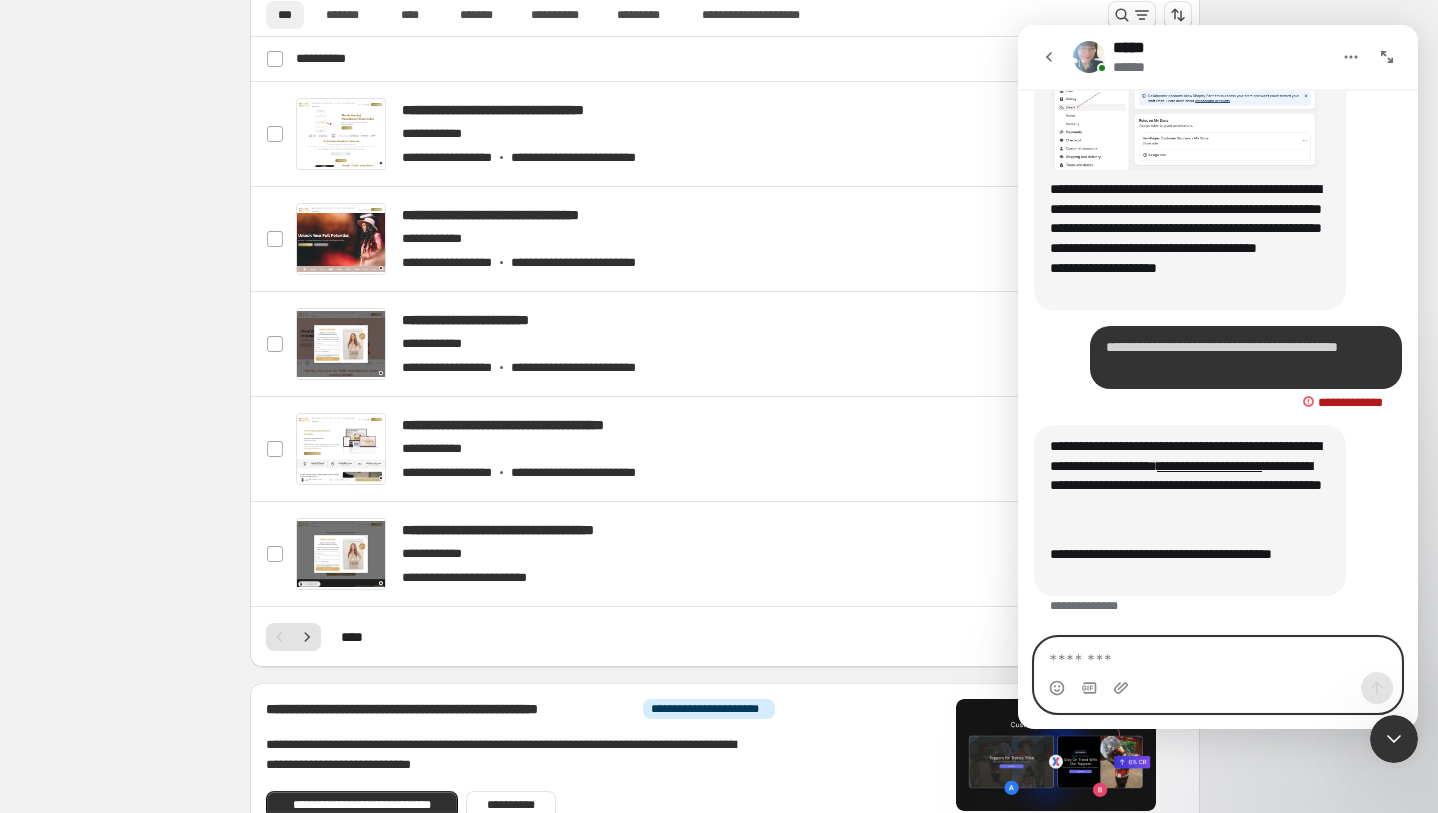 click at bounding box center (1218, 655) 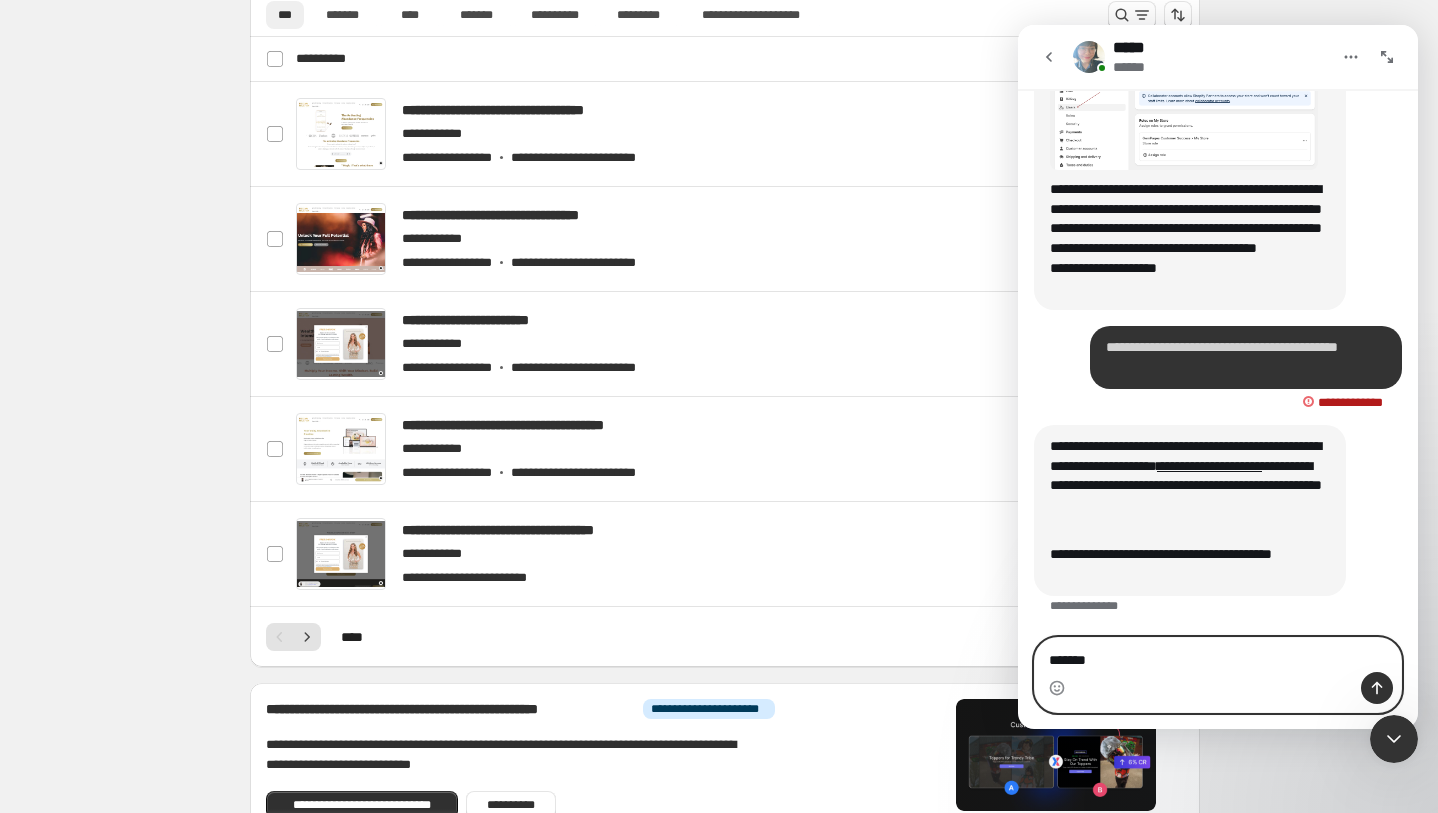 type on "********" 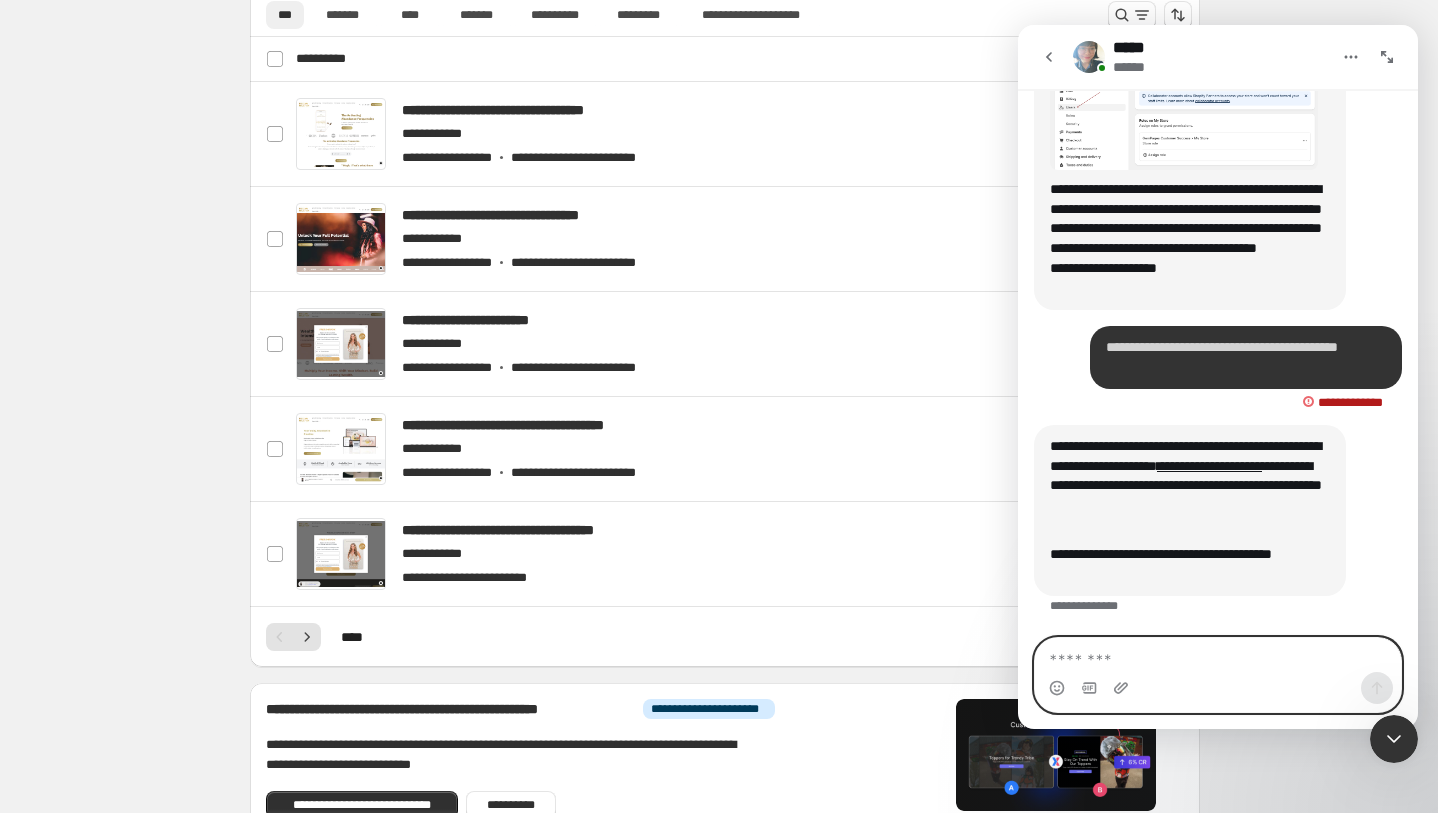 scroll, scrollTop: 1410, scrollLeft: 0, axis: vertical 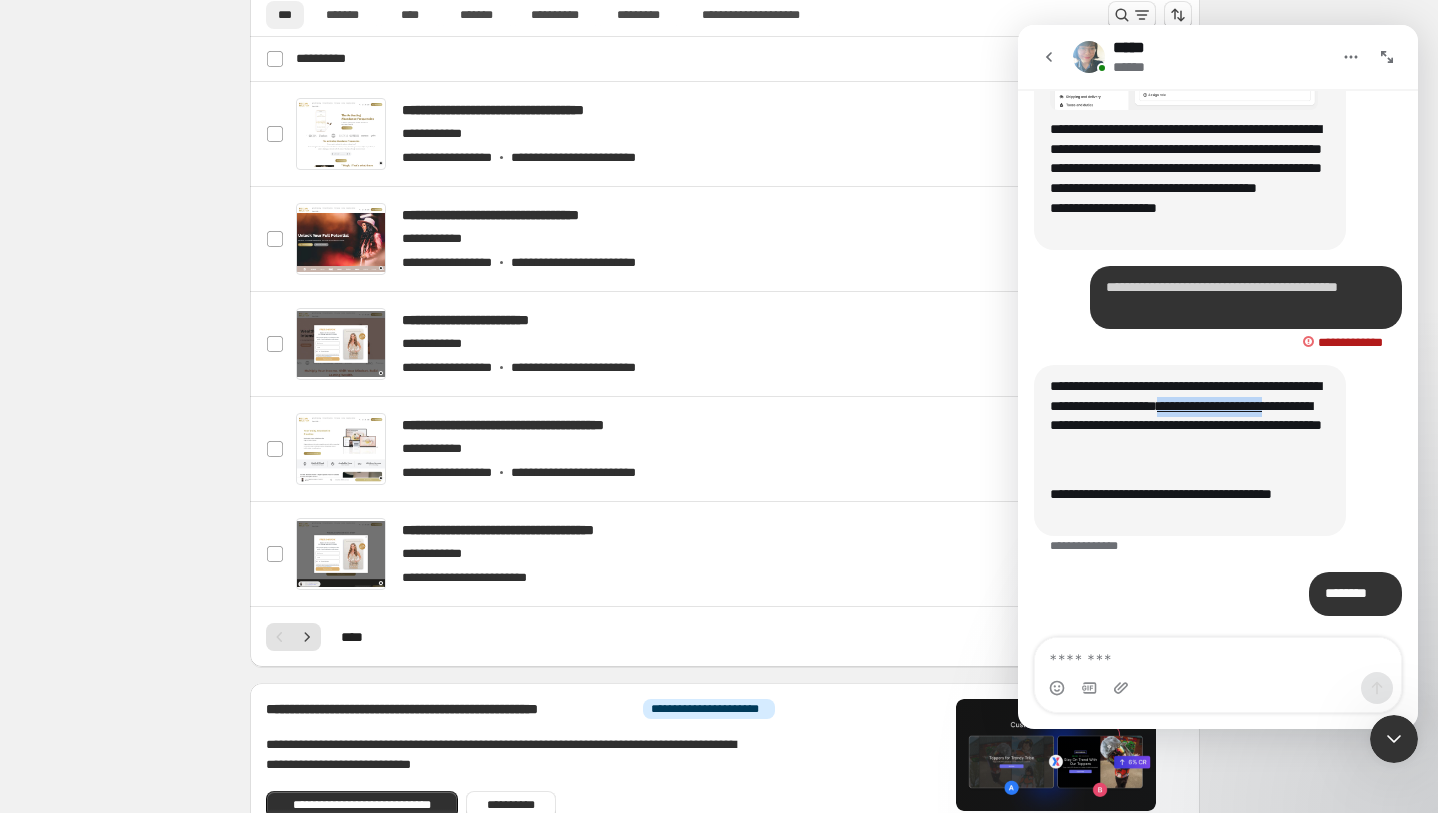 drag, startPoint x: 1214, startPoint y: 425, endPoint x: 1036, endPoint y: 429, distance: 178.04494 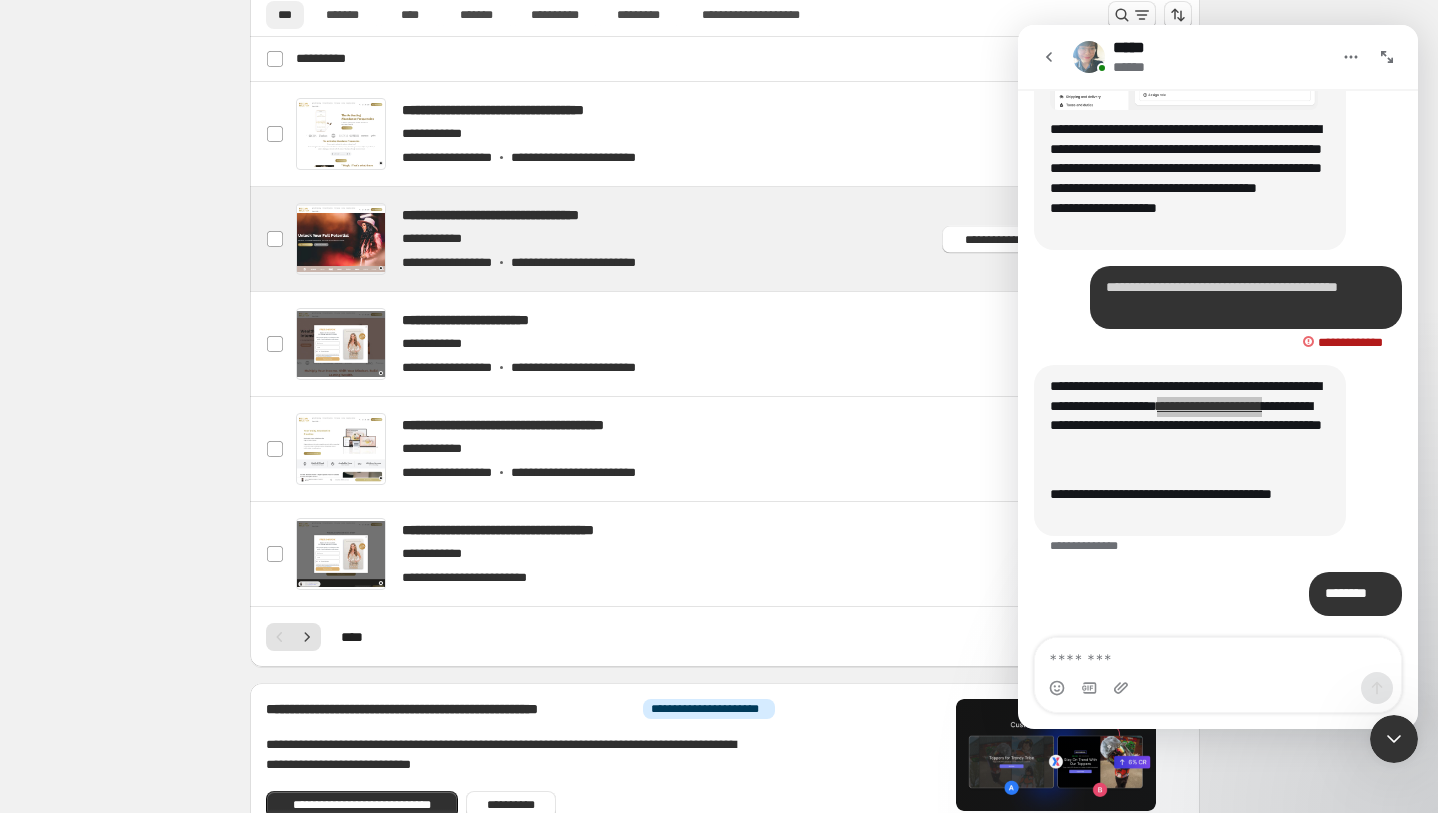 scroll, scrollTop: 1487, scrollLeft: 0, axis: vertical 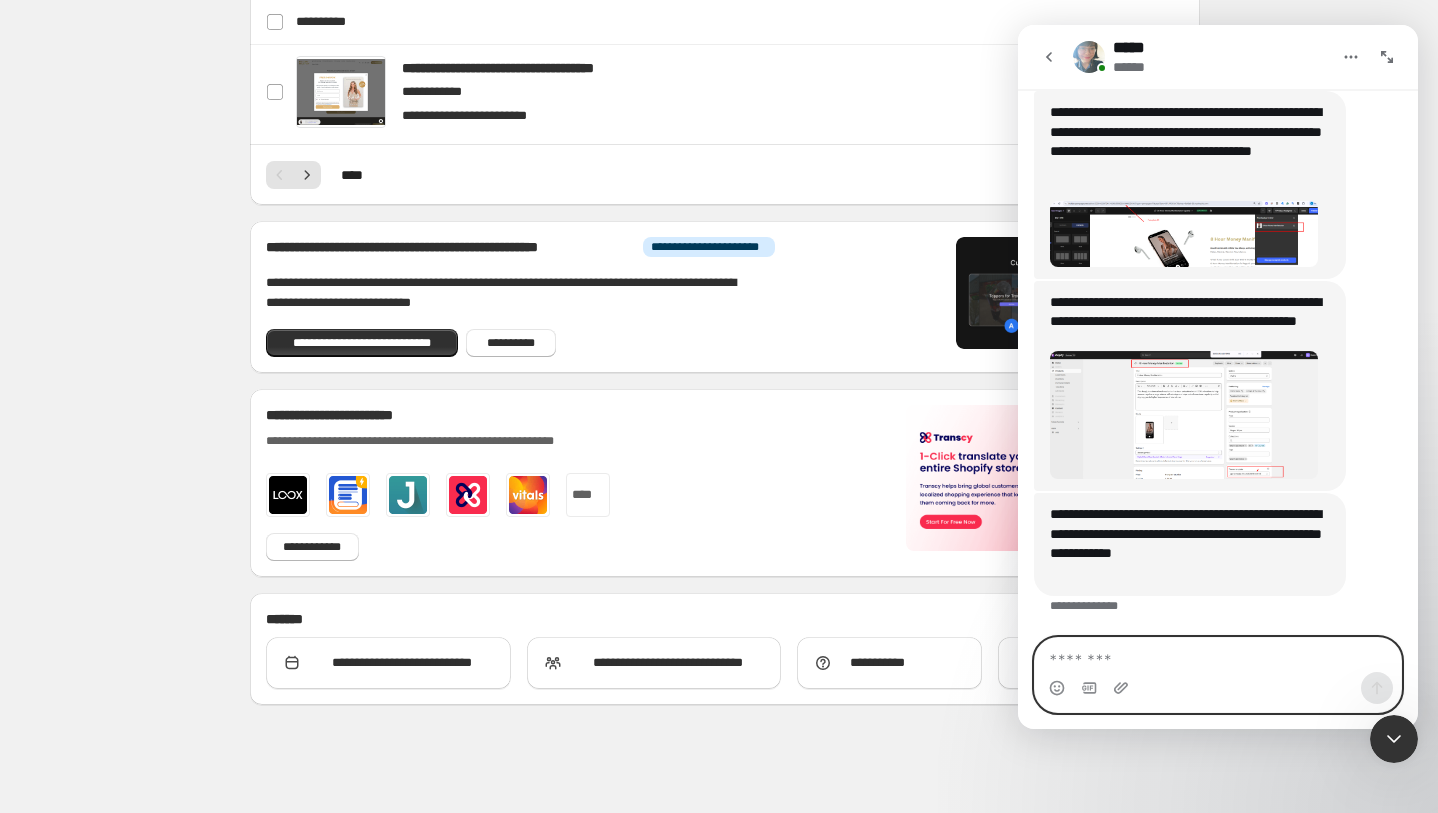 click at bounding box center [1218, 655] 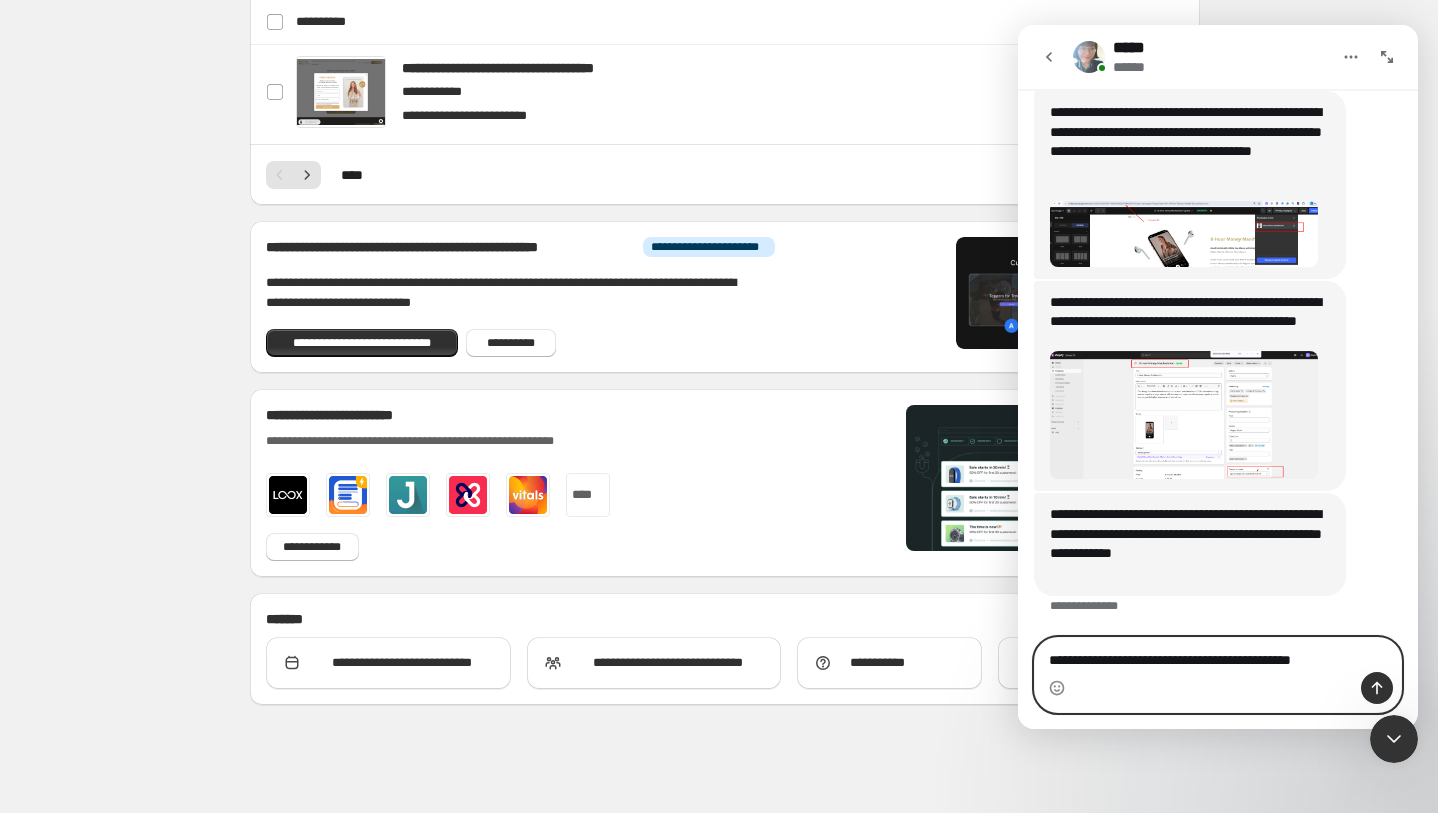 type on "**********" 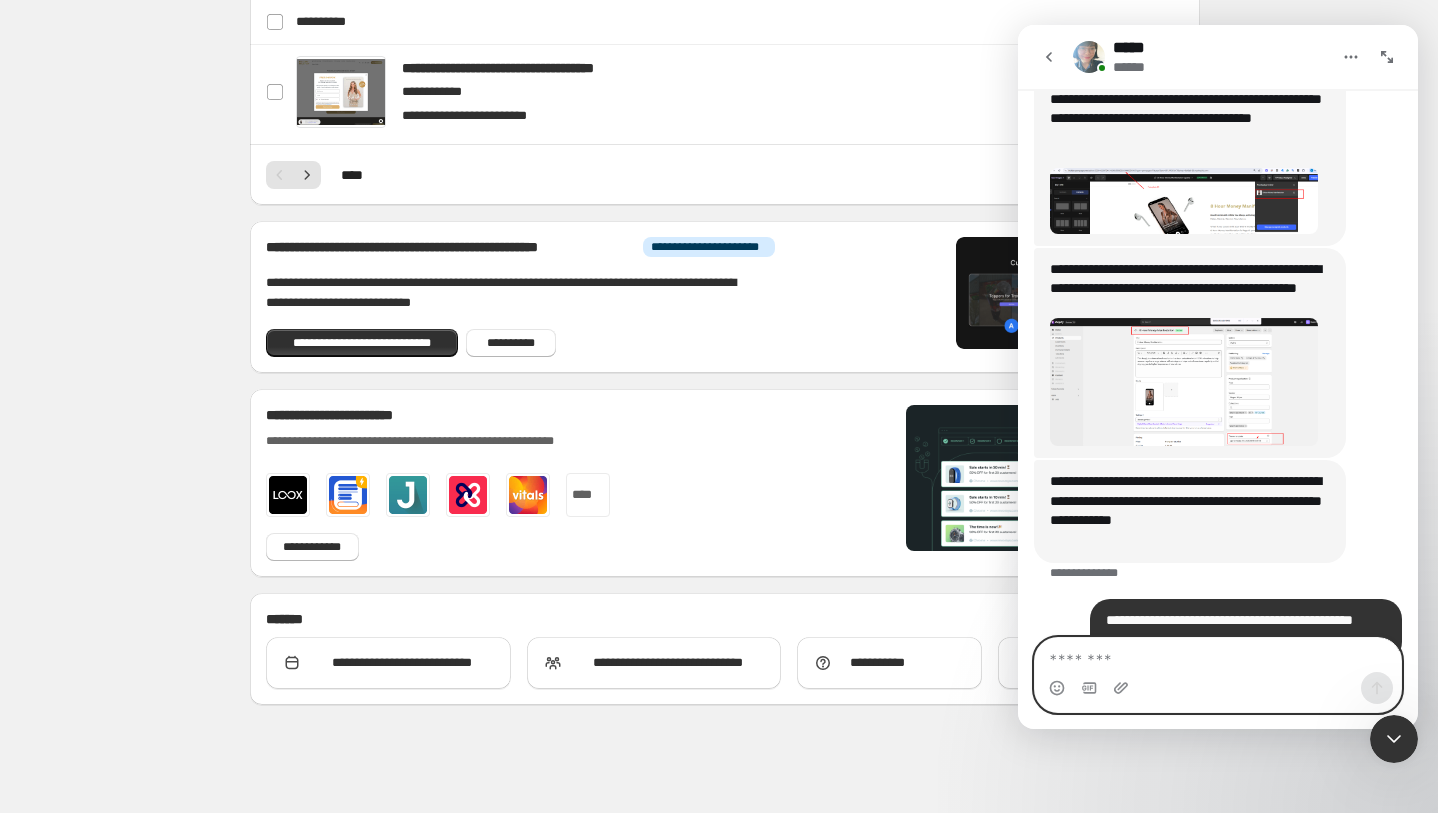 scroll, scrollTop: 2075, scrollLeft: 0, axis: vertical 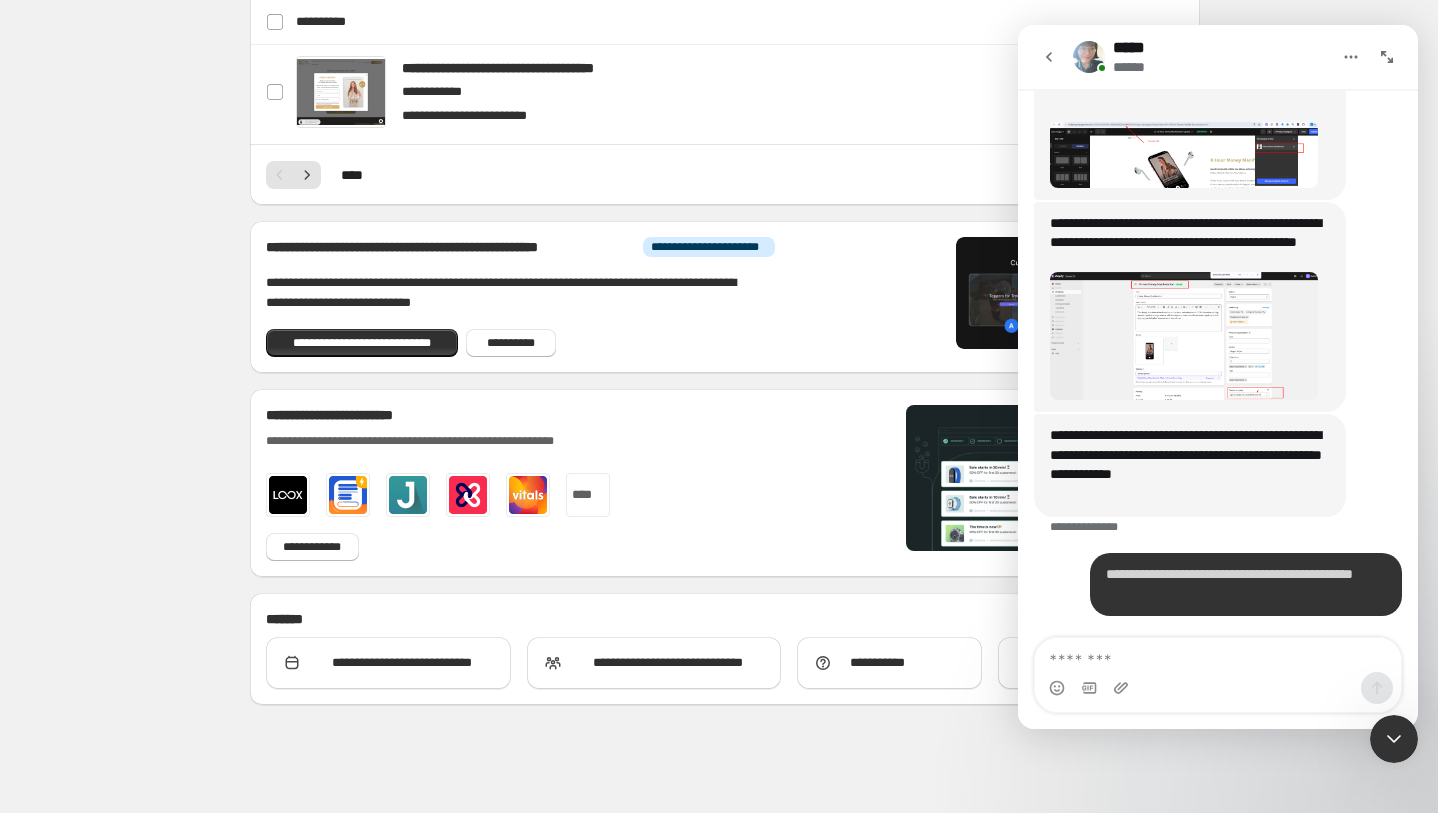 click at bounding box center (1184, 336) 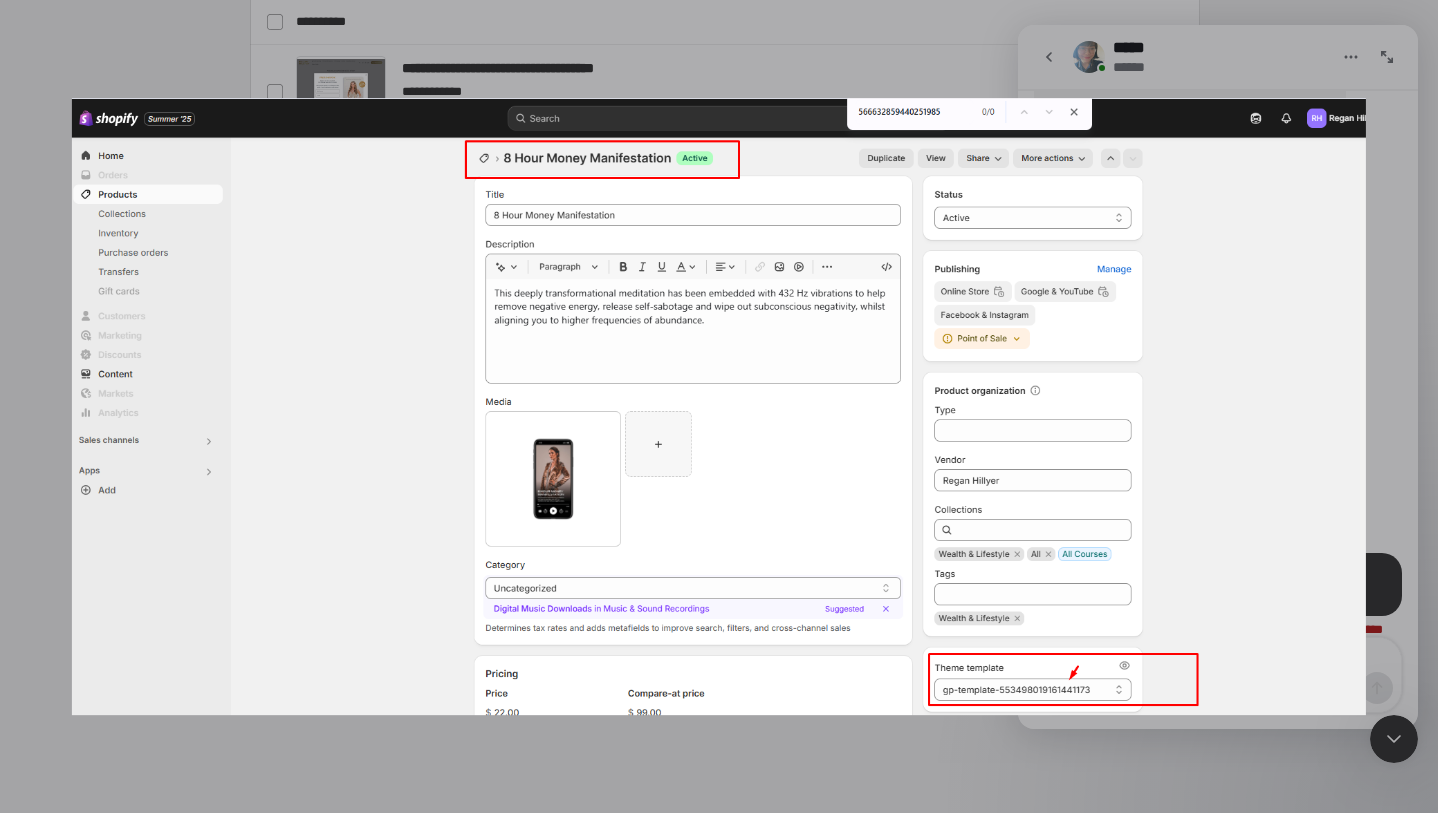 scroll, scrollTop: 0, scrollLeft: 0, axis: both 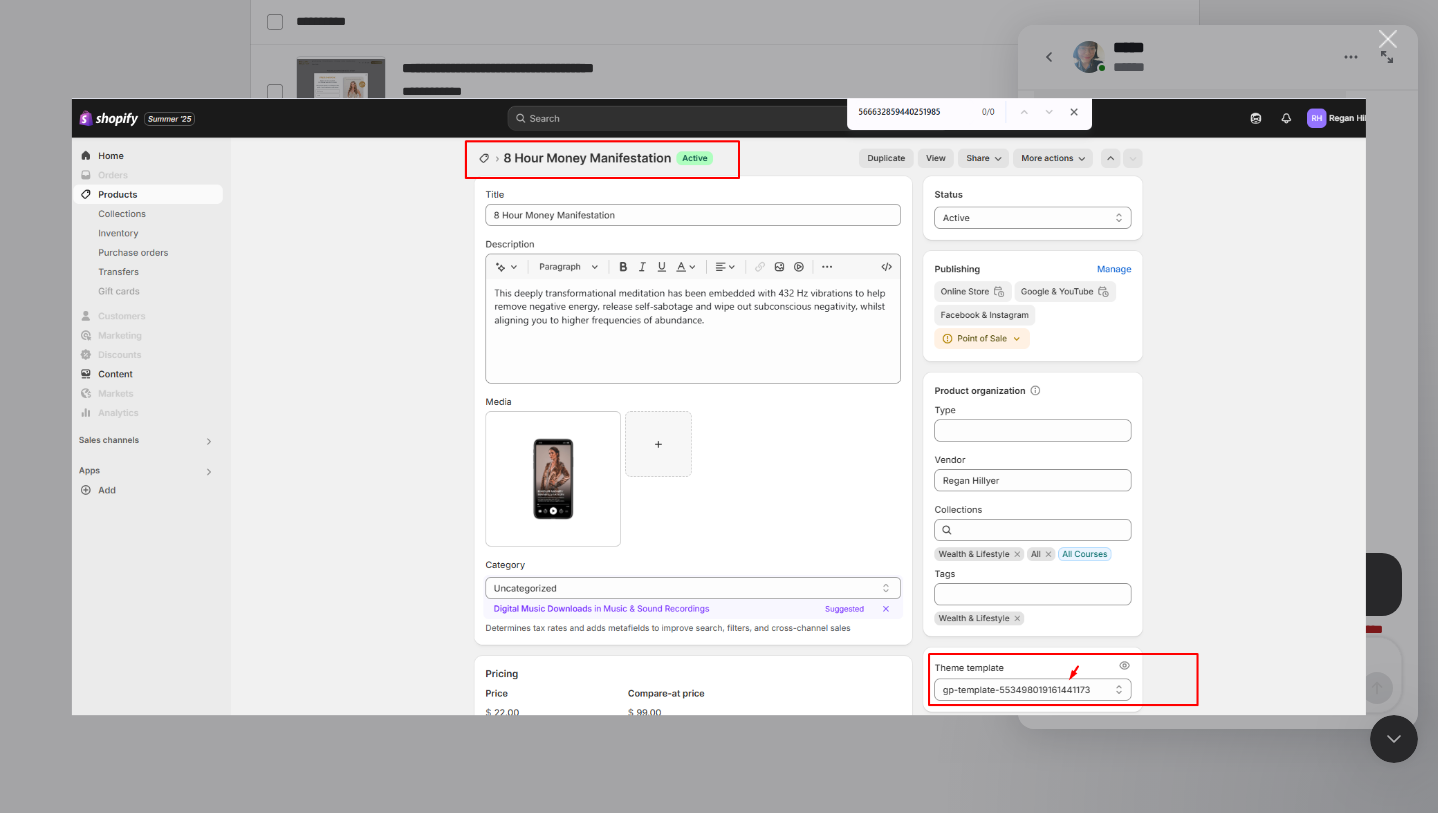 click at bounding box center (1388, 39) 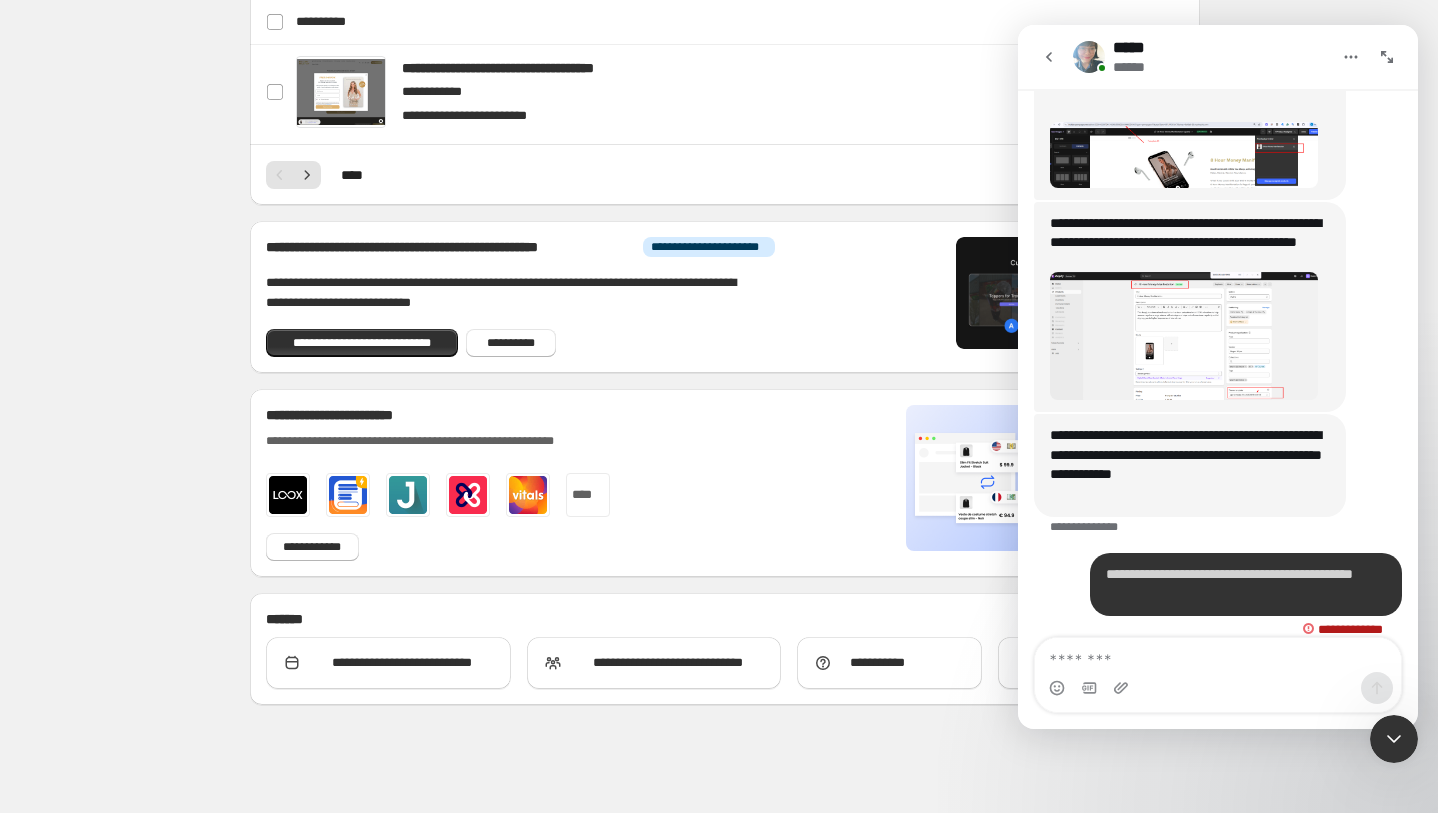 scroll, scrollTop: 2095, scrollLeft: 0, axis: vertical 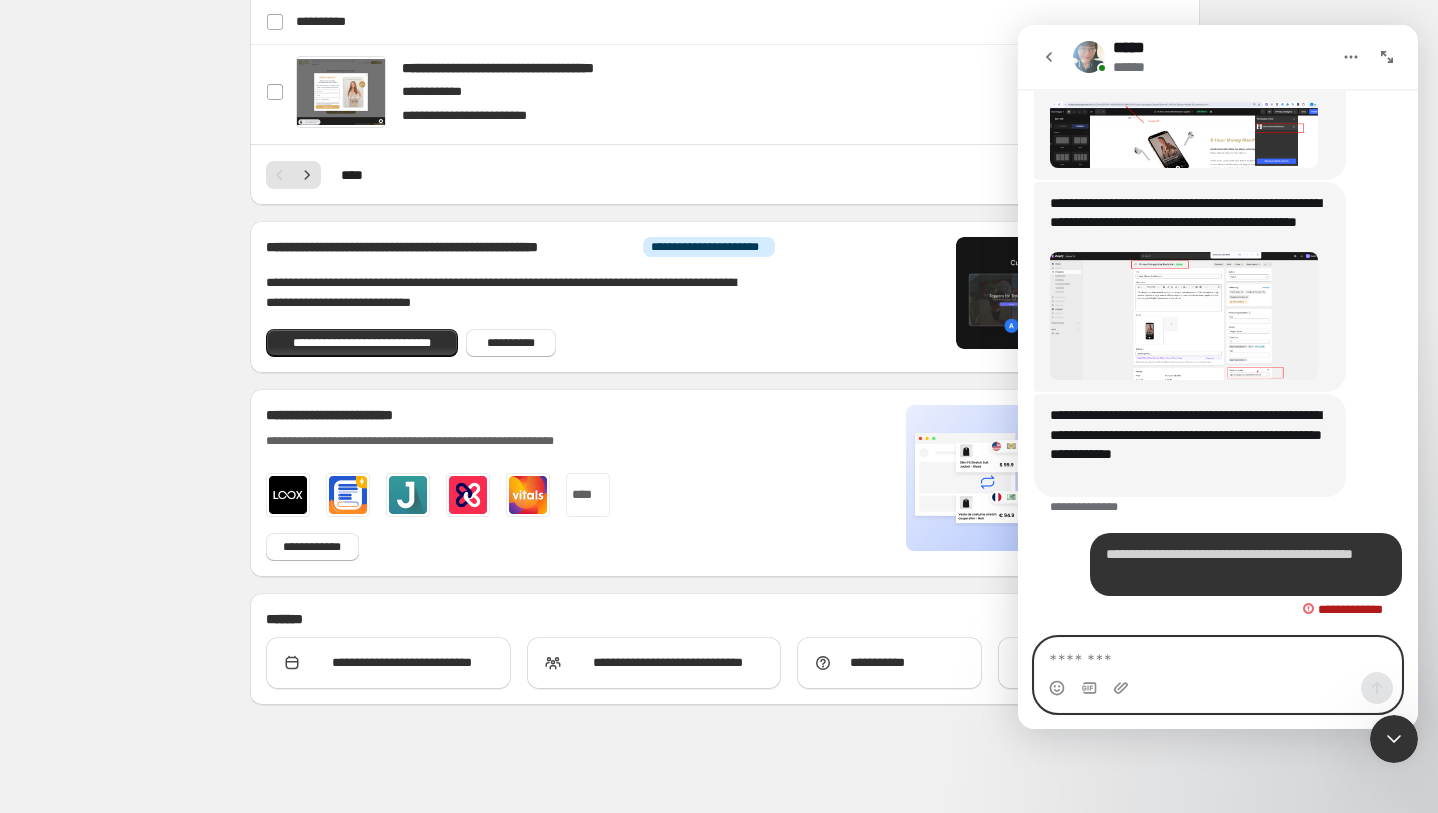click at bounding box center (1218, 655) 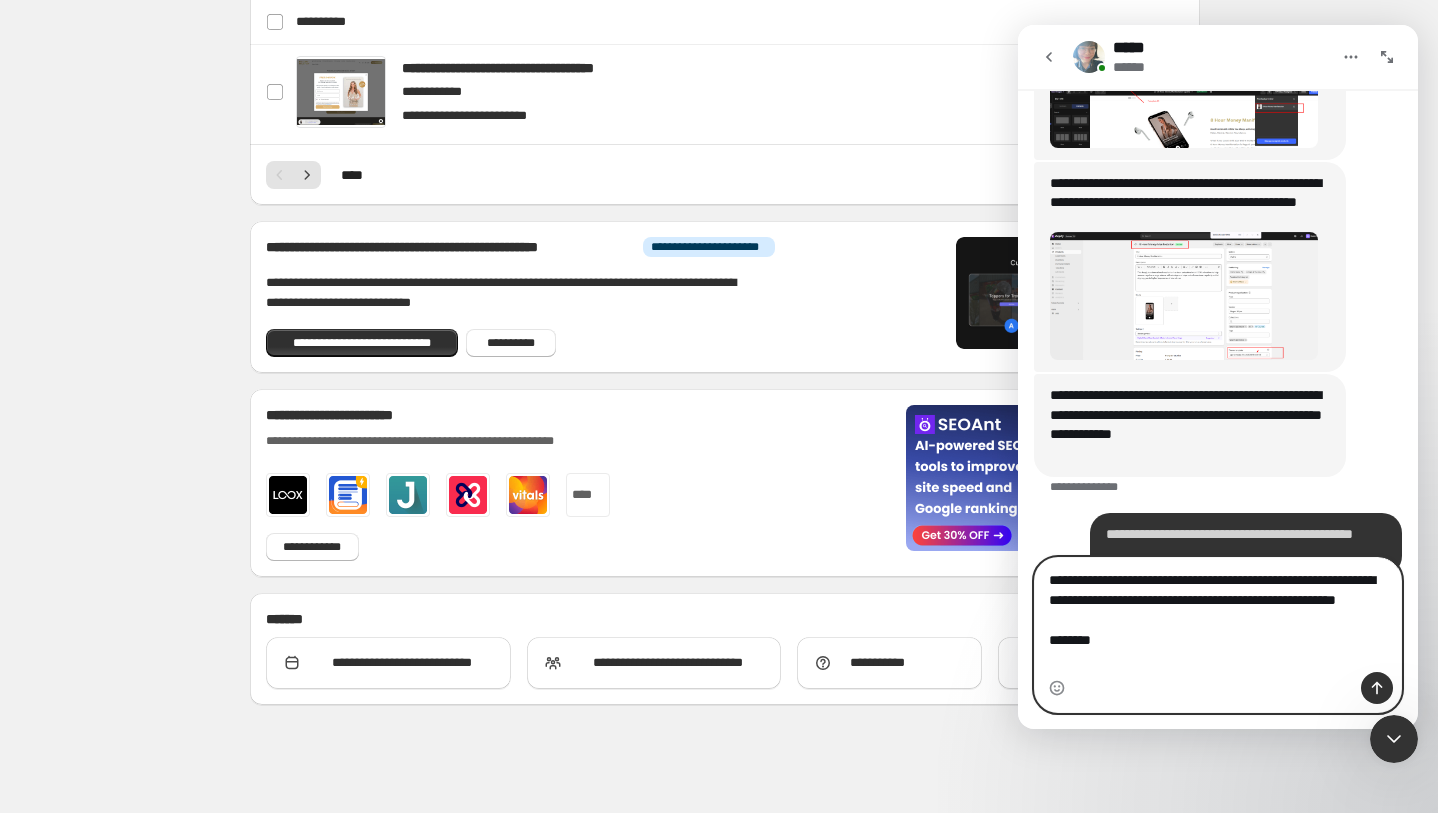 scroll, scrollTop: 2175, scrollLeft: 0, axis: vertical 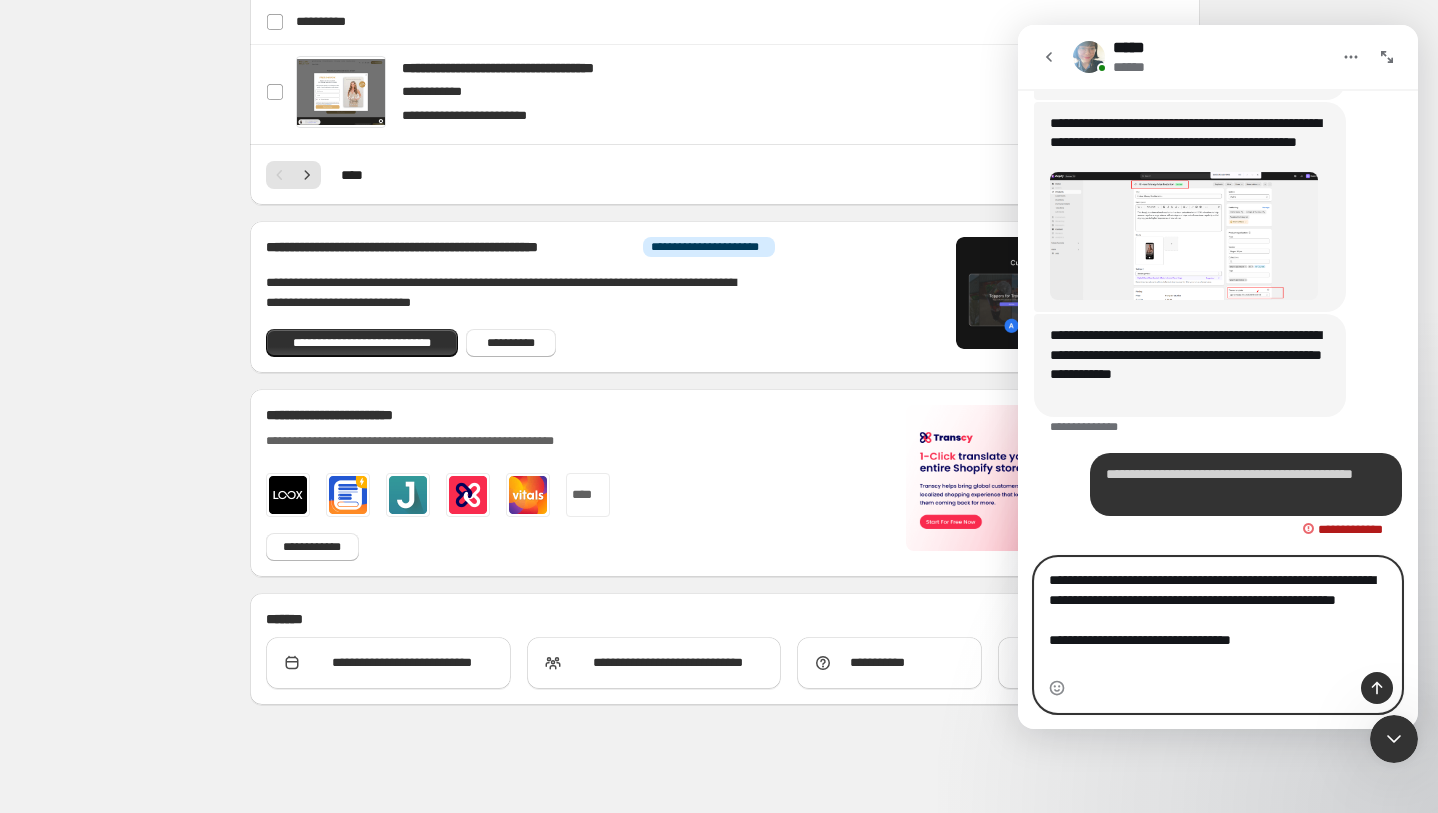 type on "**********" 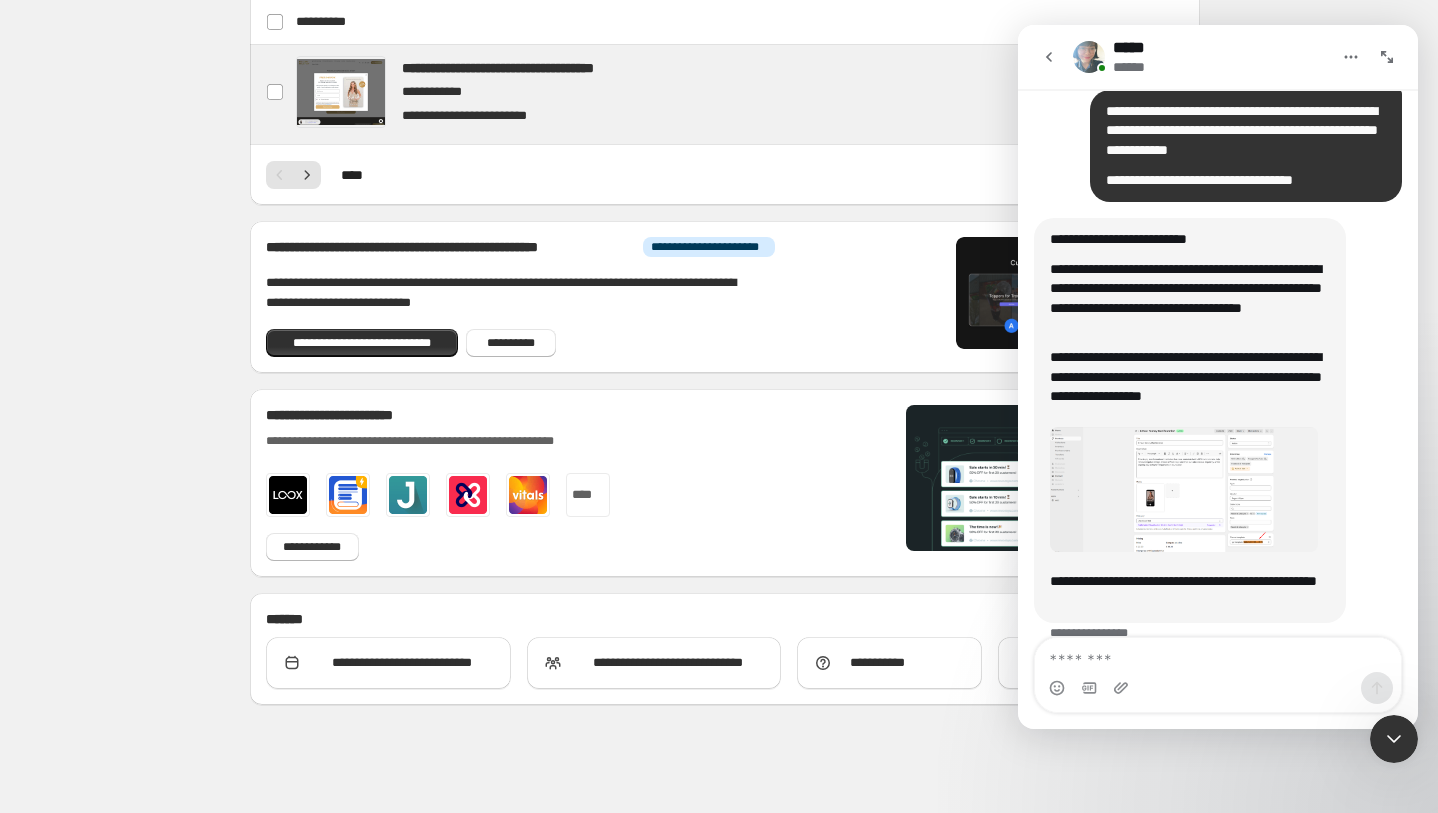 scroll, scrollTop: 2611, scrollLeft: 0, axis: vertical 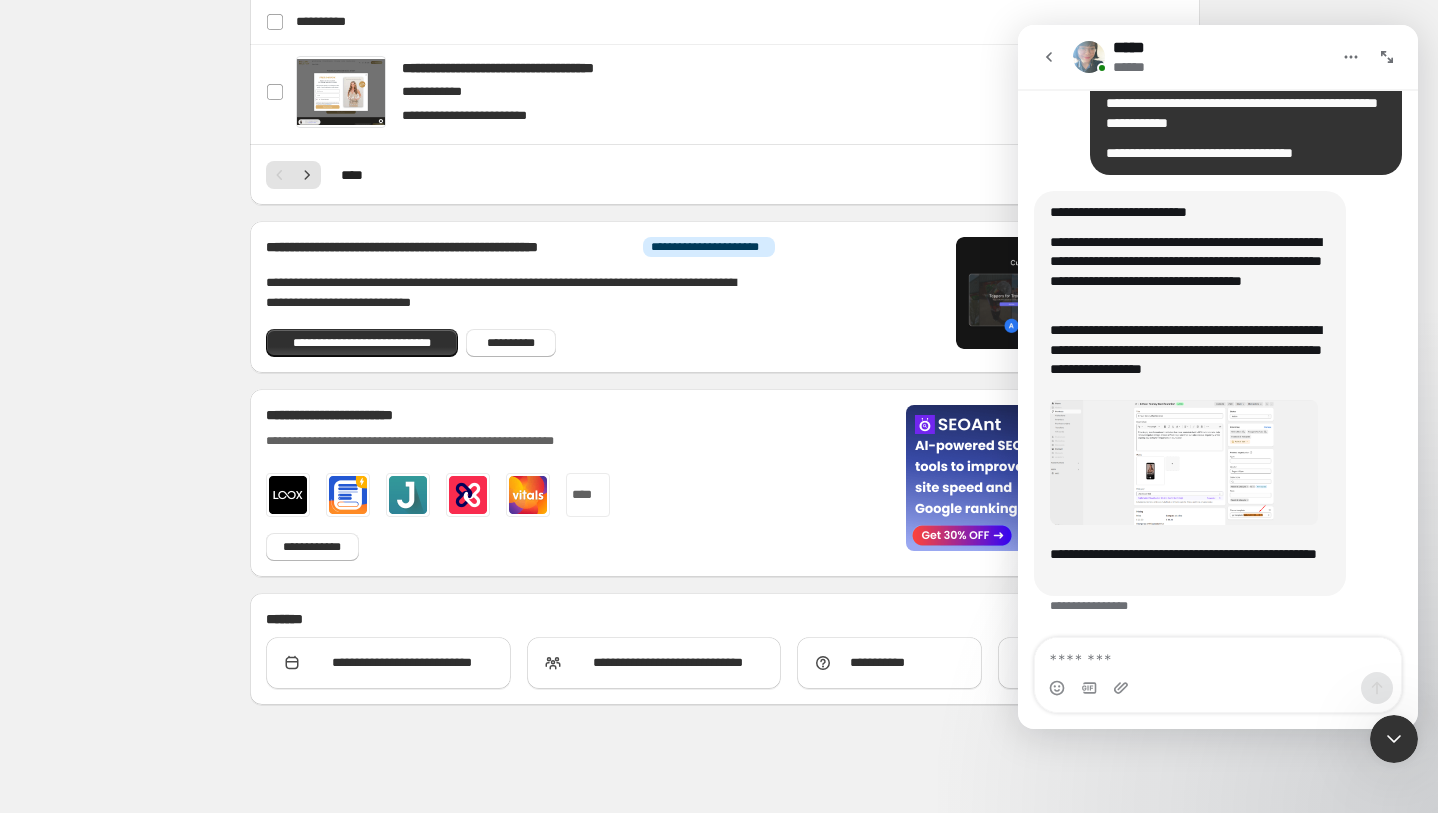 click on "**********" at bounding box center (1190, 360) 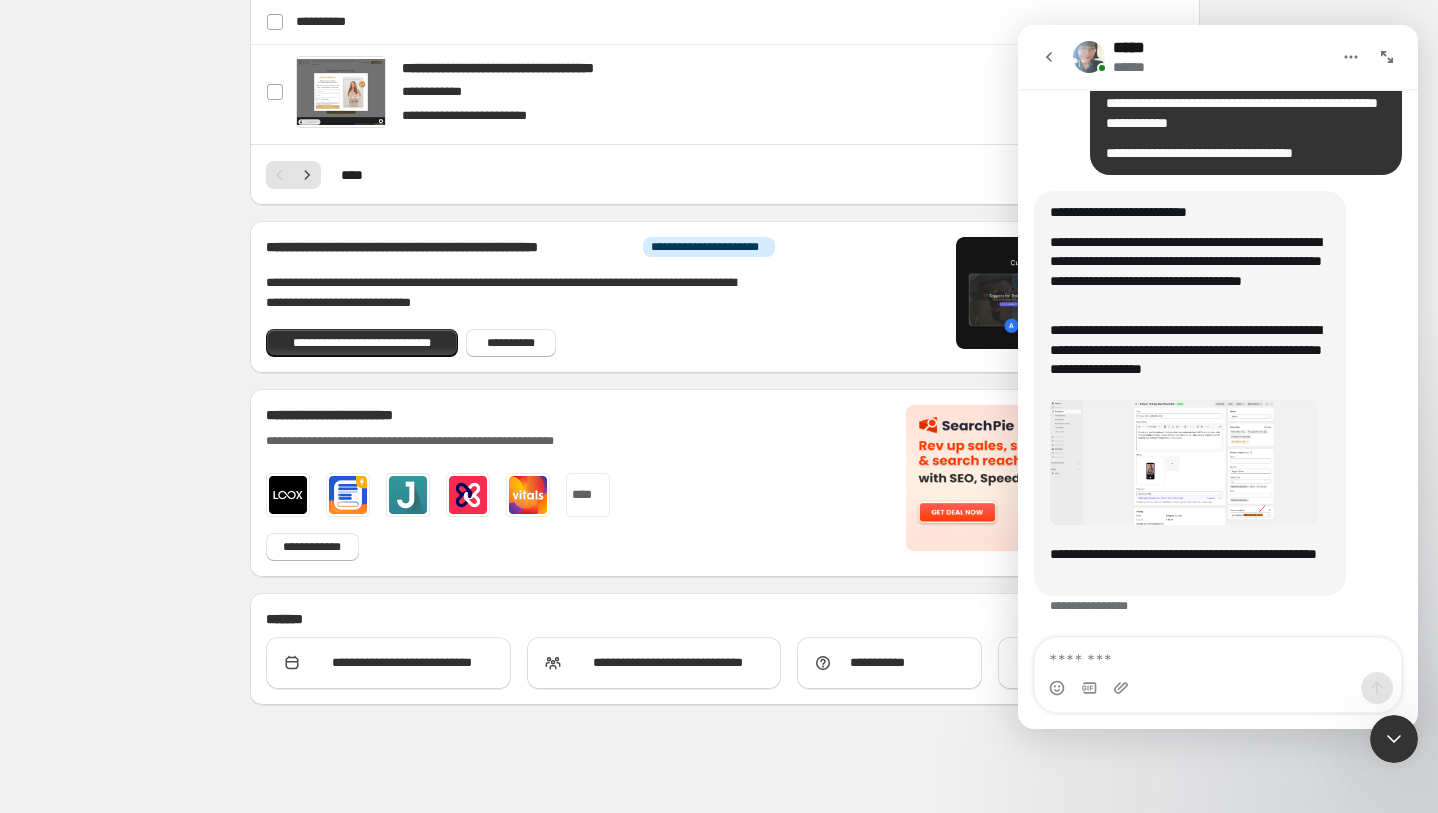 click on "**********" at bounding box center (1190, 360) 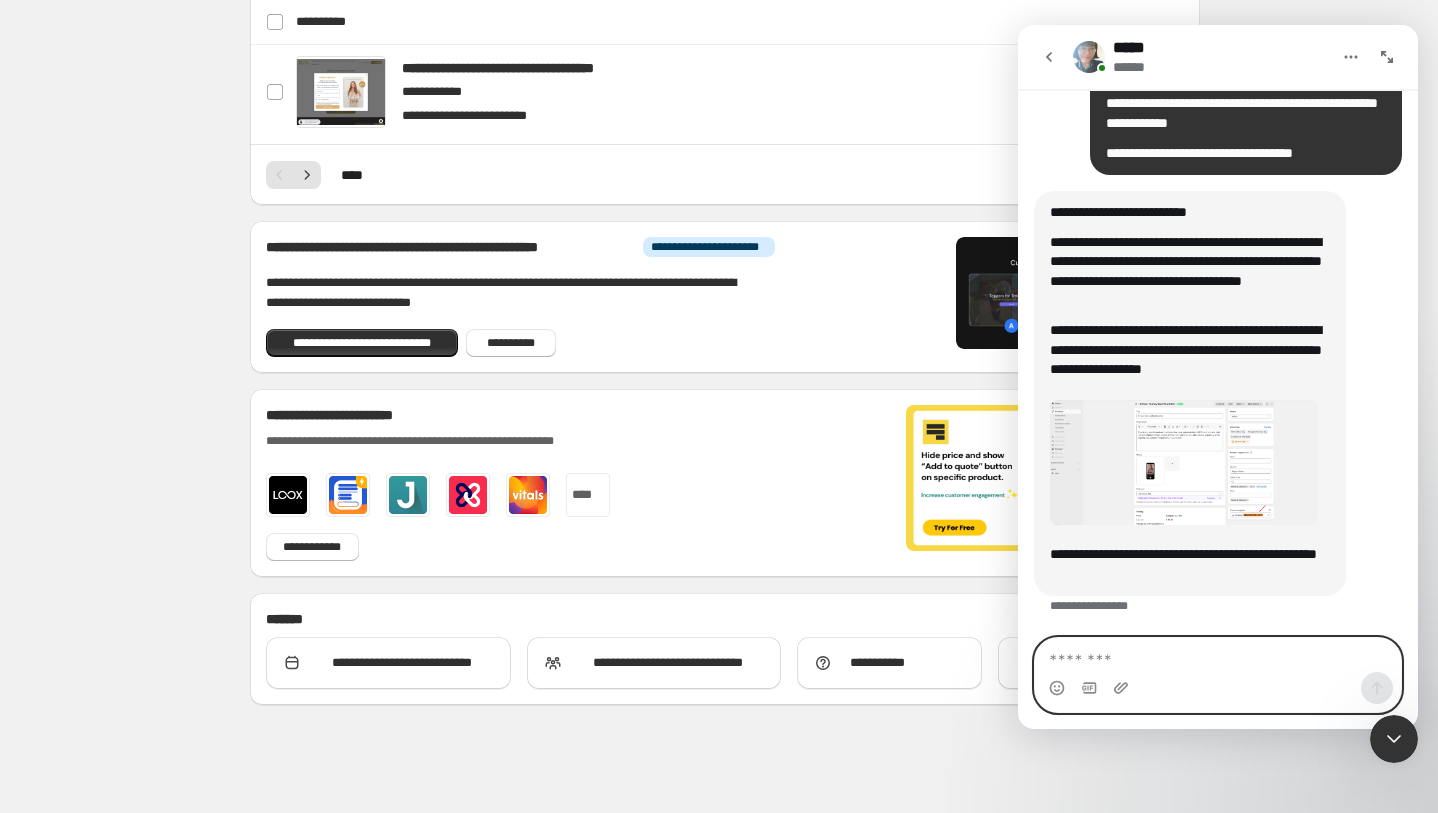 click at bounding box center [1218, 655] 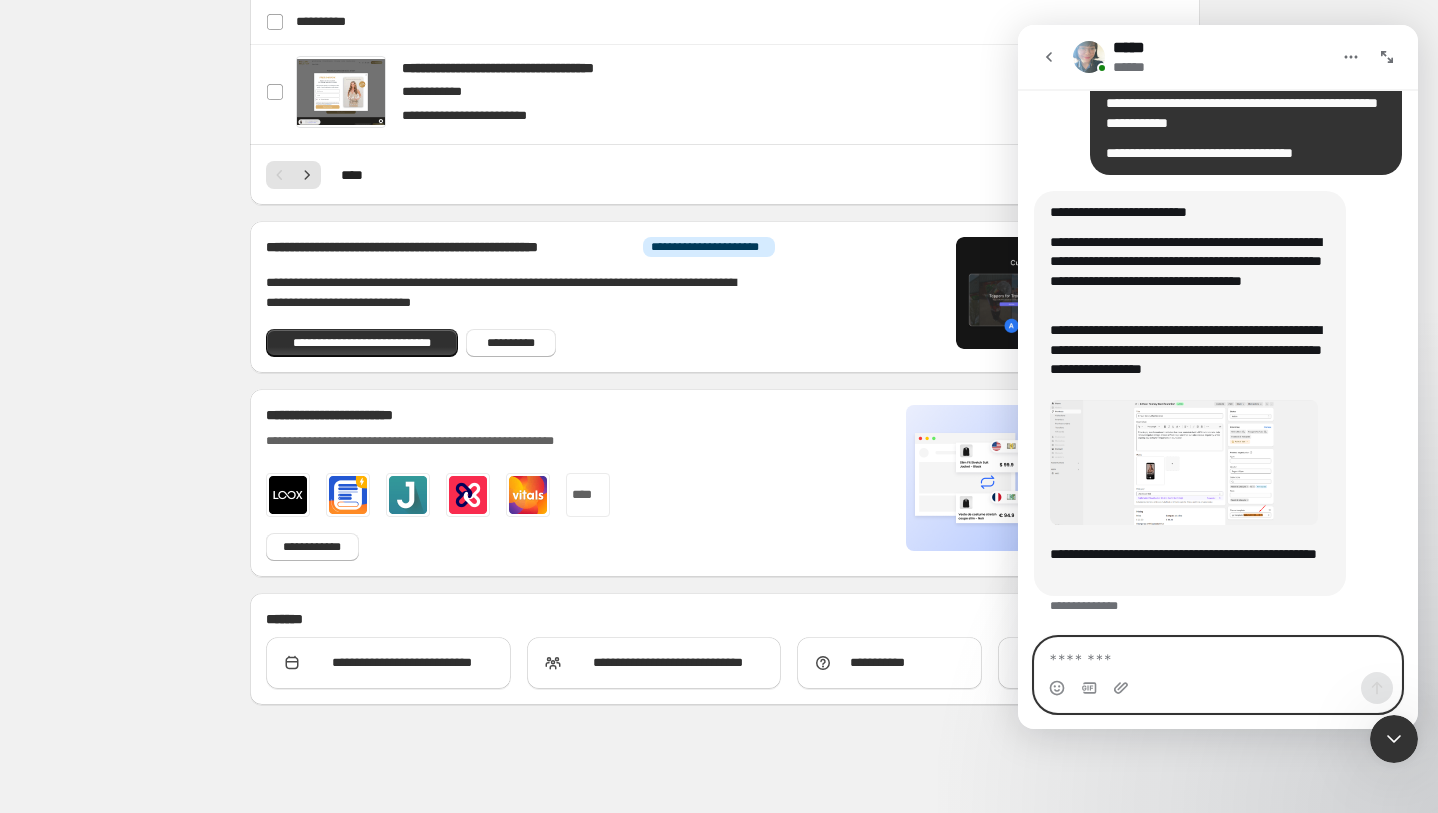 click at bounding box center [1218, 655] 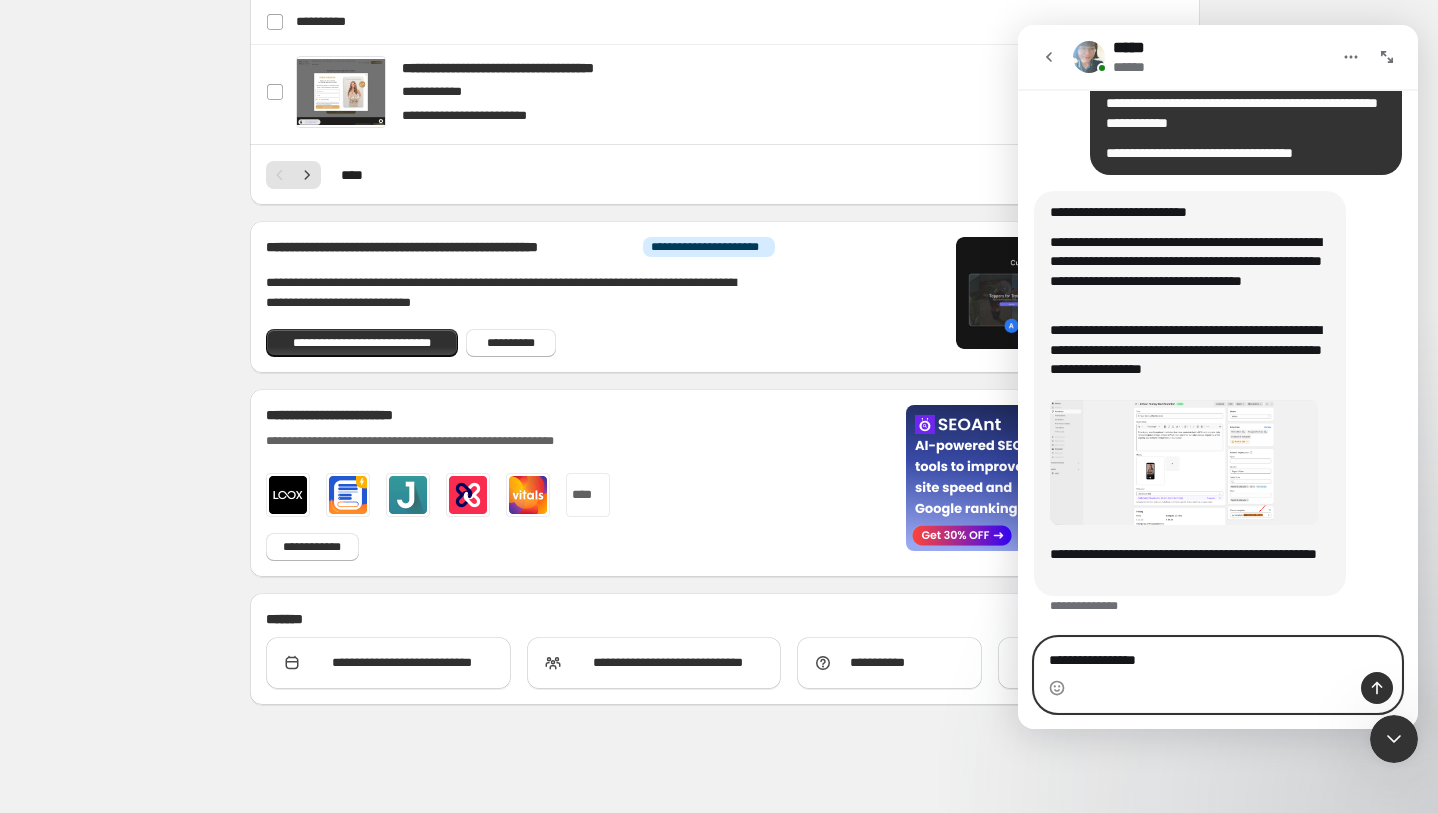 type on "**********" 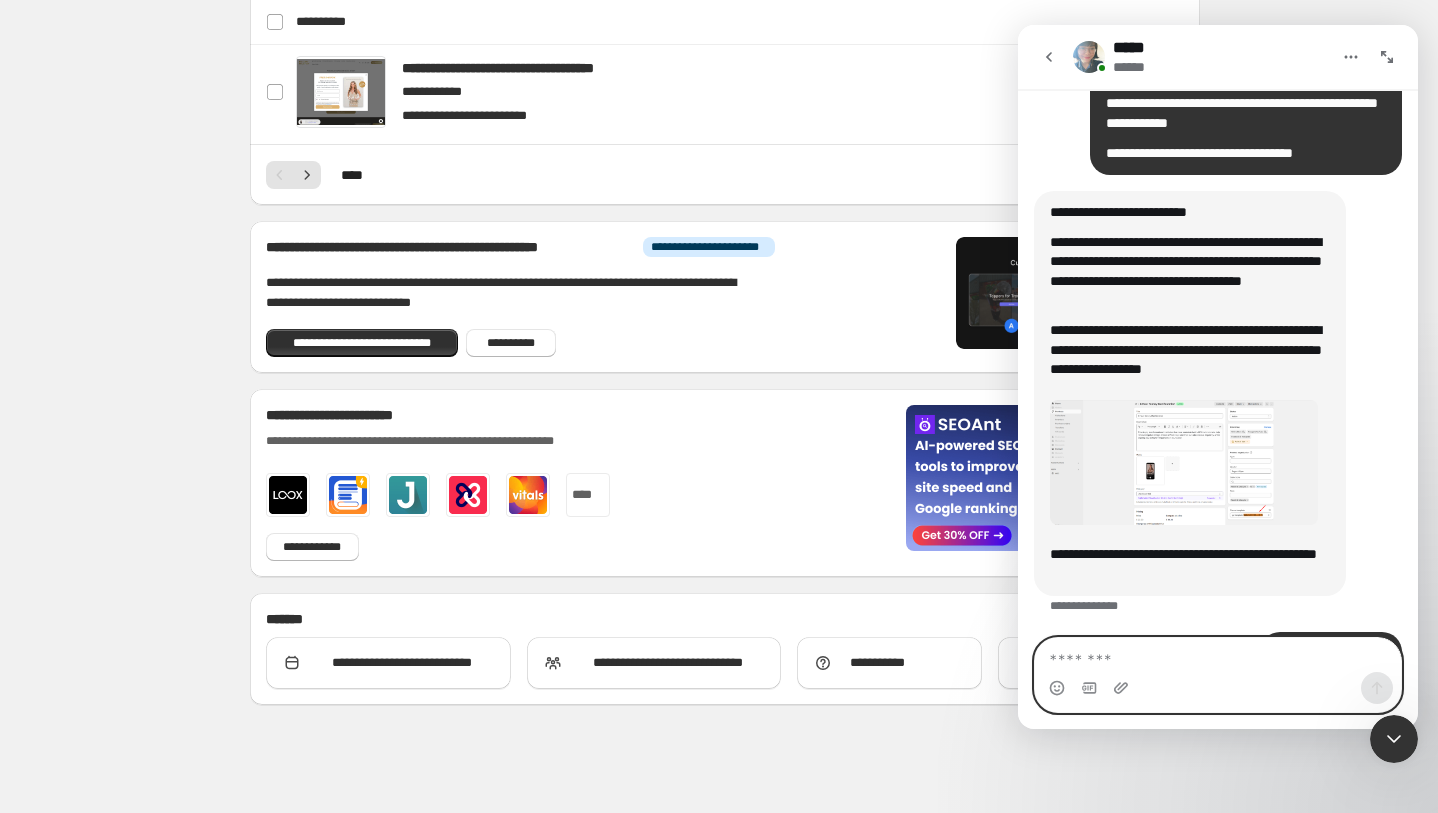 scroll, scrollTop: 2690, scrollLeft: 0, axis: vertical 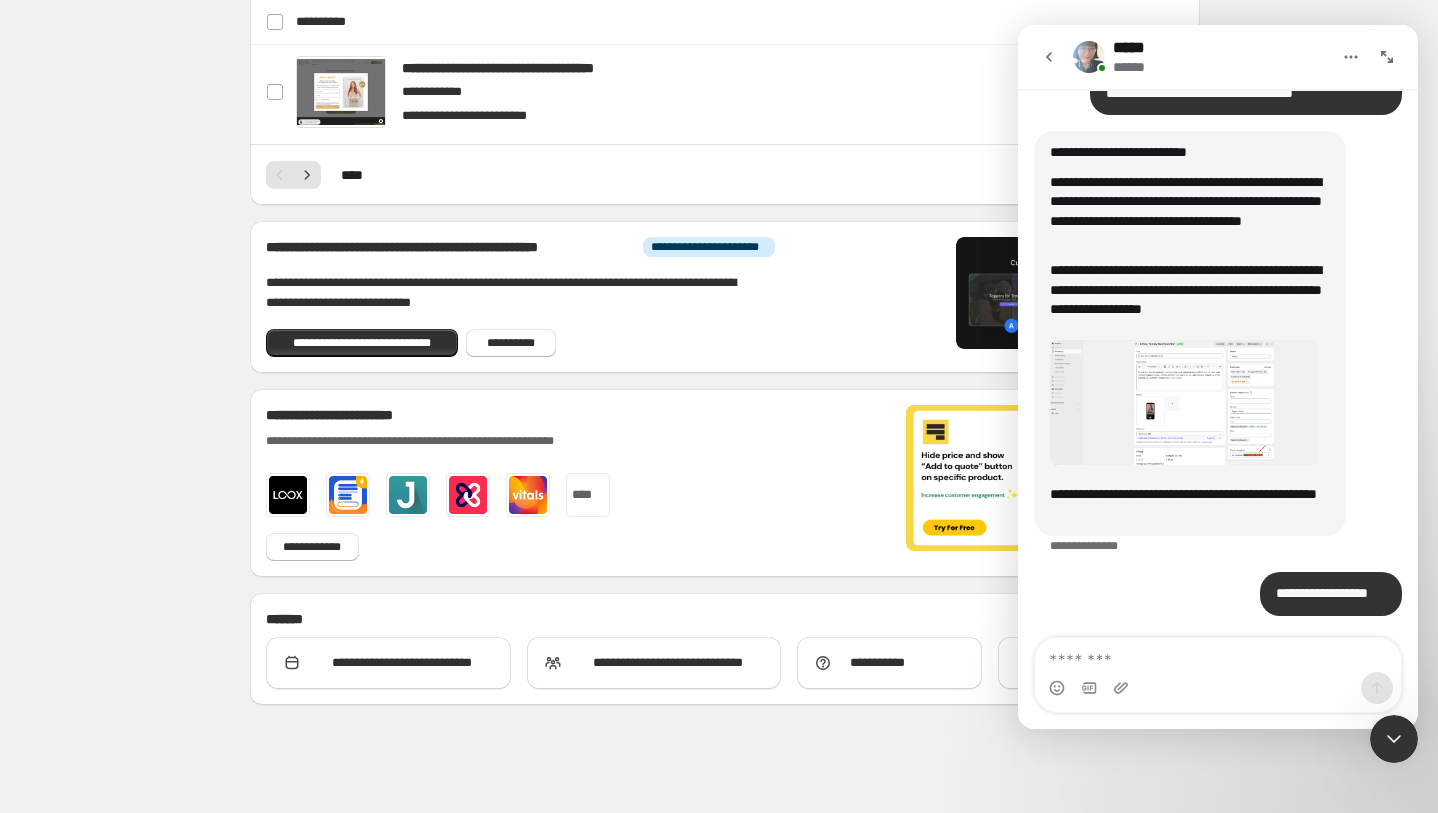 click at bounding box center [1184, 402] 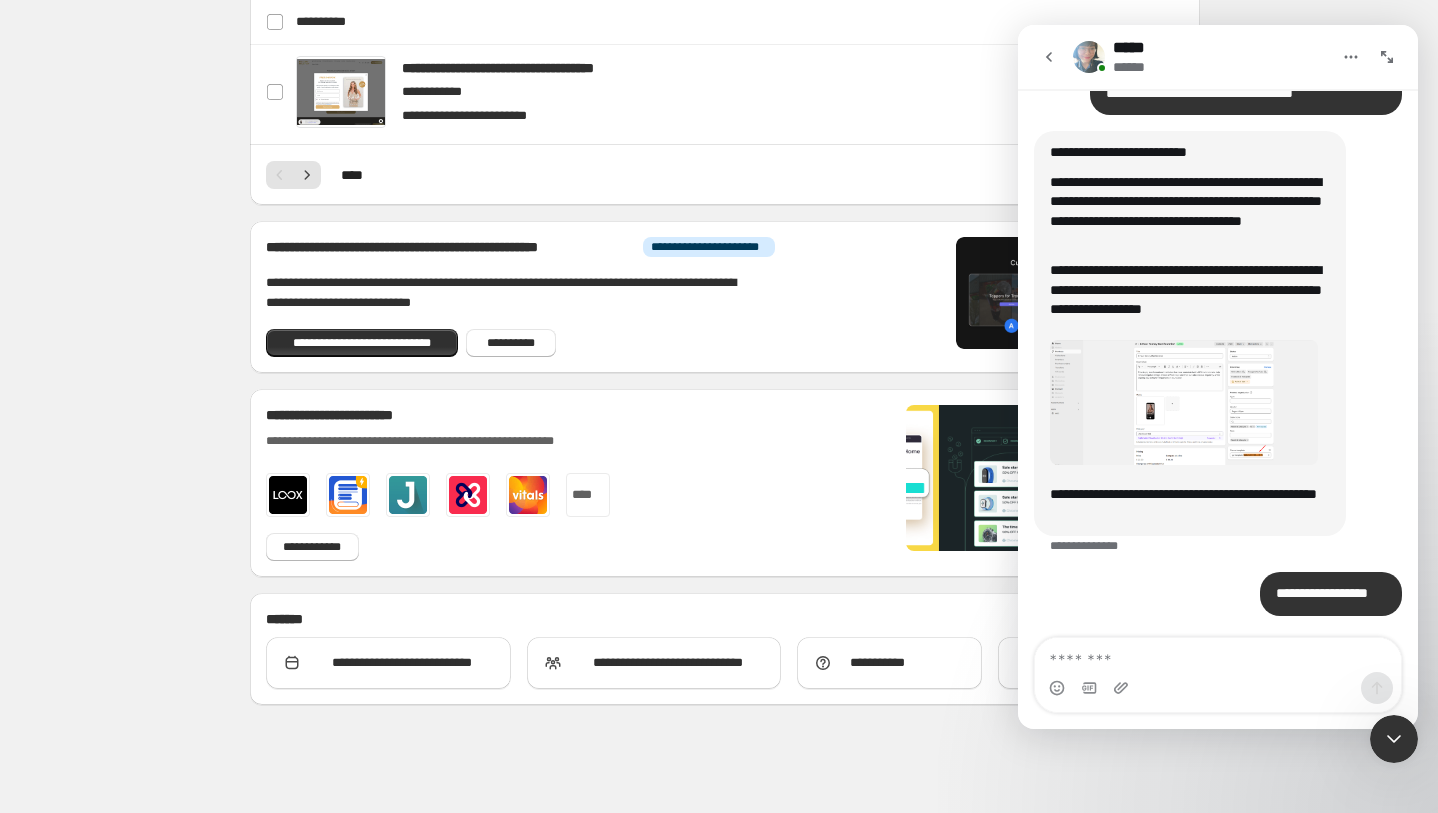 scroll, scrollTop: 0, scrollLeft: 0, axis: both 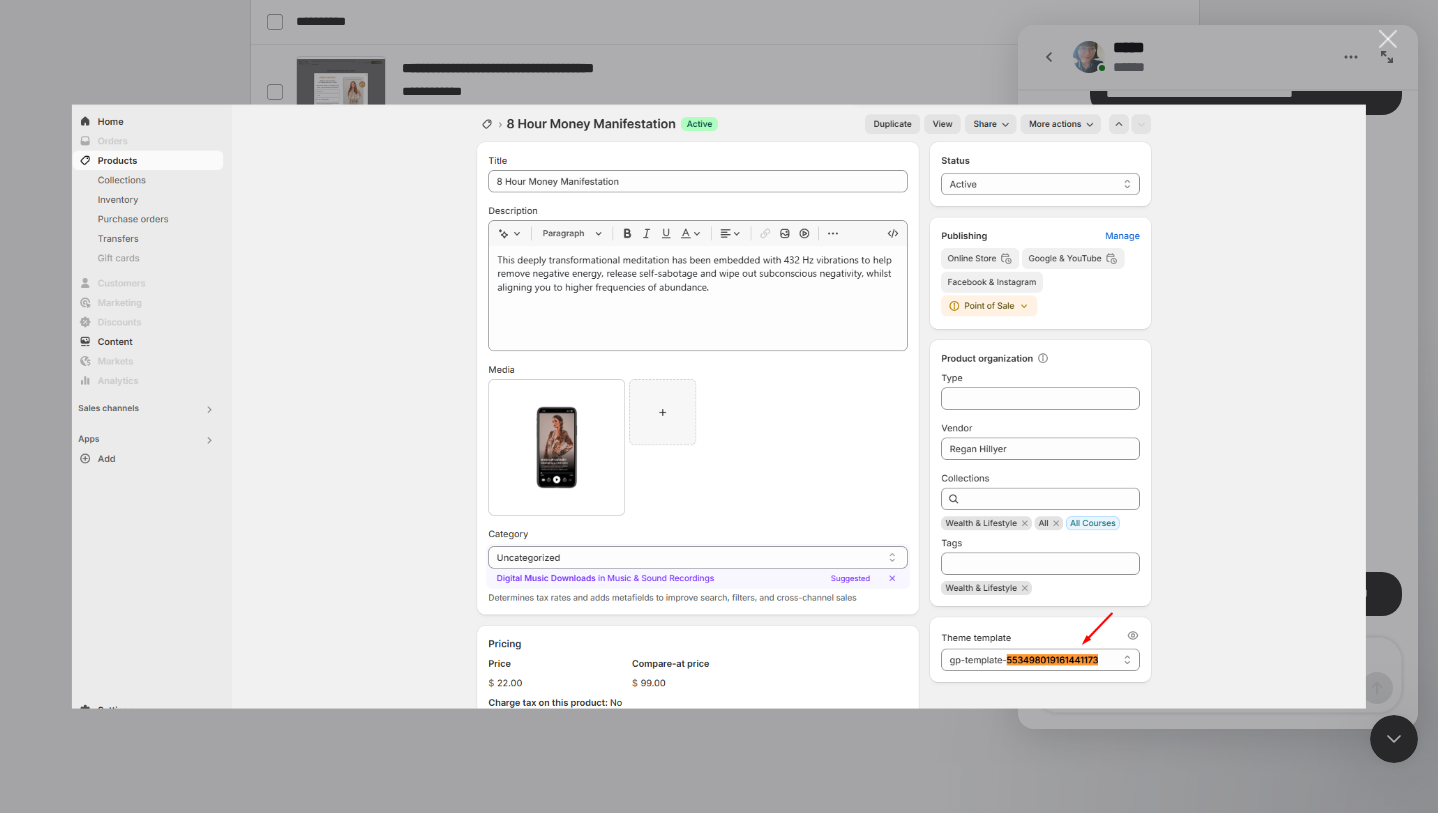 click at bounding box center (1388, 39) 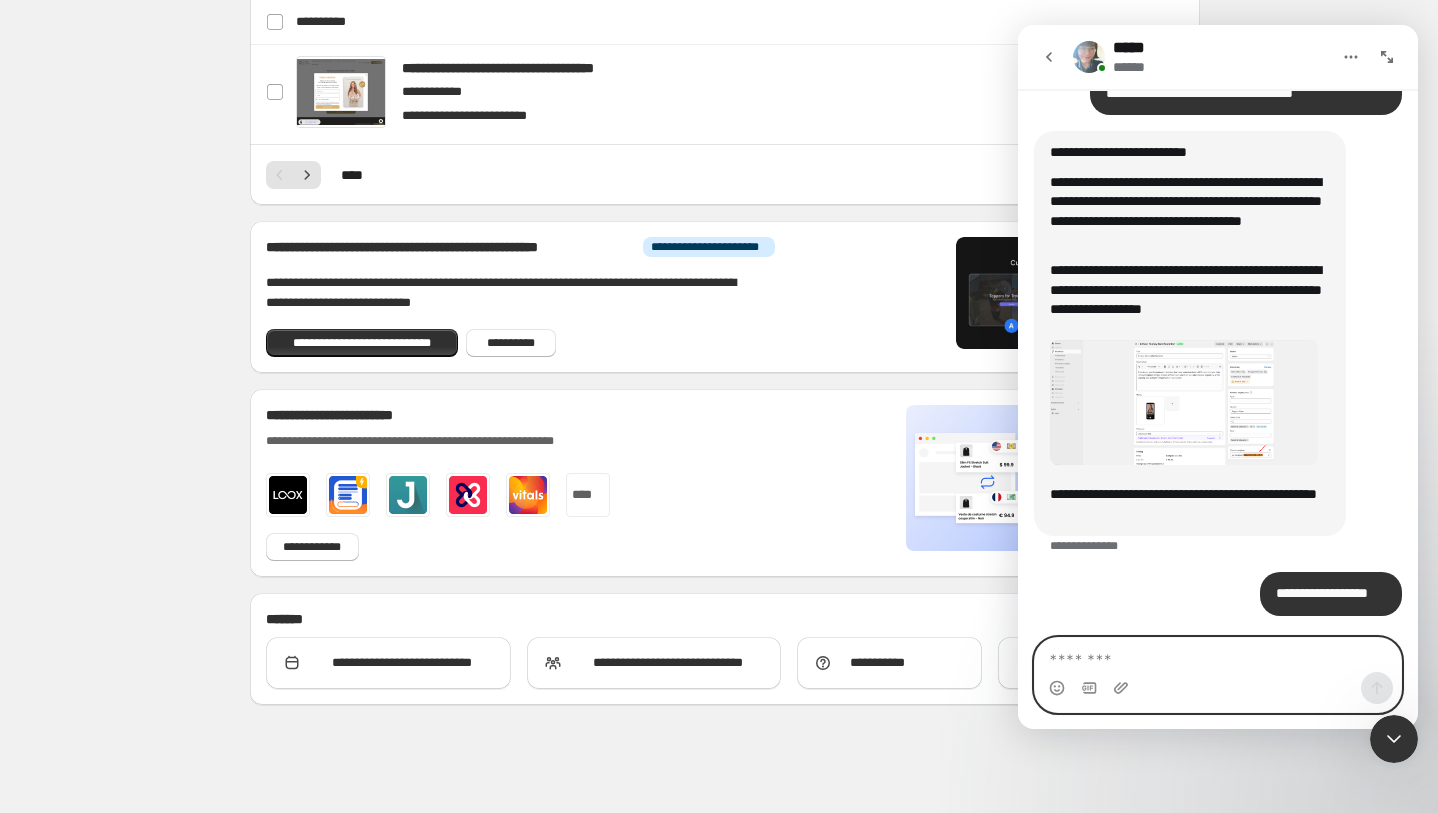 click at bounding box center [1218, 655] 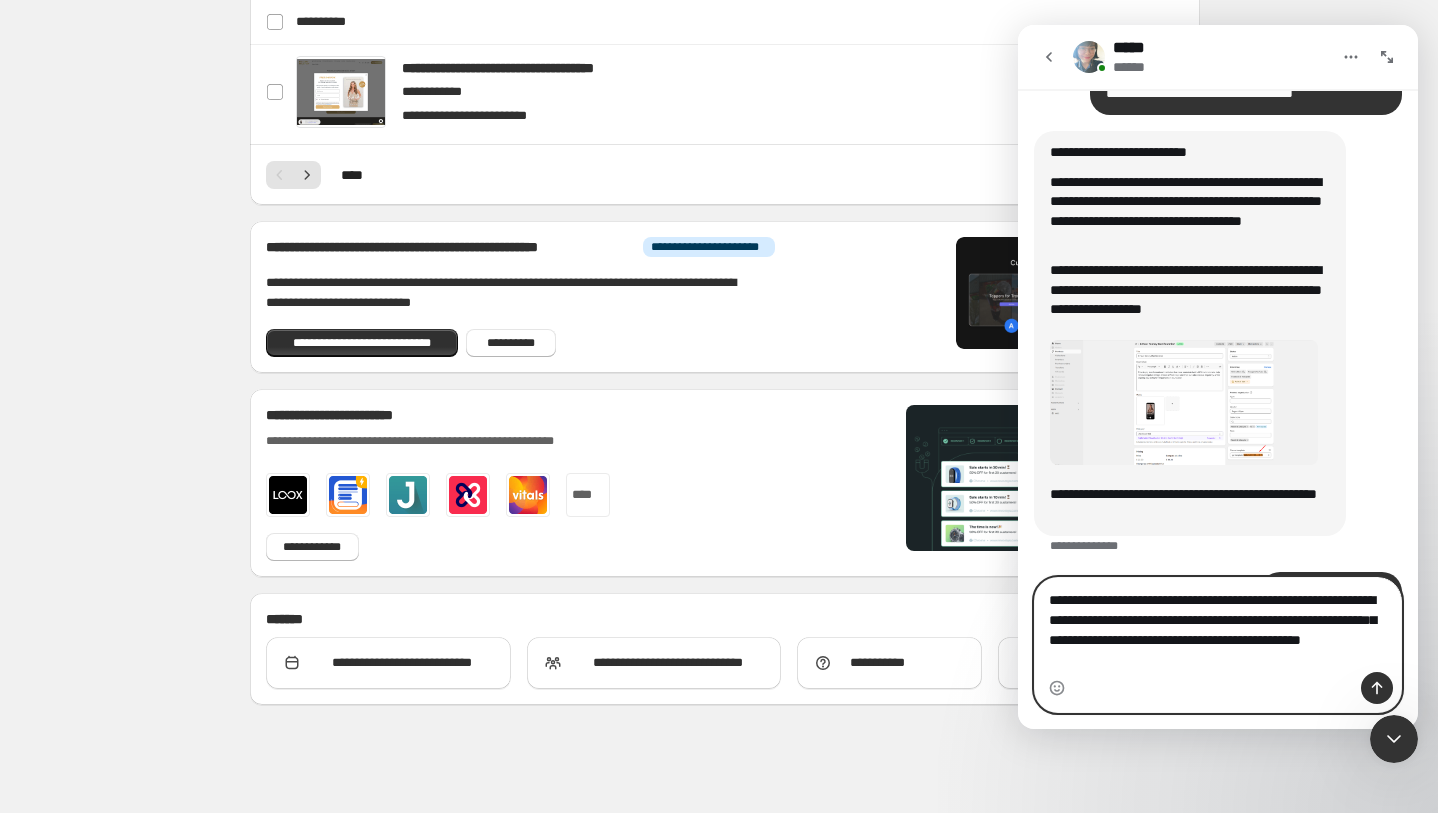 scroll, scrollTop: 2750, scrollLeft: 0, axis: vertical 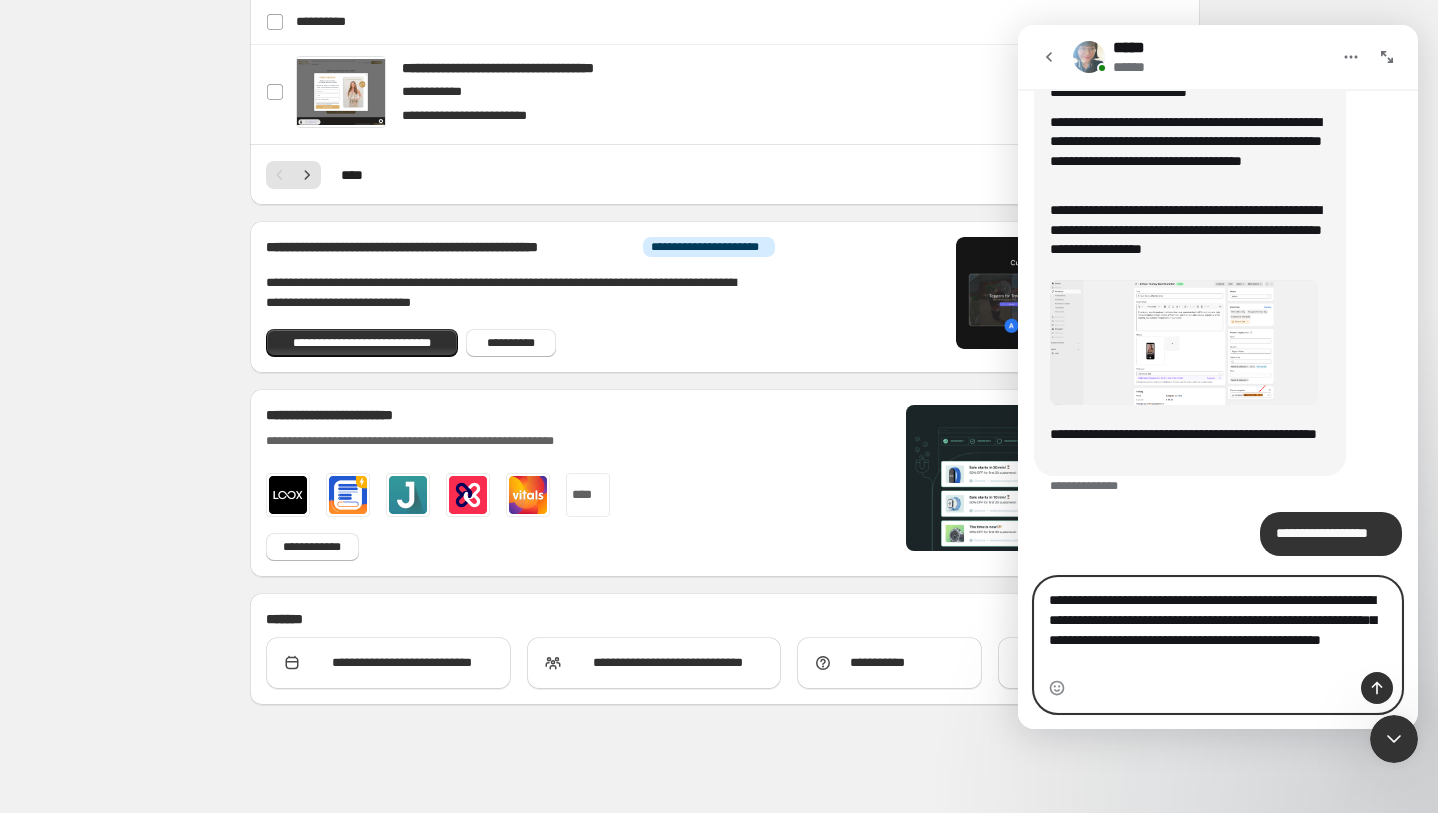 type on "**********" 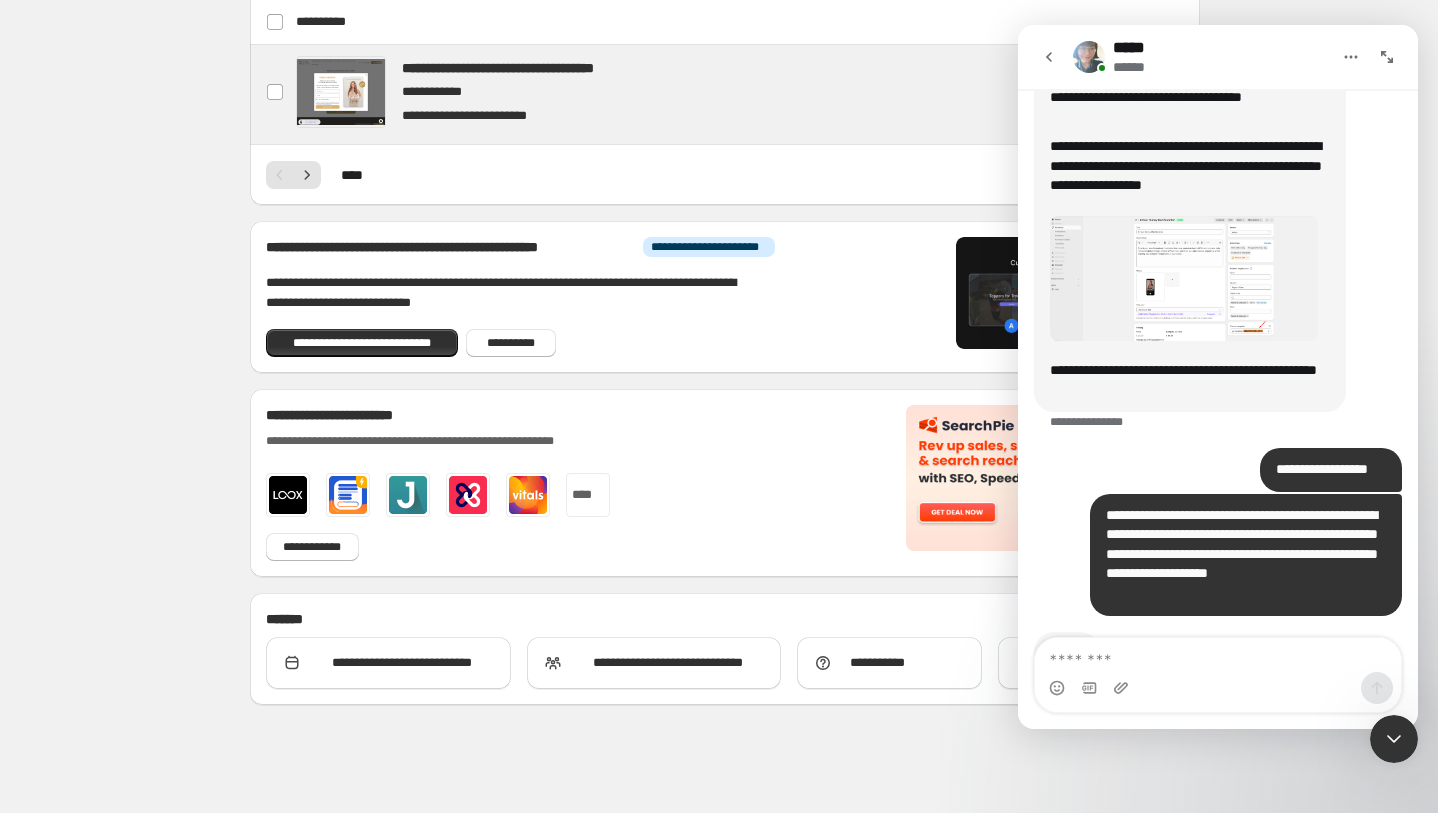 scroll, scrollTop: 2893, scrollLeft: 0, axis: vertical 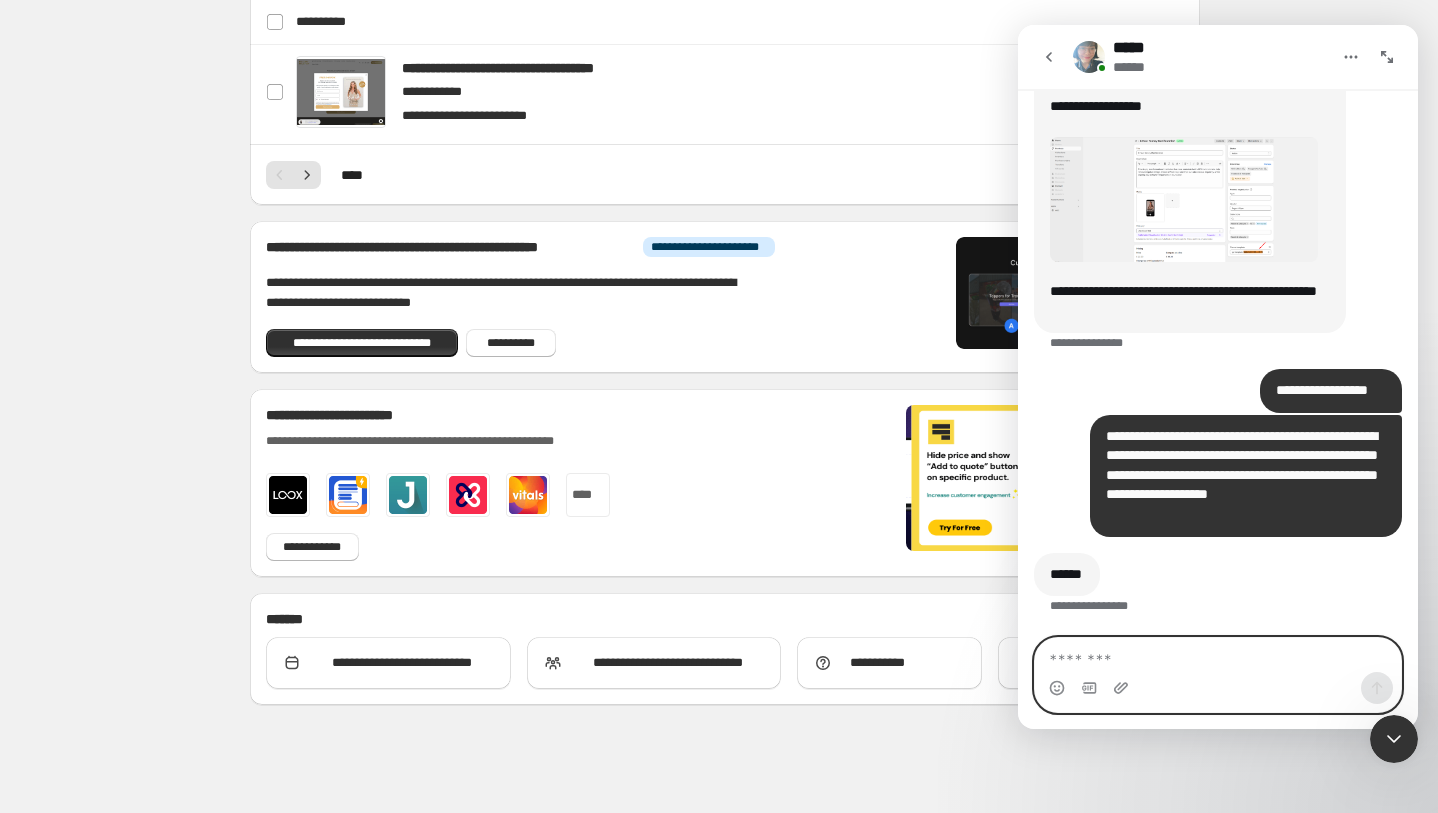click at bounding box center [1218, 655] 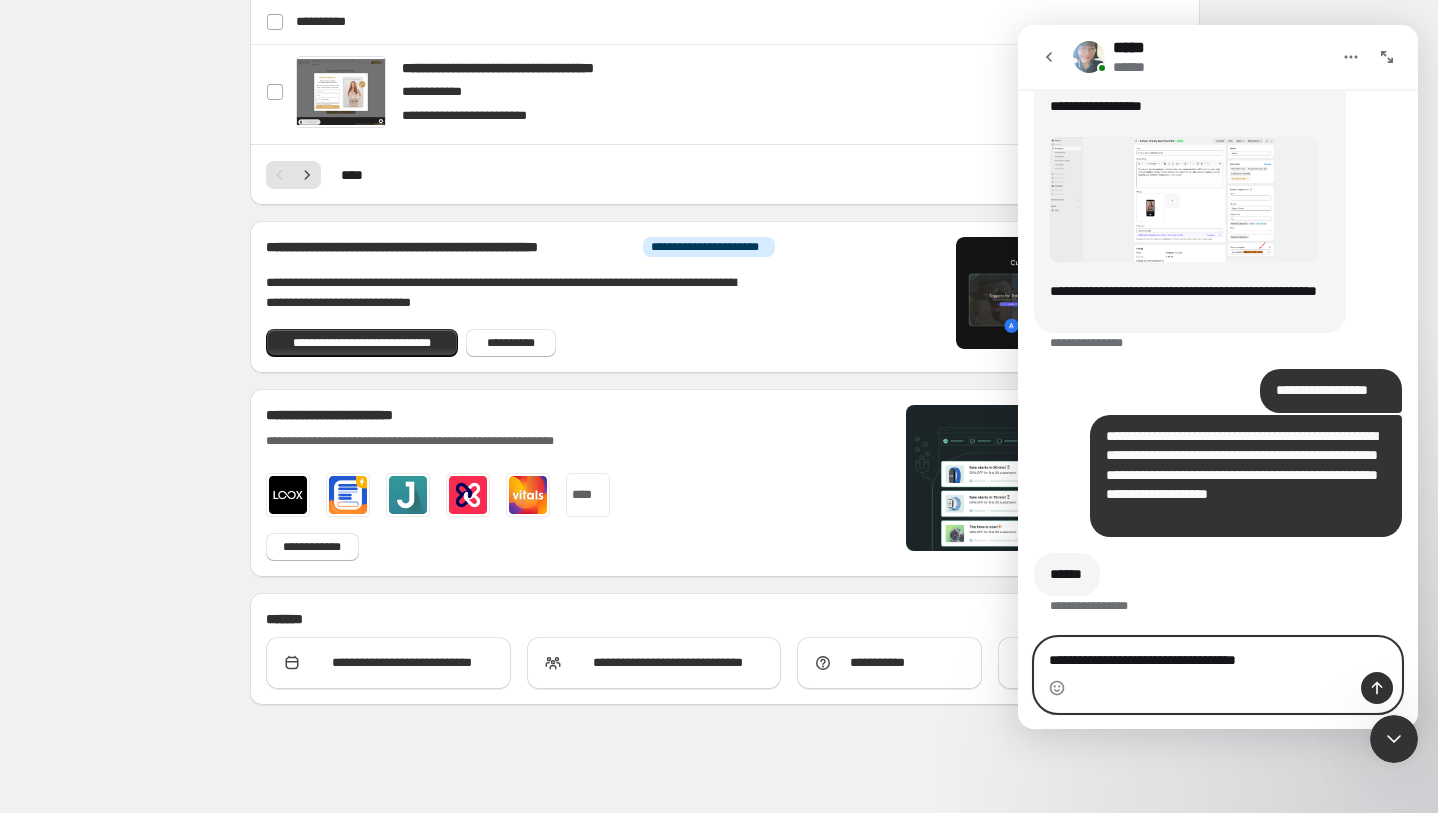 type on "**********" 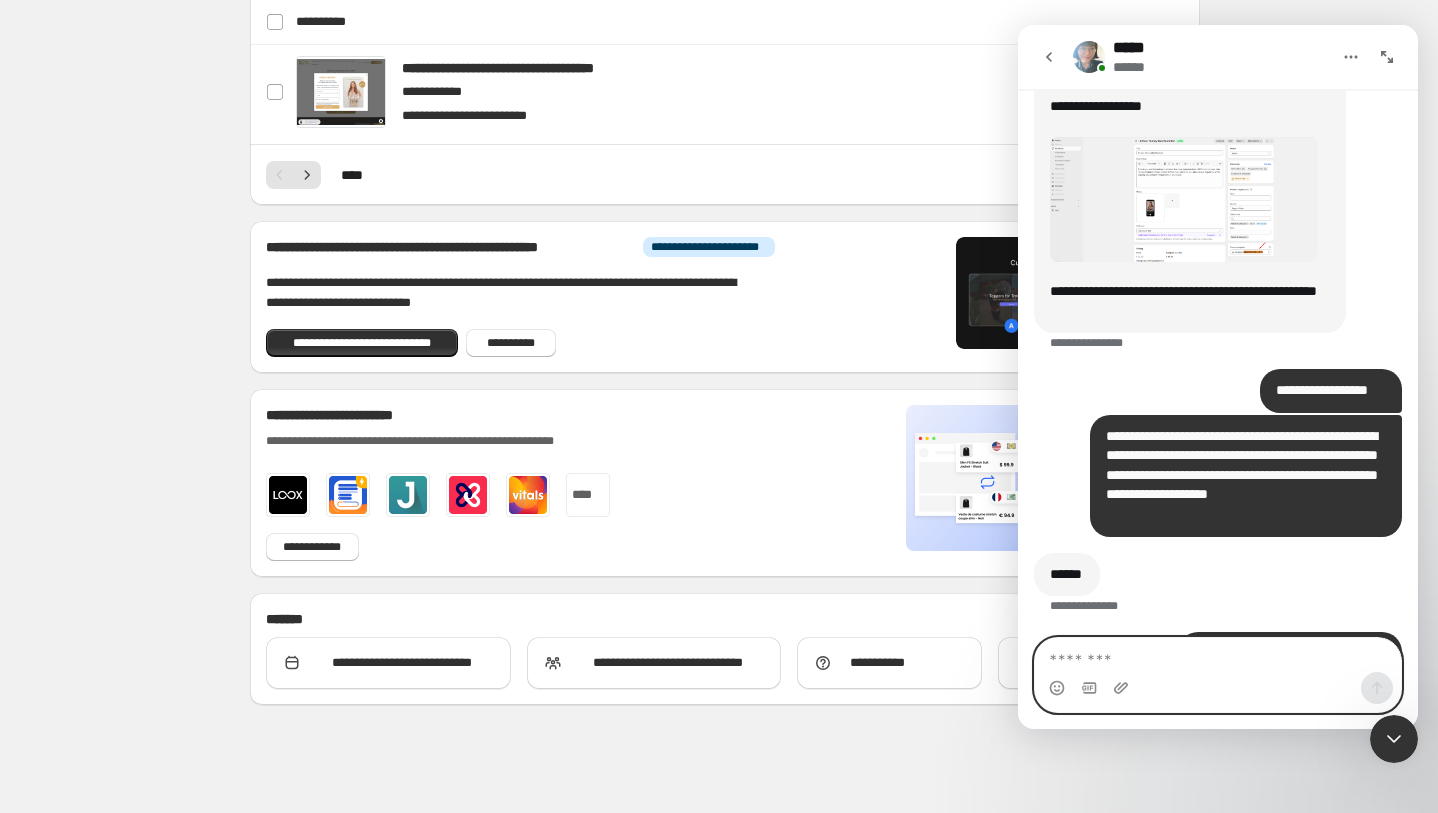 scroll, scrollTop: 2953, scrollLeft: 0, axis: vertical 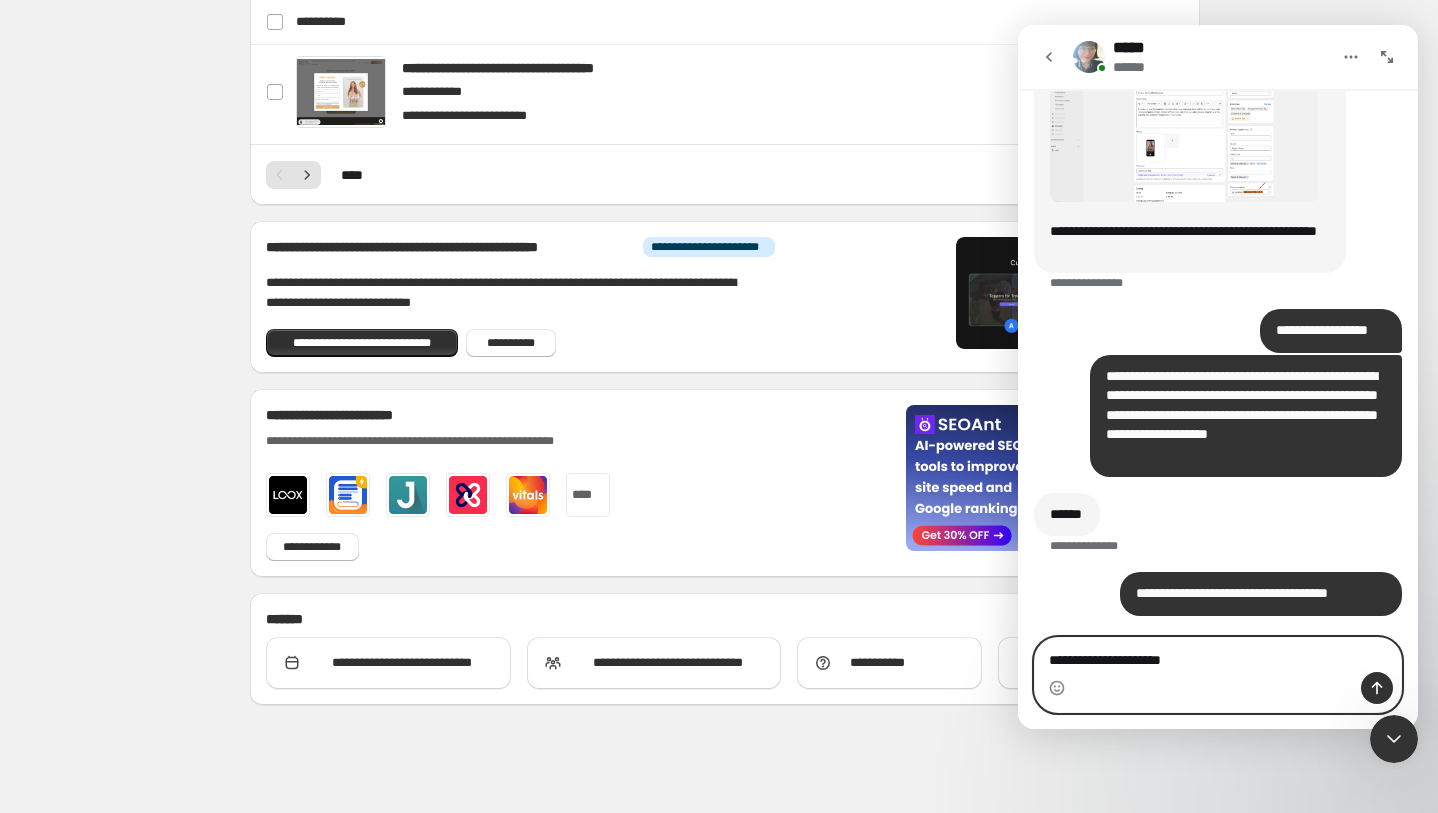type on "**********" 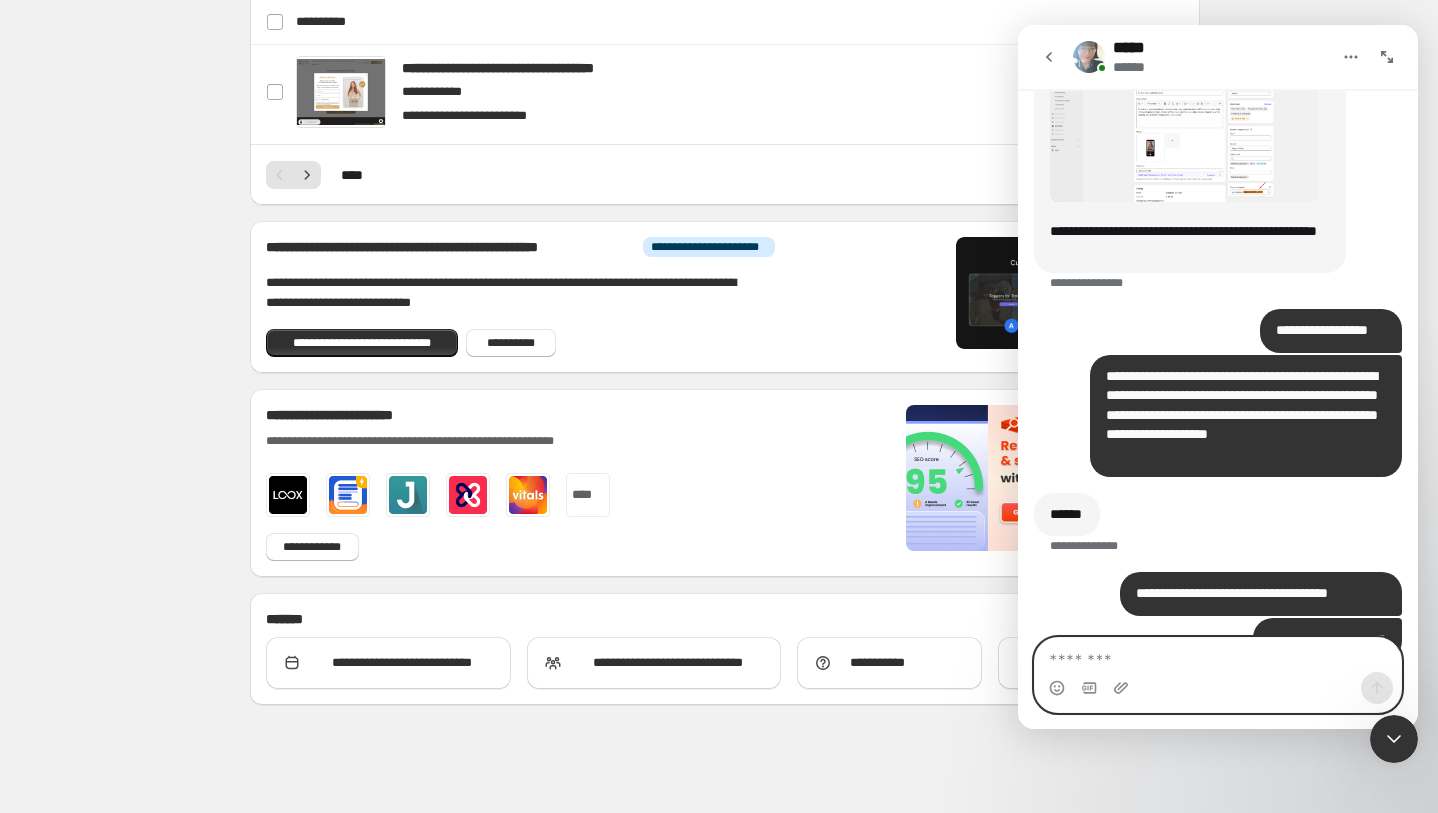 scroll, scrollTop: 2998, scrollLeft: 0, axis: vertical 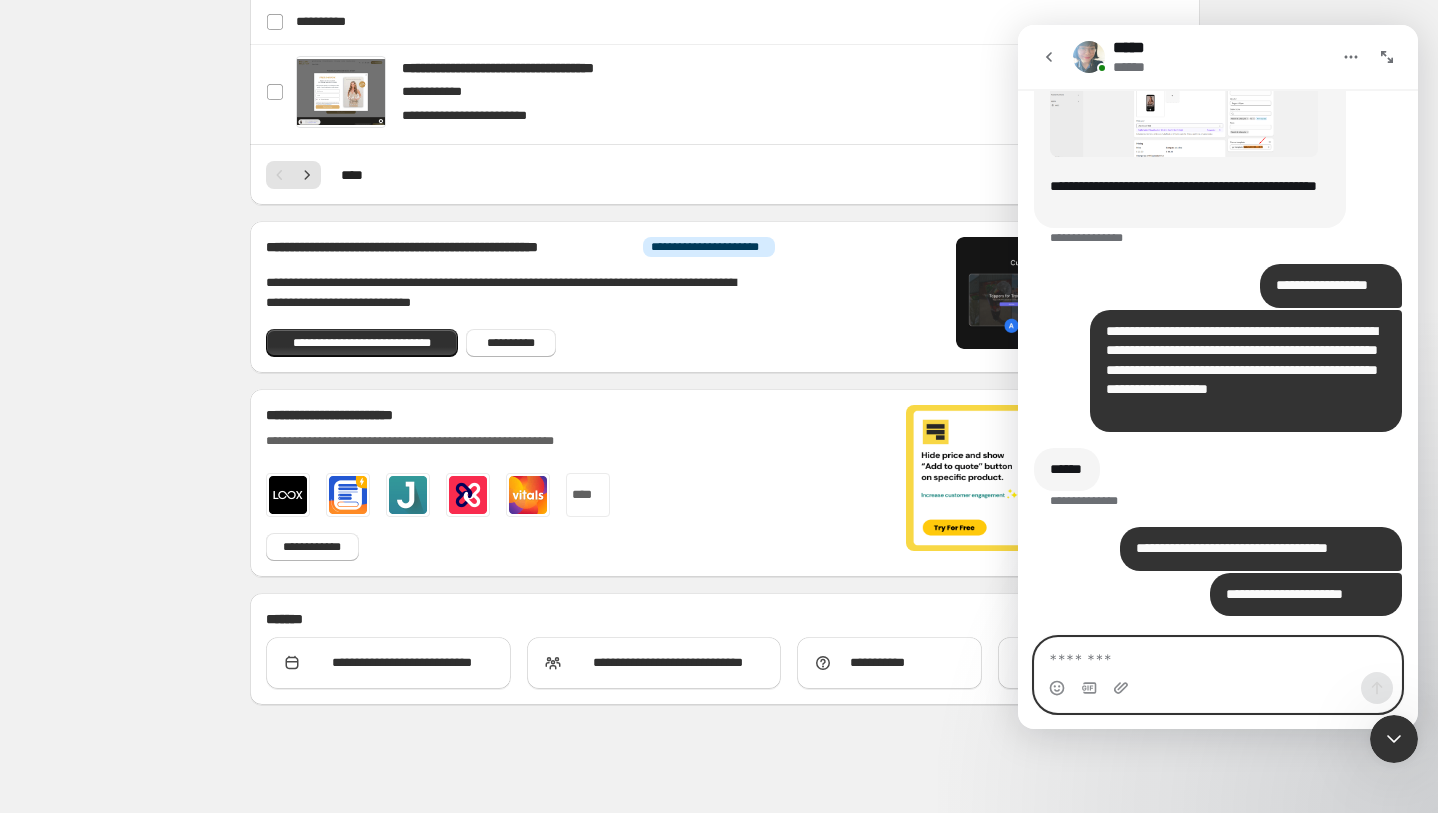 click at bounding box center [1218, 655] 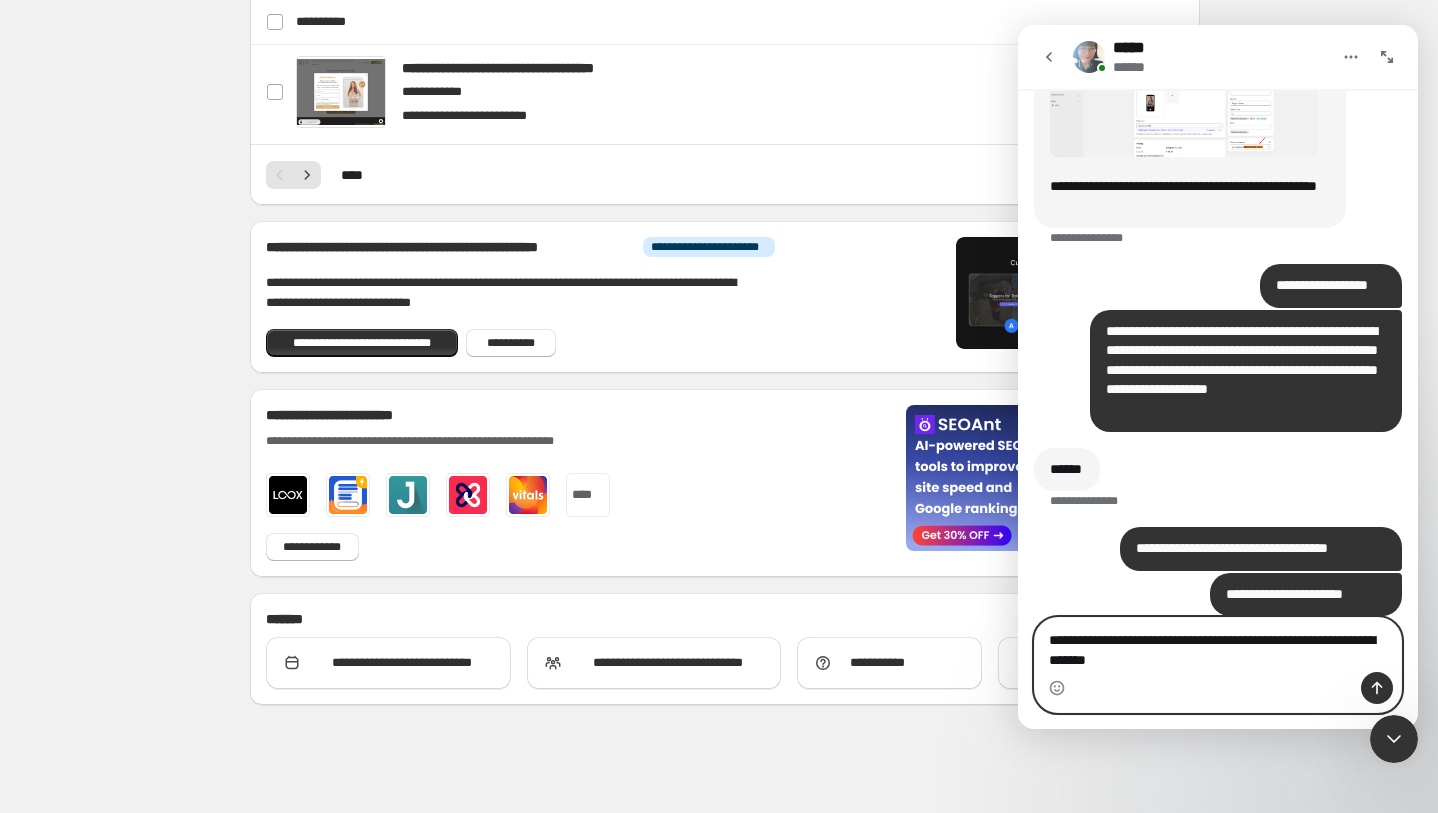 scroll, scrollTop: 3018, scrollLeft: 0, axis: vertical 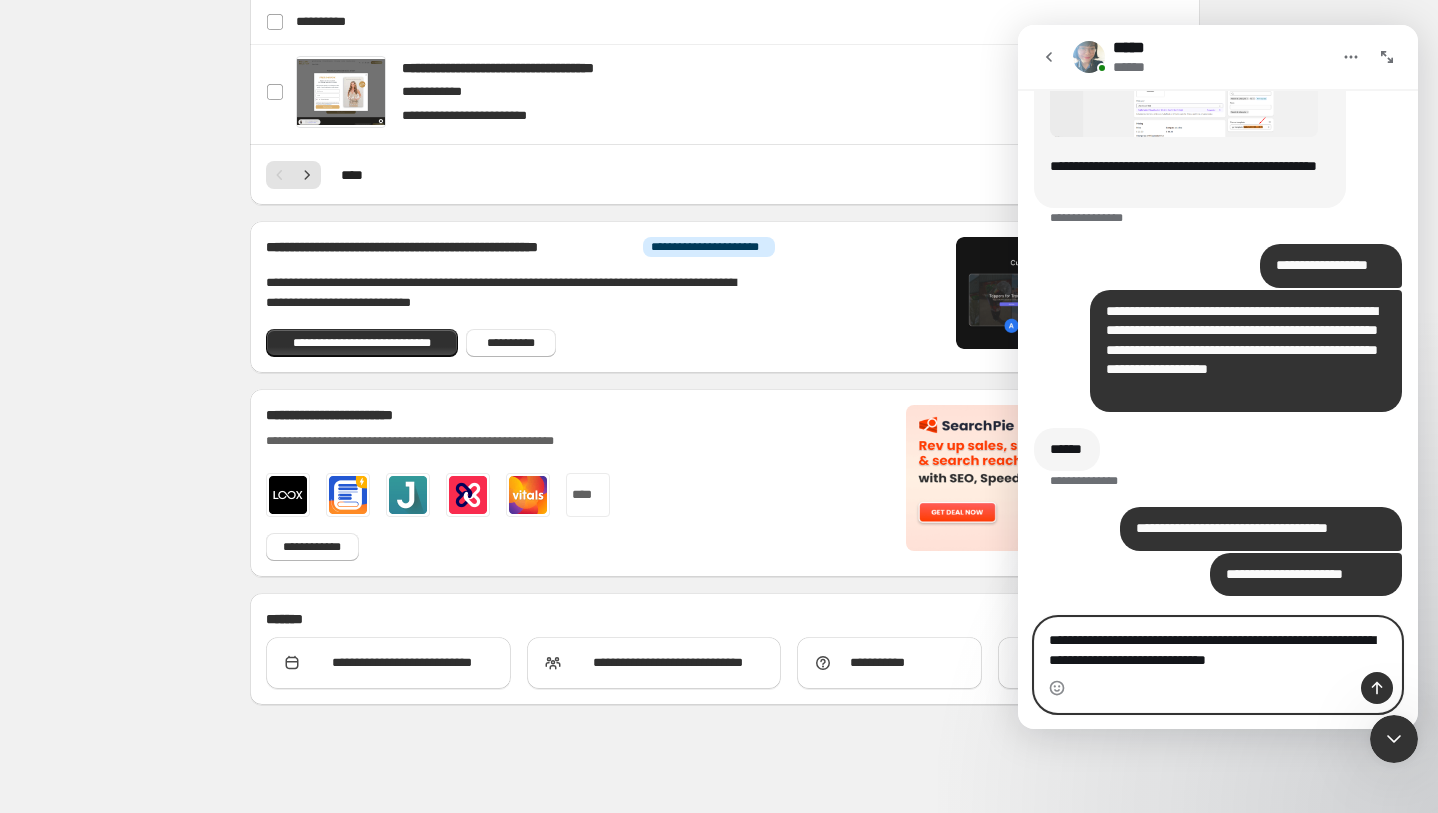 type on "**********" 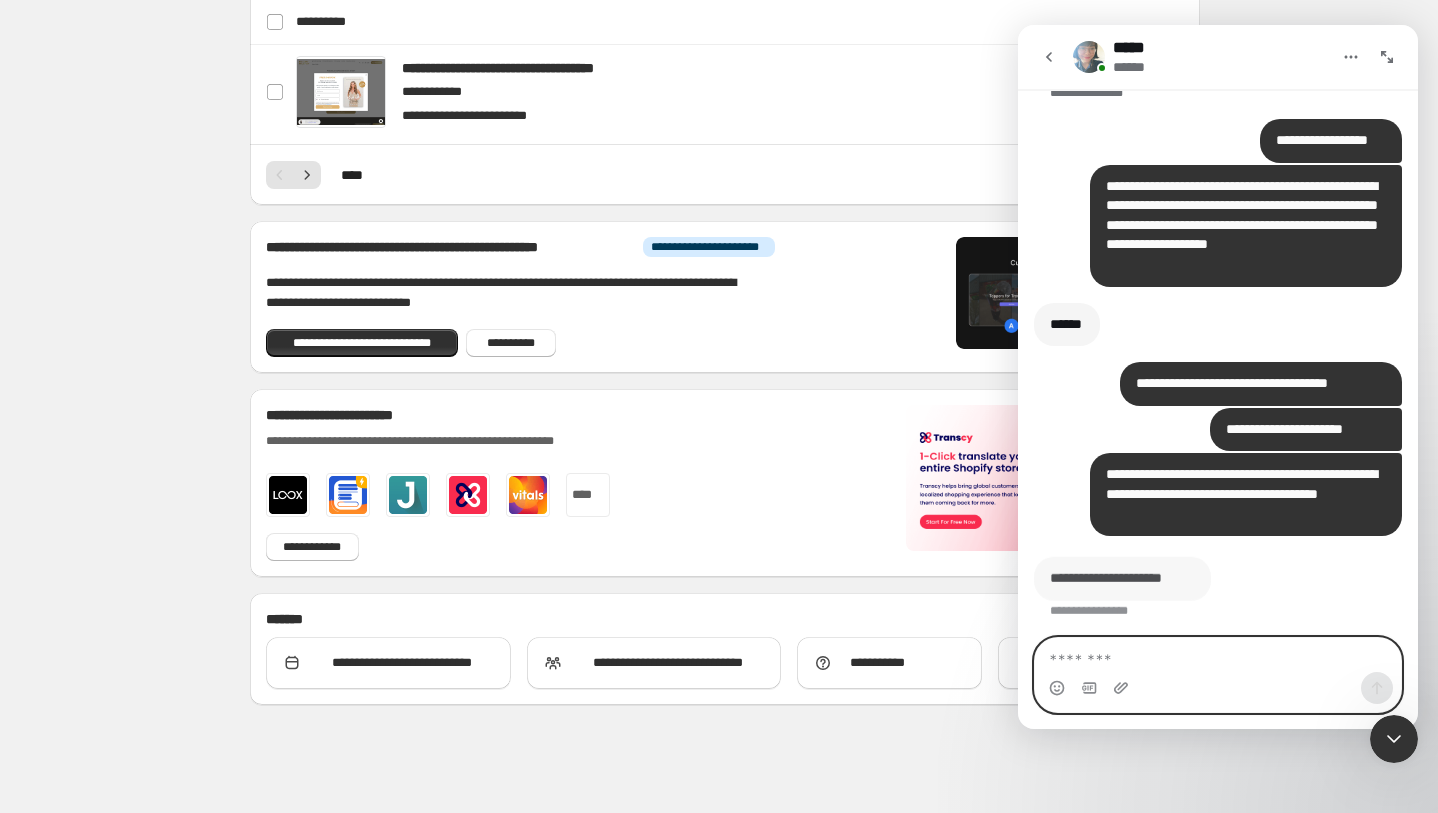scroll, scrollTop: 3143, scrollLeft: 0, axis: vertical 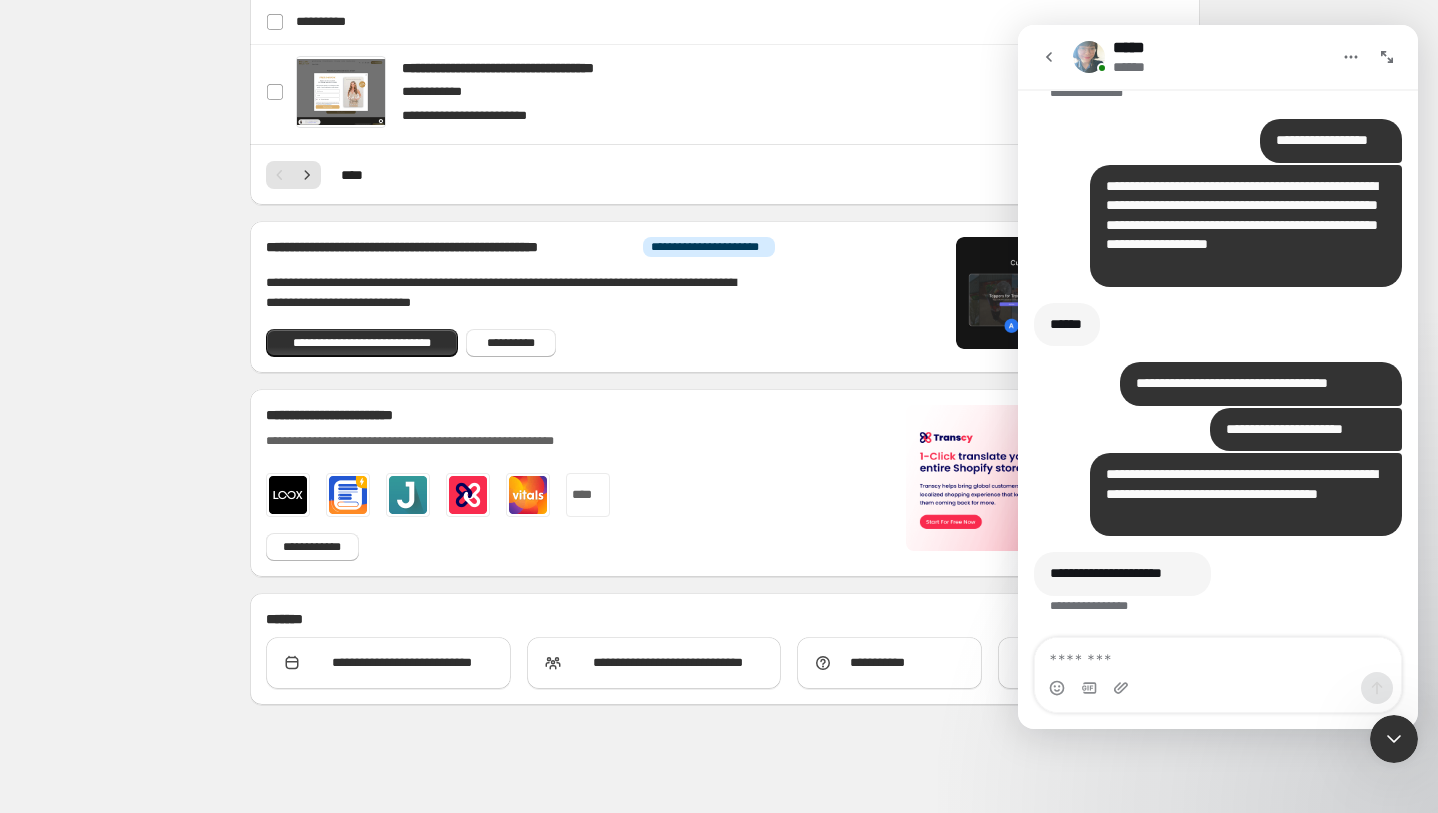 click on "**********" at bounding box center [1218, 596] 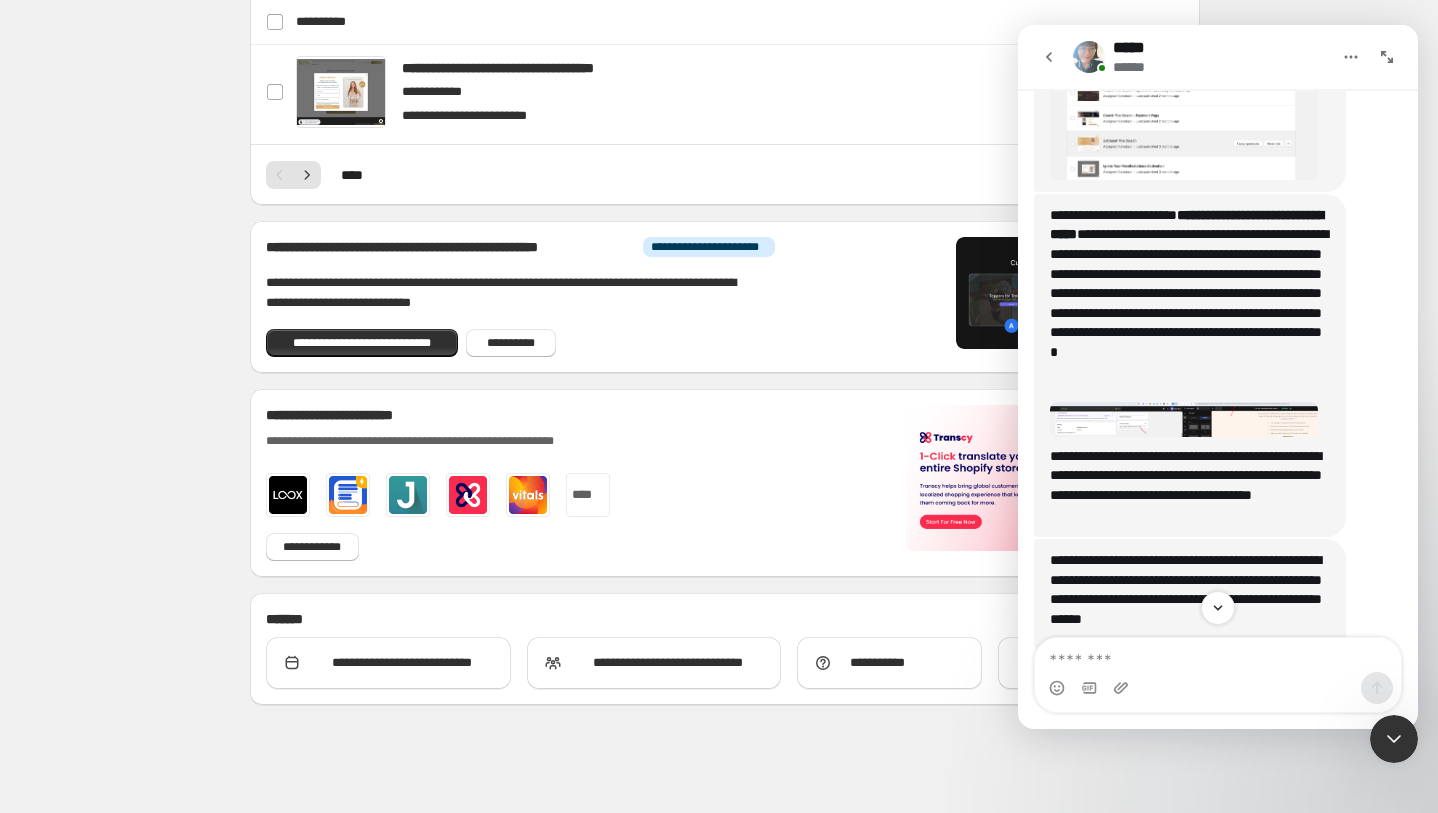 scroll, scrollTop: 4104, scrollLeft: 0, axis: vertical 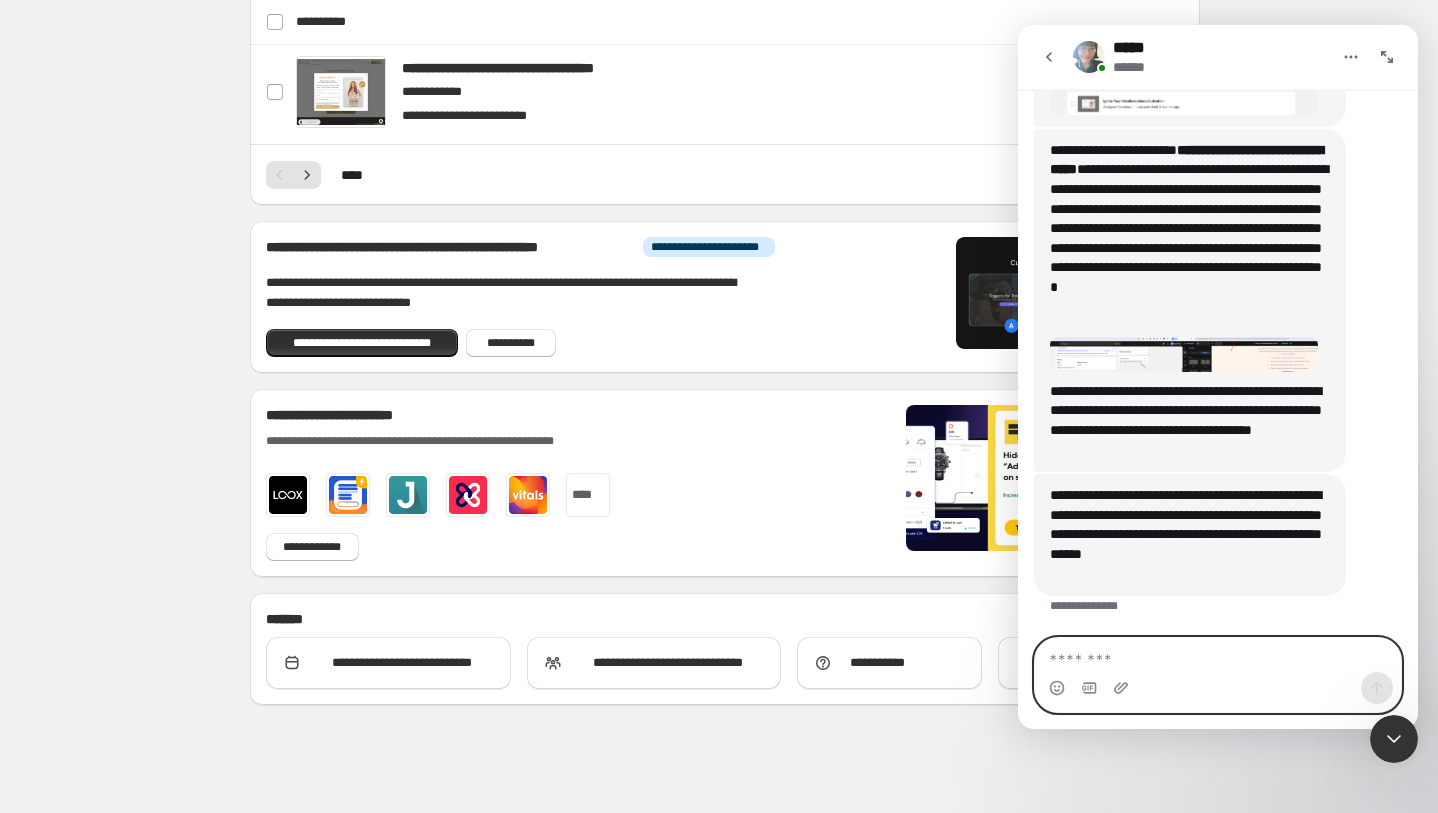click at bounding box center [1218, 655] 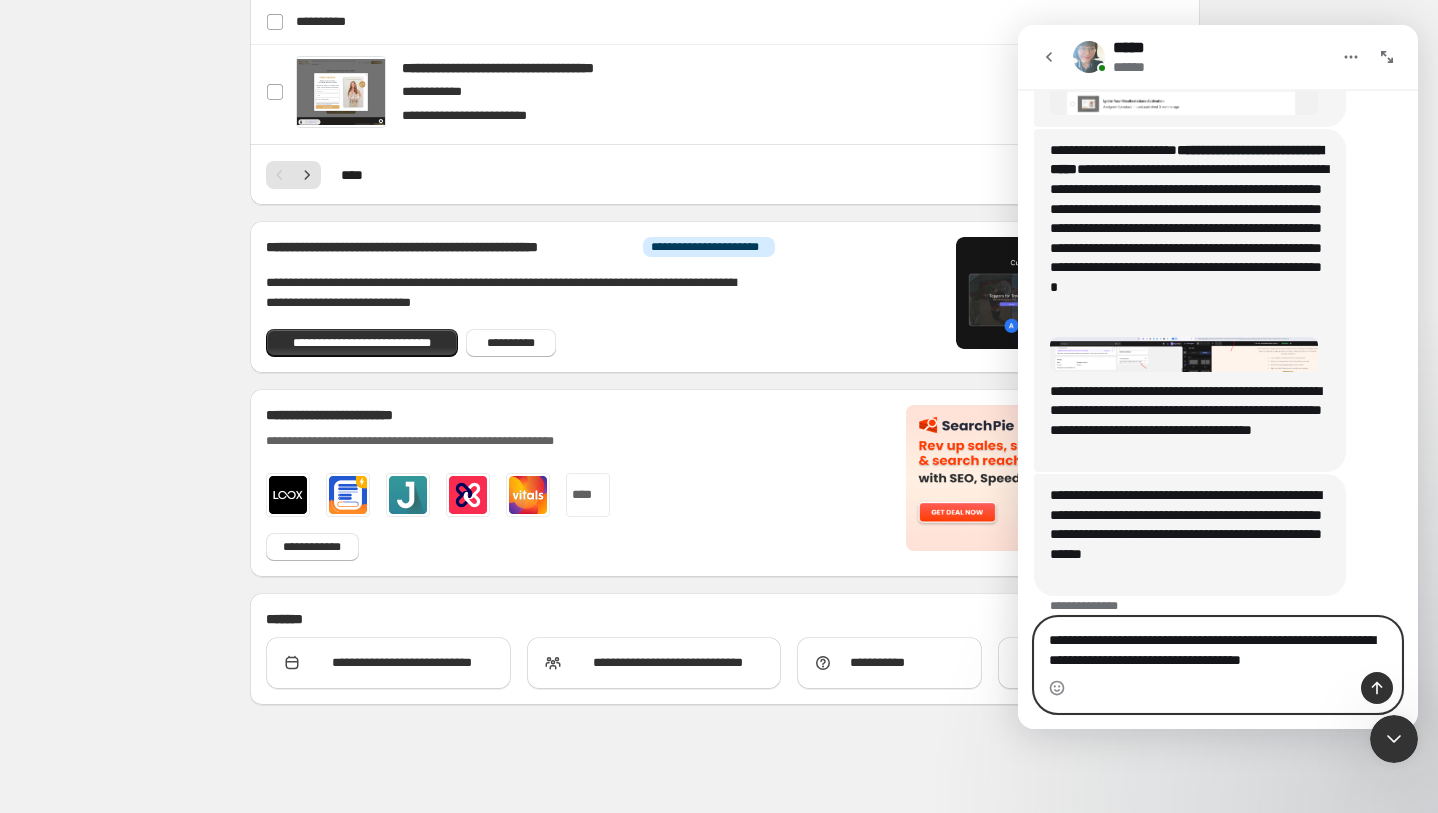 type on "**********" 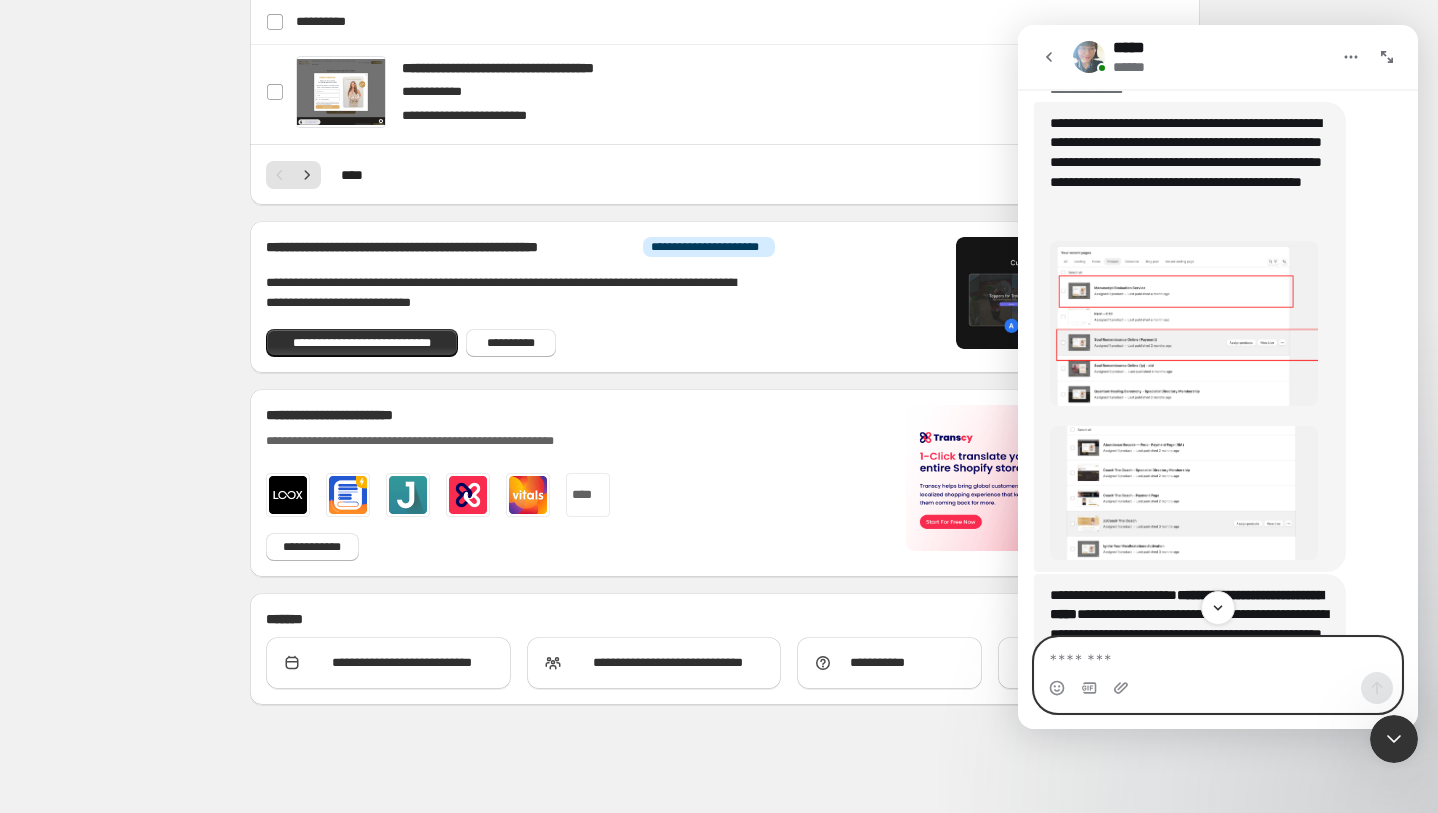 scroll, scrollTop: 3651, scrollLeft: 0, axis: vertical 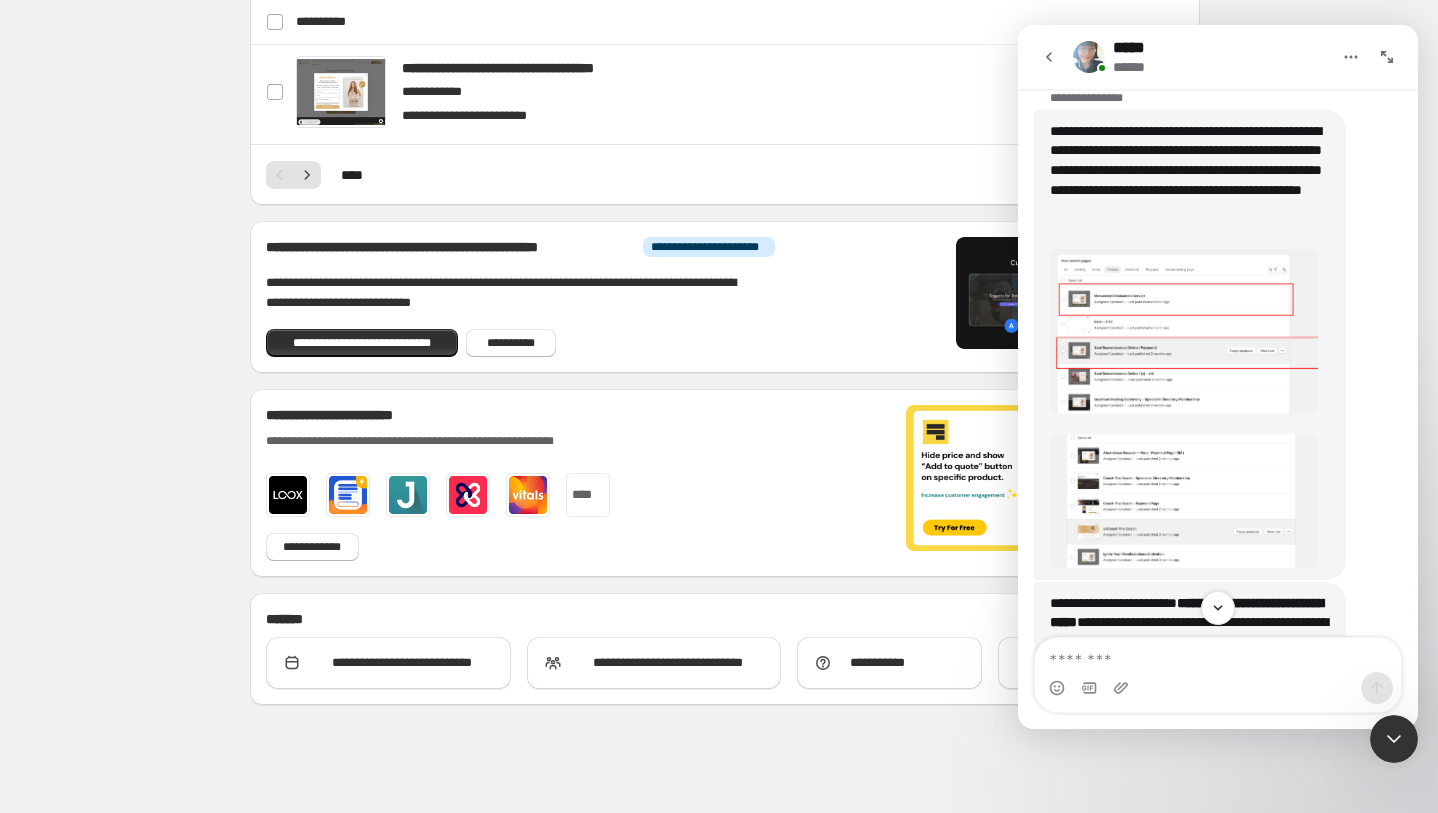 click at bounding box center (1184, 331) 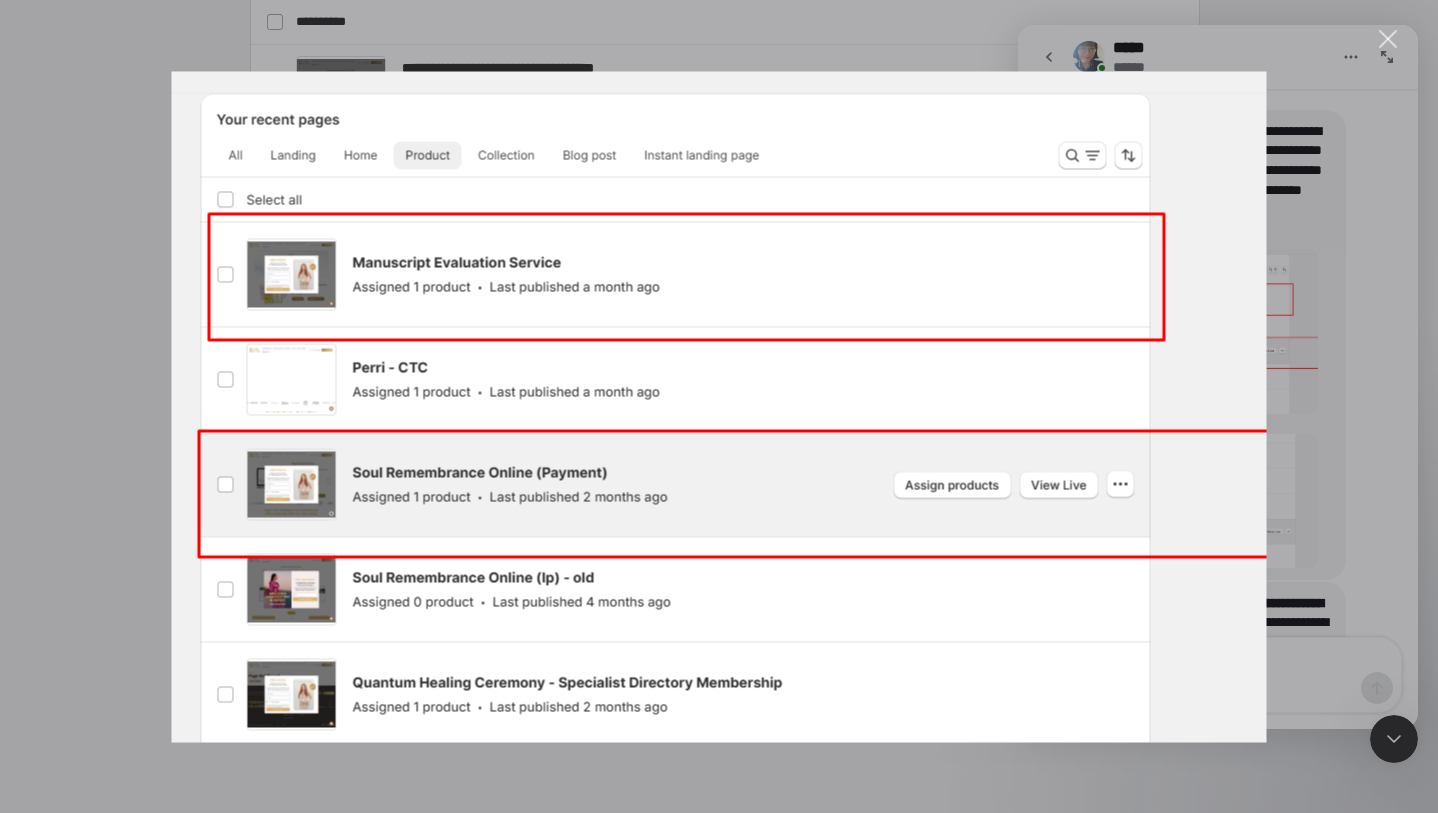 scroll, scrollTop: 0, scrollLeft: 0, axis: both 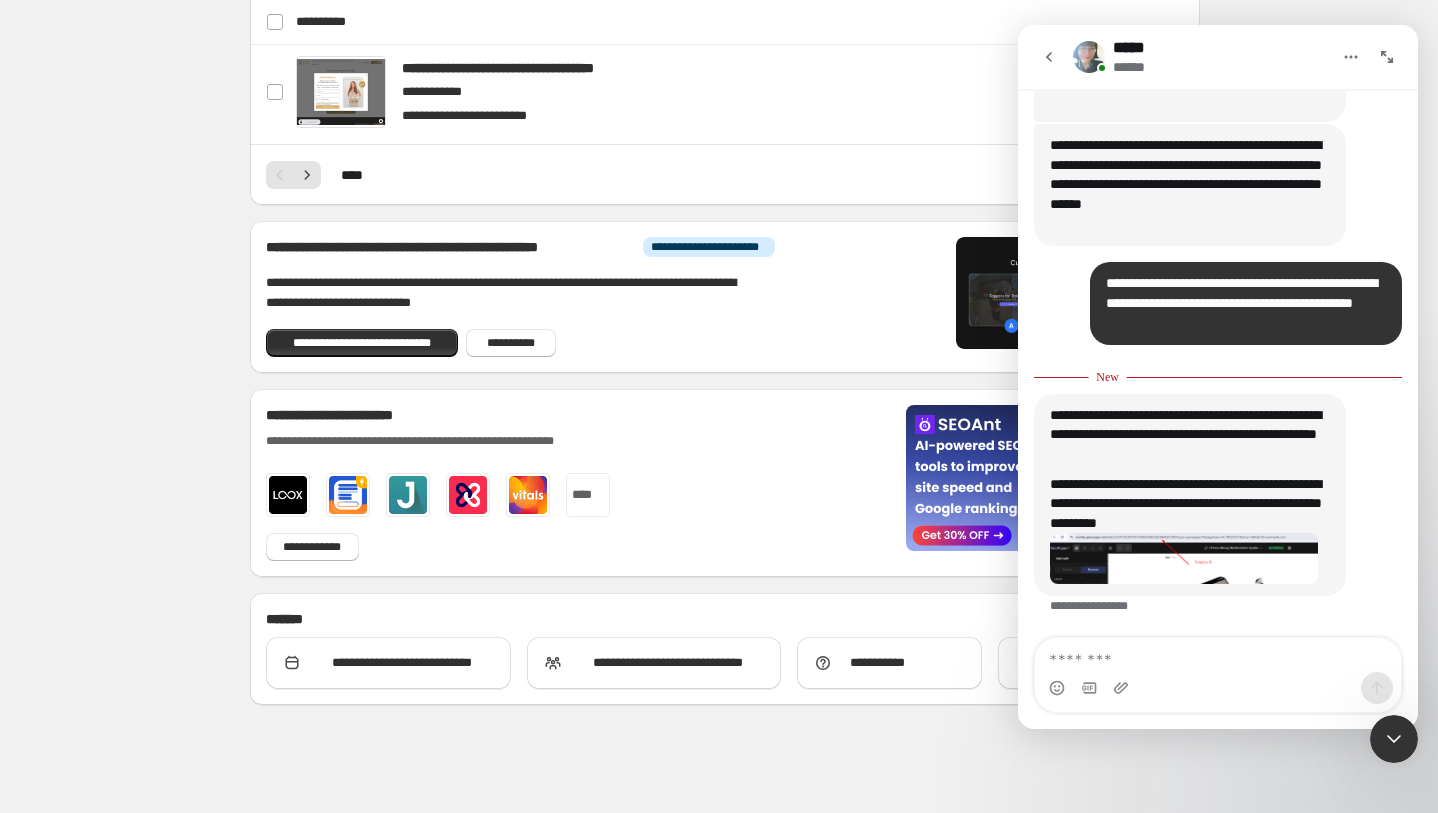 click at bounding box center [1184, 558] 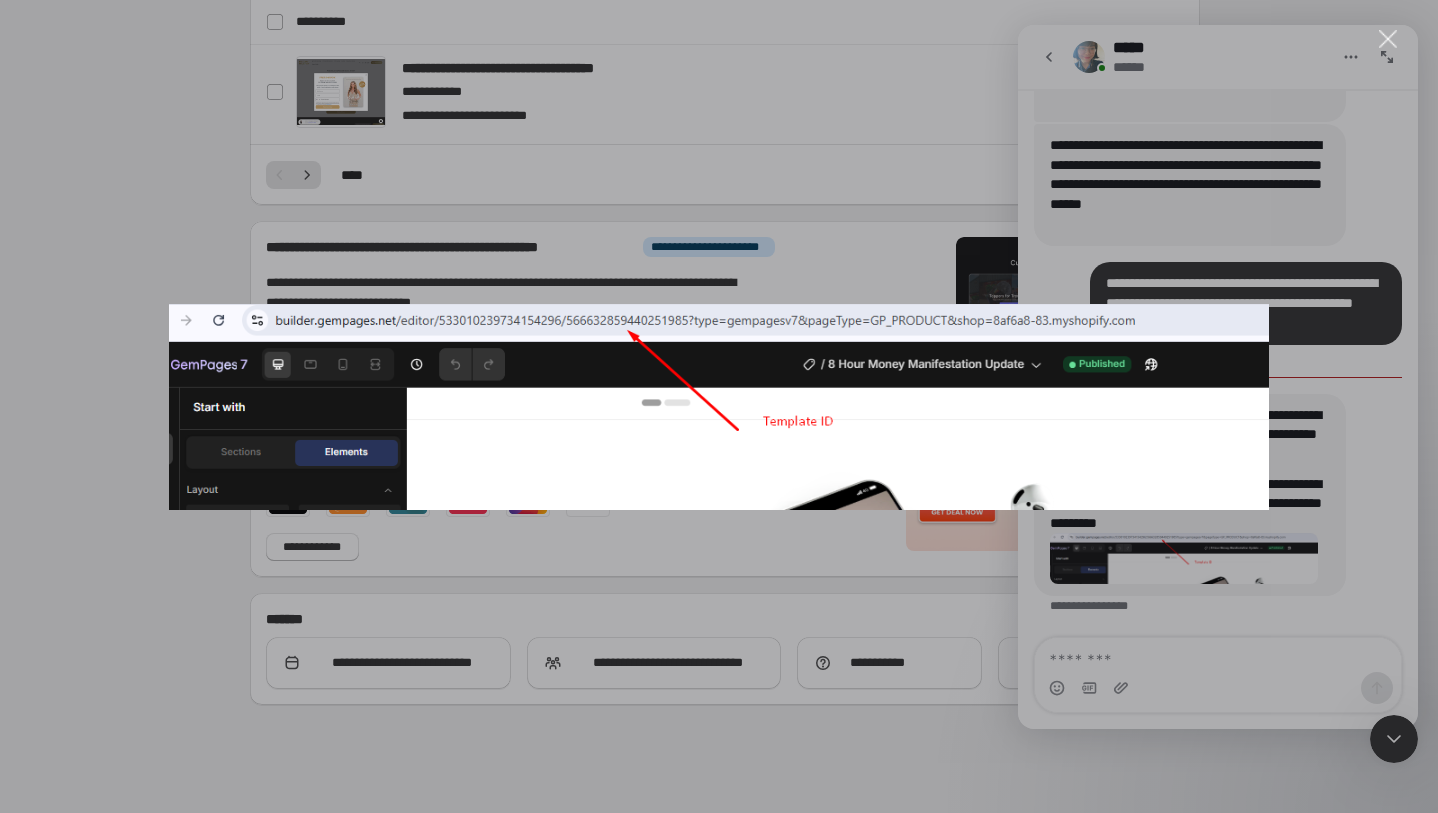 click at bounding box center (1388, 39) 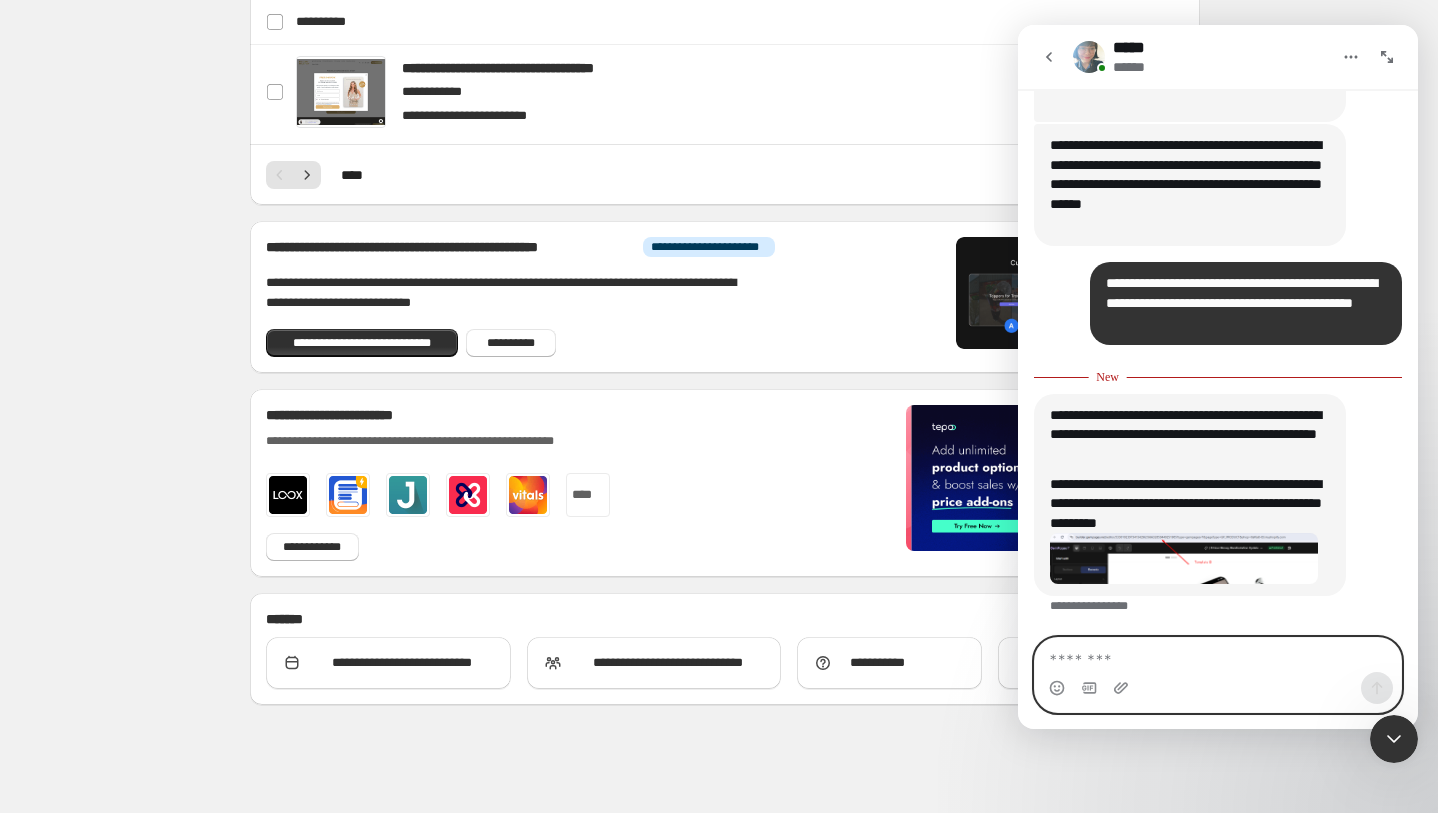 click at bounding box center [1218, 655] 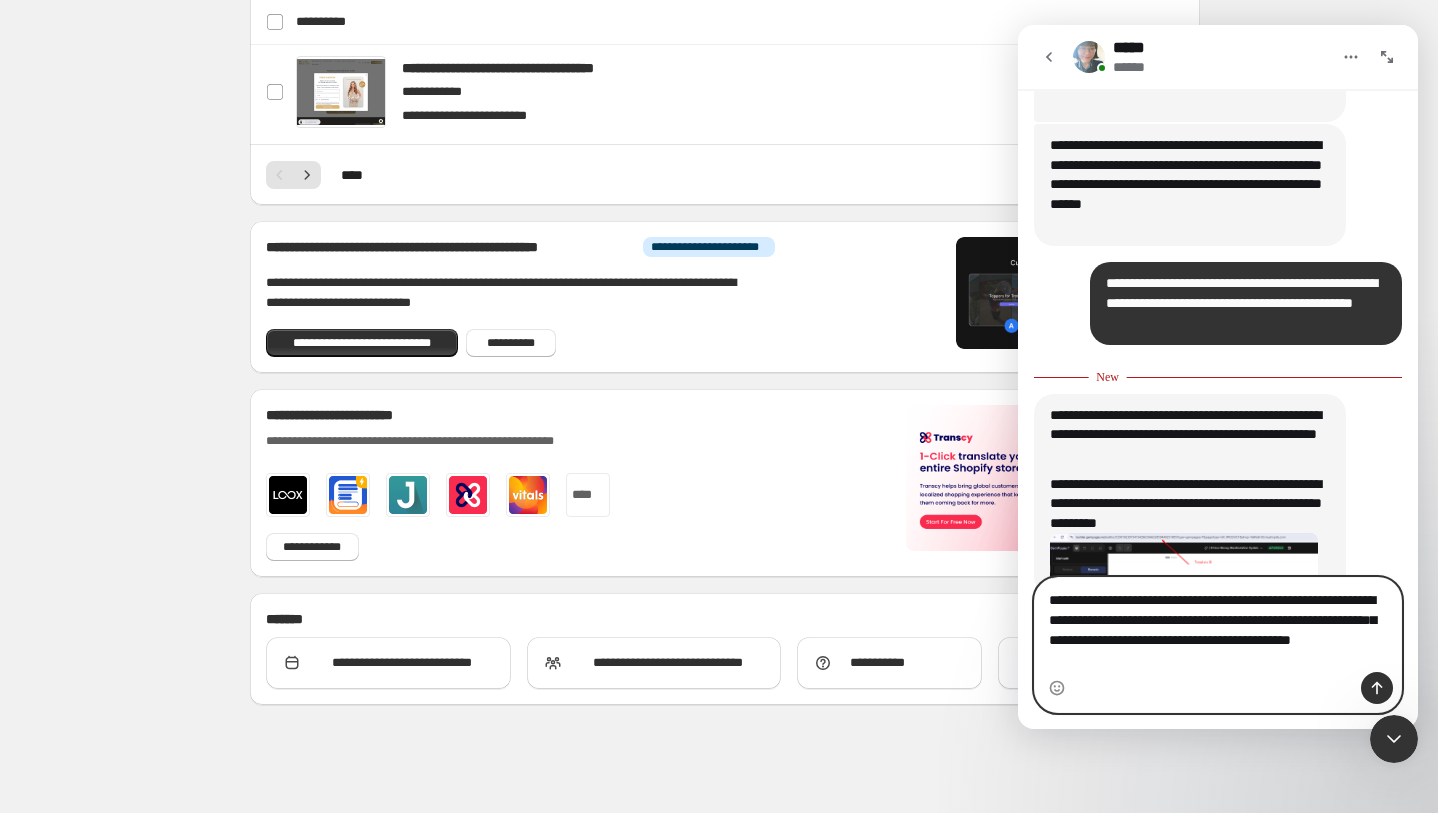 type on "**********" 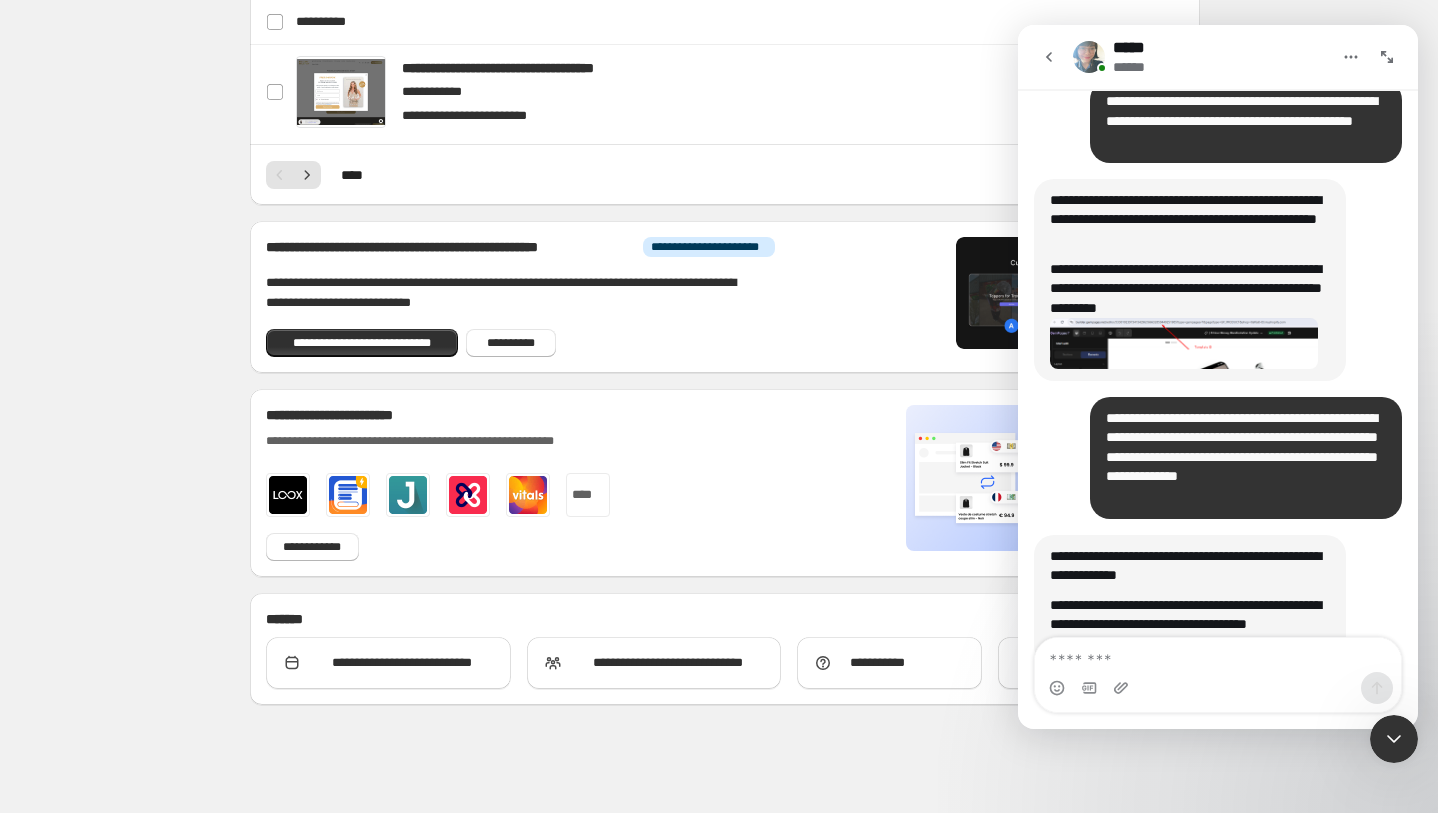 scroll, scrollTop: 4706, scrollLeft: 0, axis: vertical 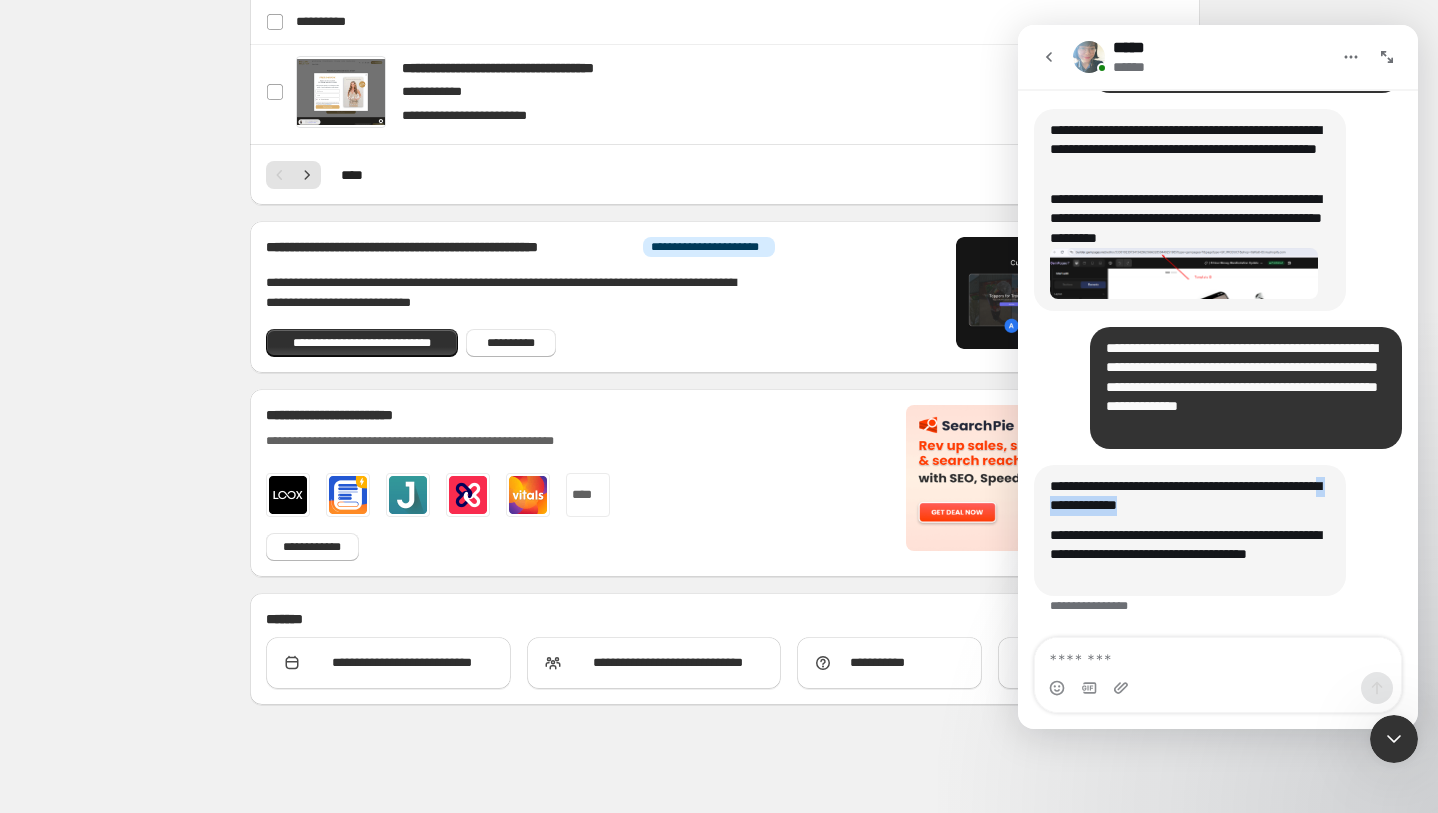 drag, startPoint x: 1254, startPoint y: 506, endPoint x: 1125, endPoint y: 511, distance: 129.09686 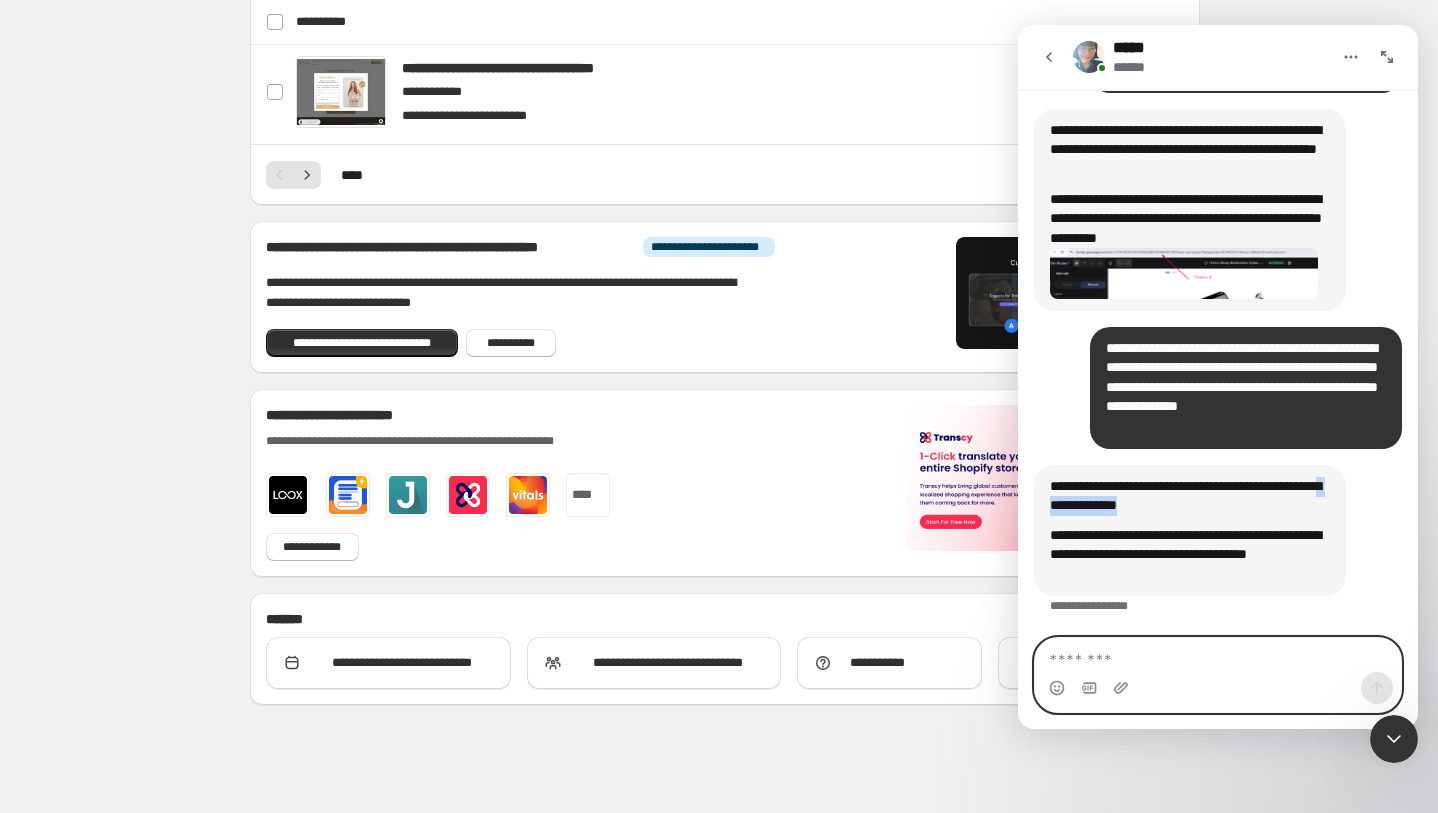 click at bounding box center (1218, 655) 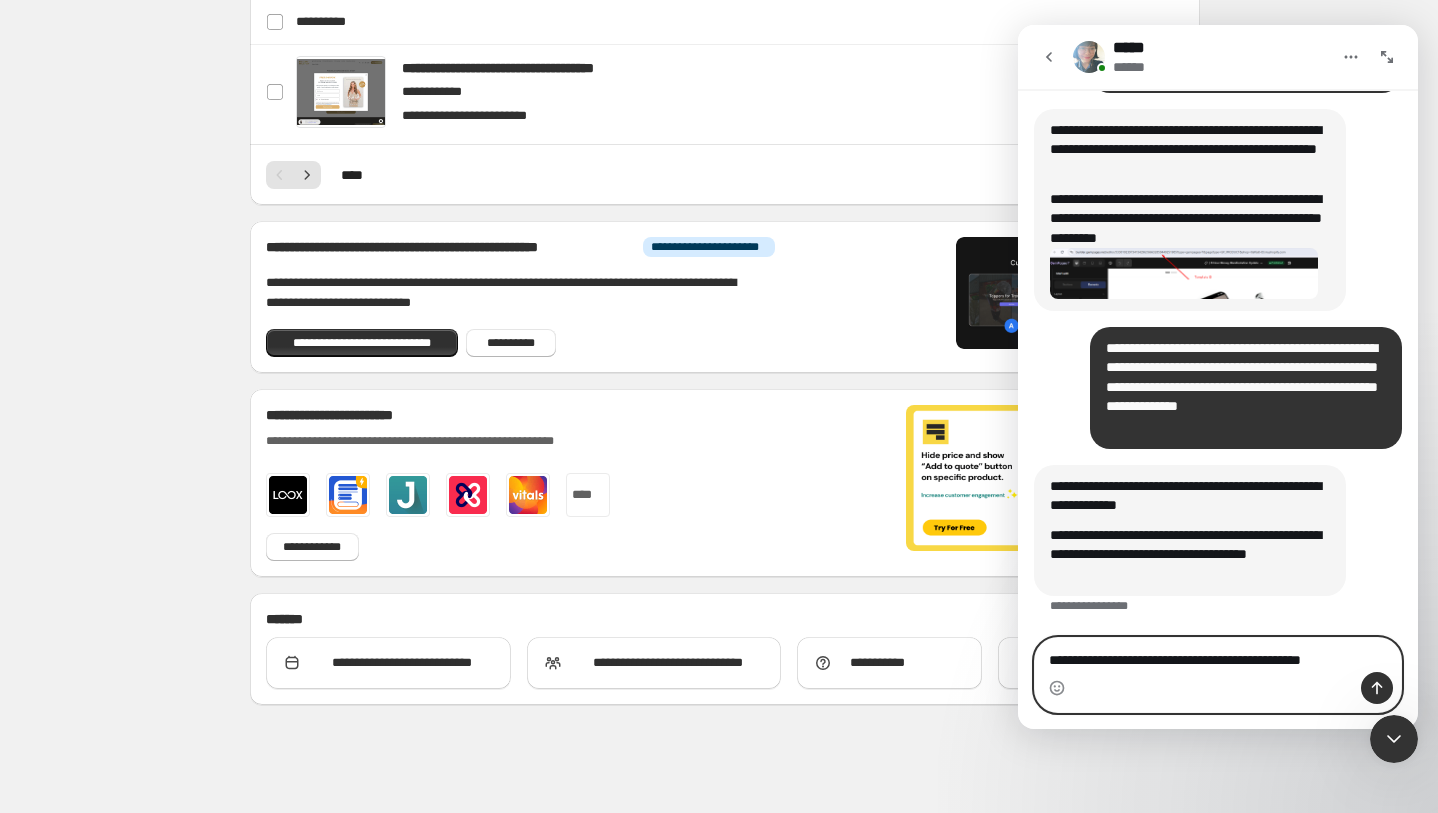 type on "**********" 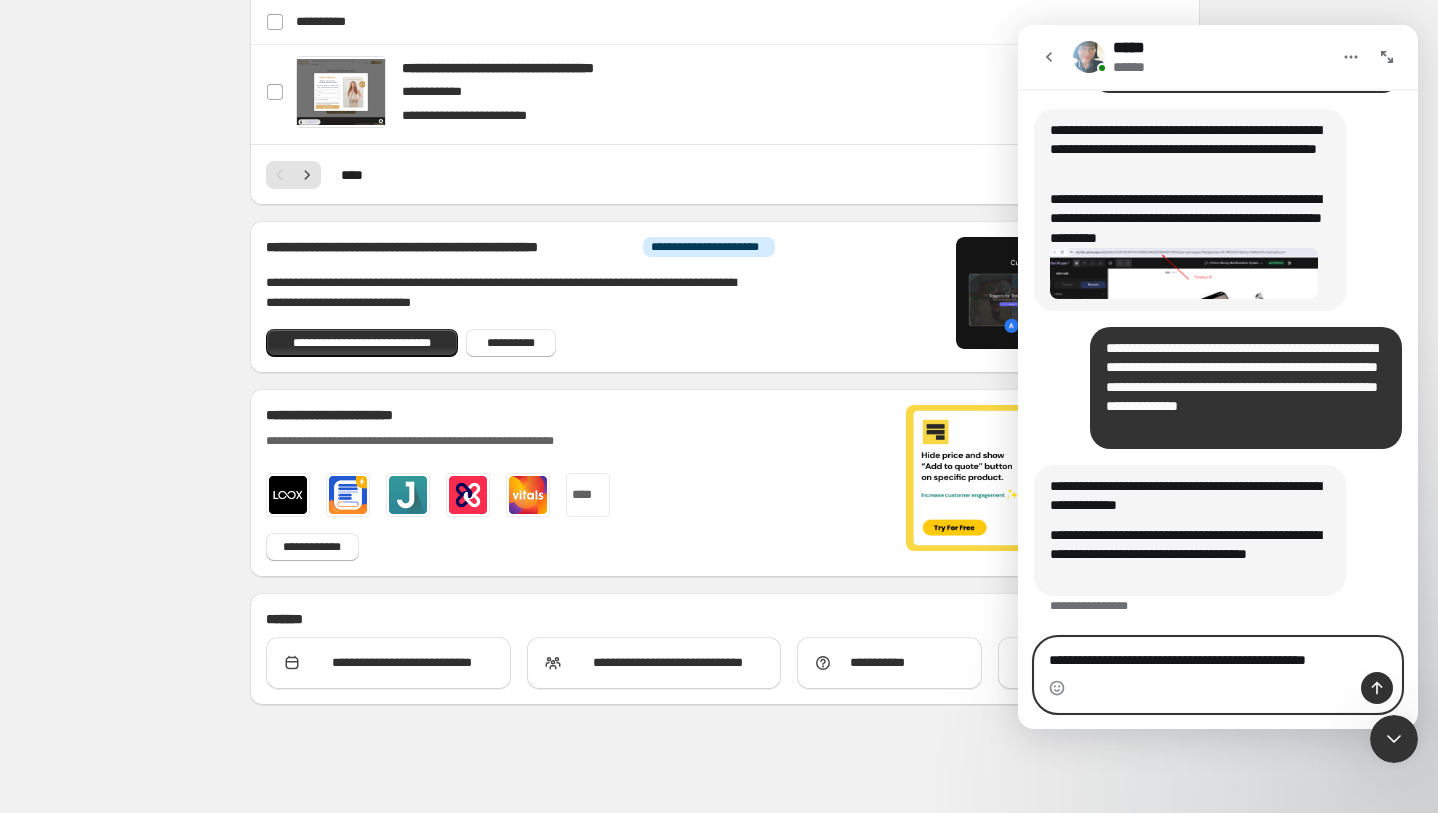 type 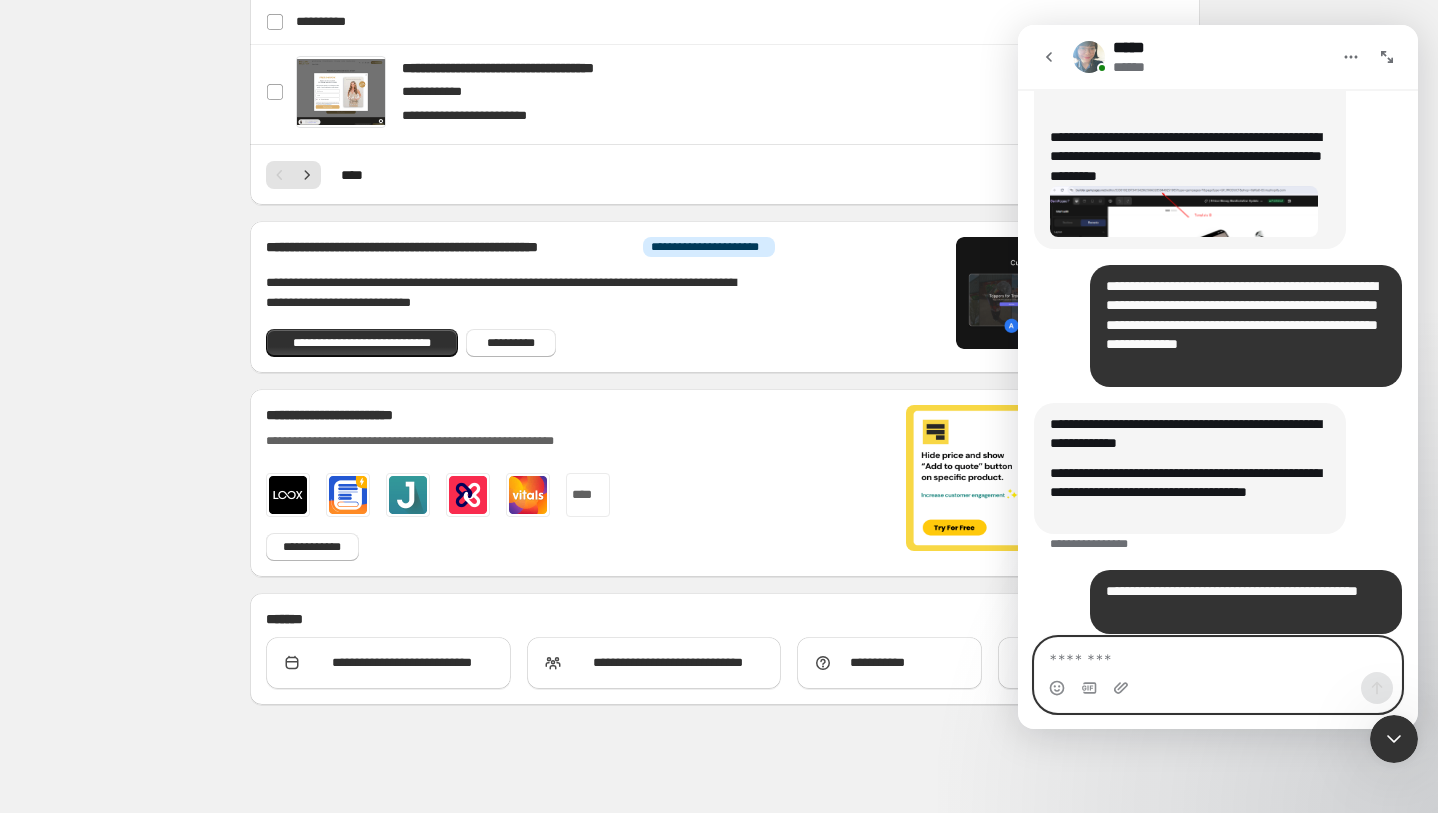 scroll, scrollTop: 4786, scrollLeft: 0, axis: vertical 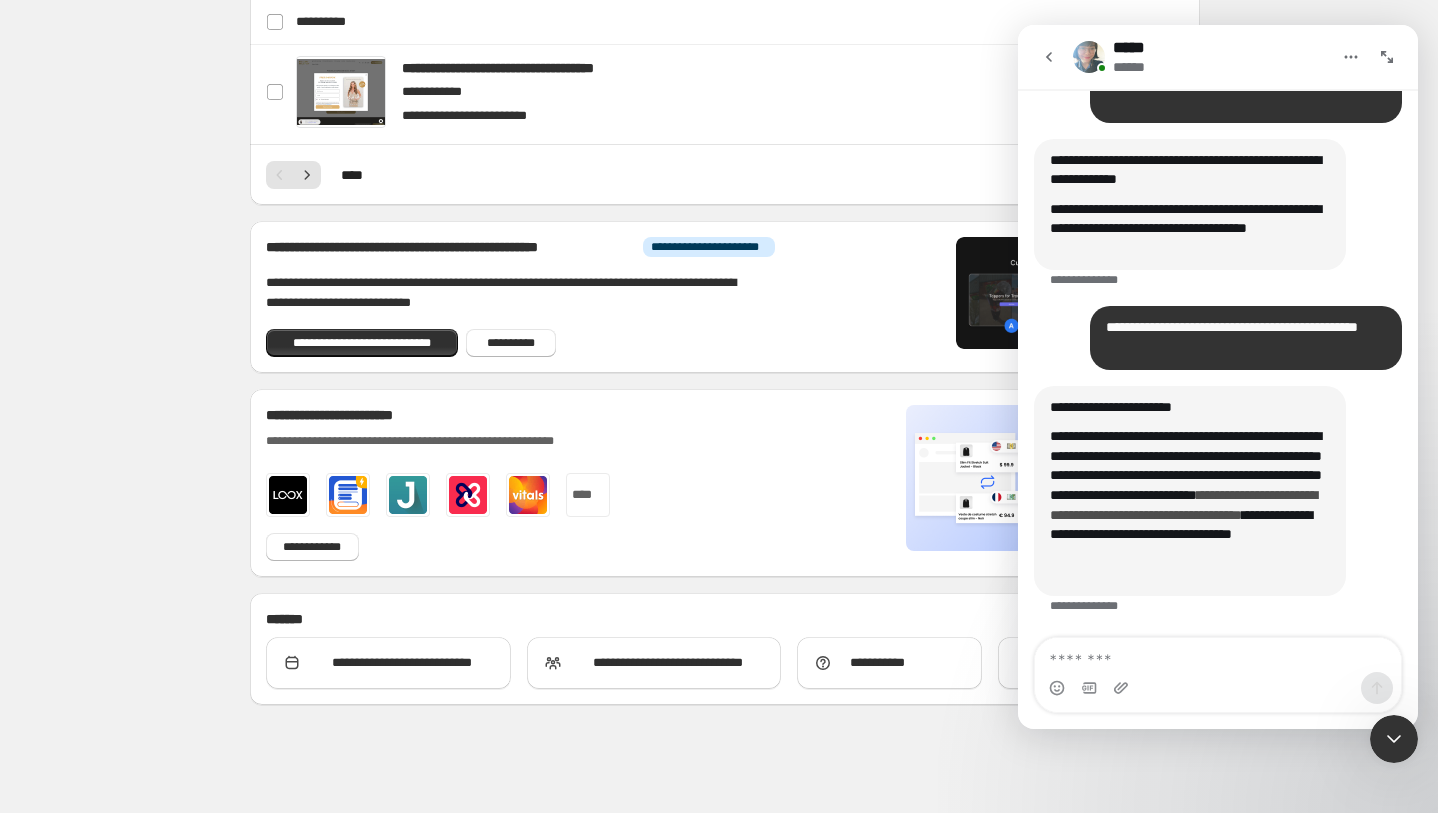 click on "**********" at bounding box center (1183, 505) 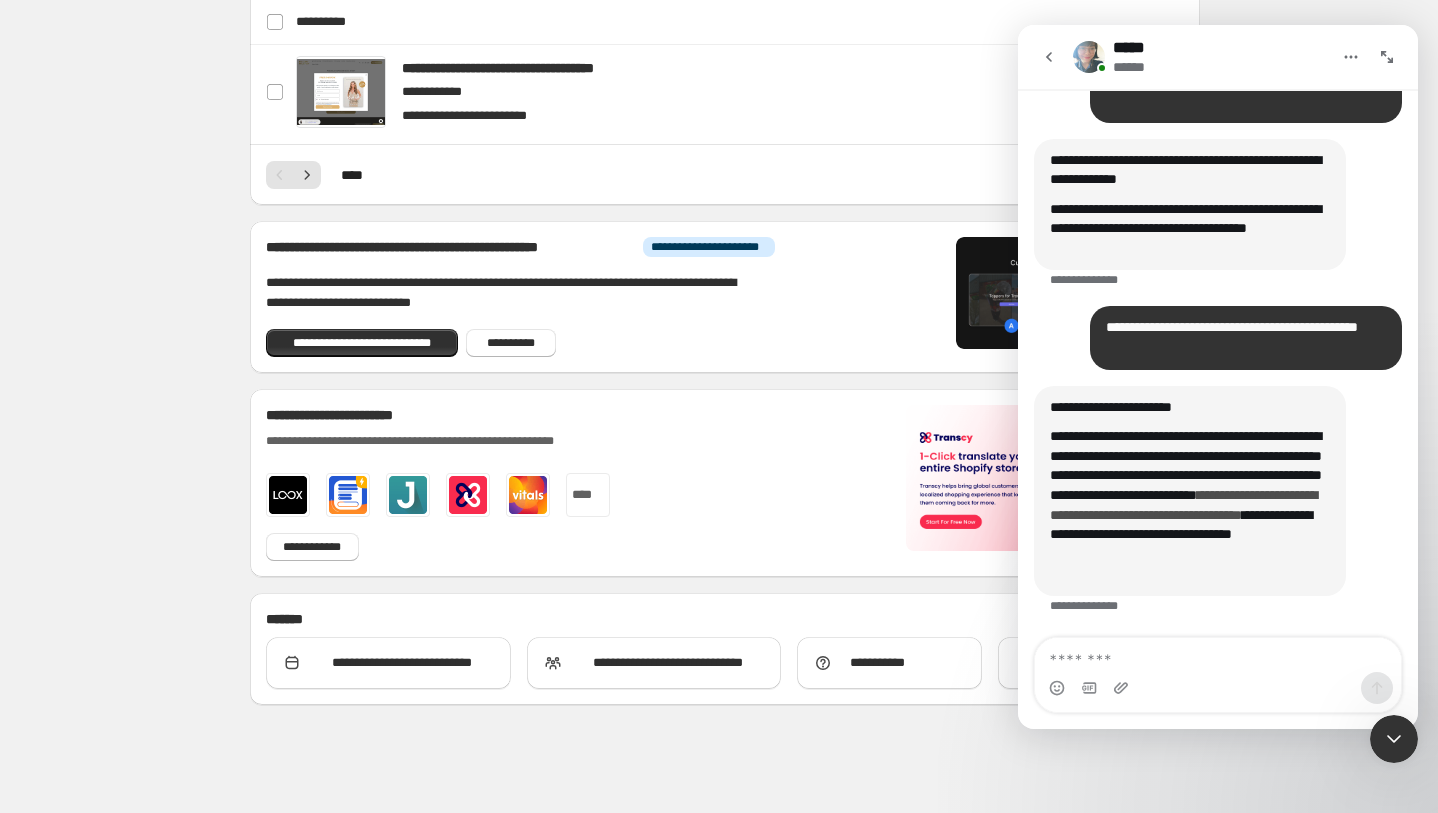 click on "**********" at bounding box center (1183, 505) 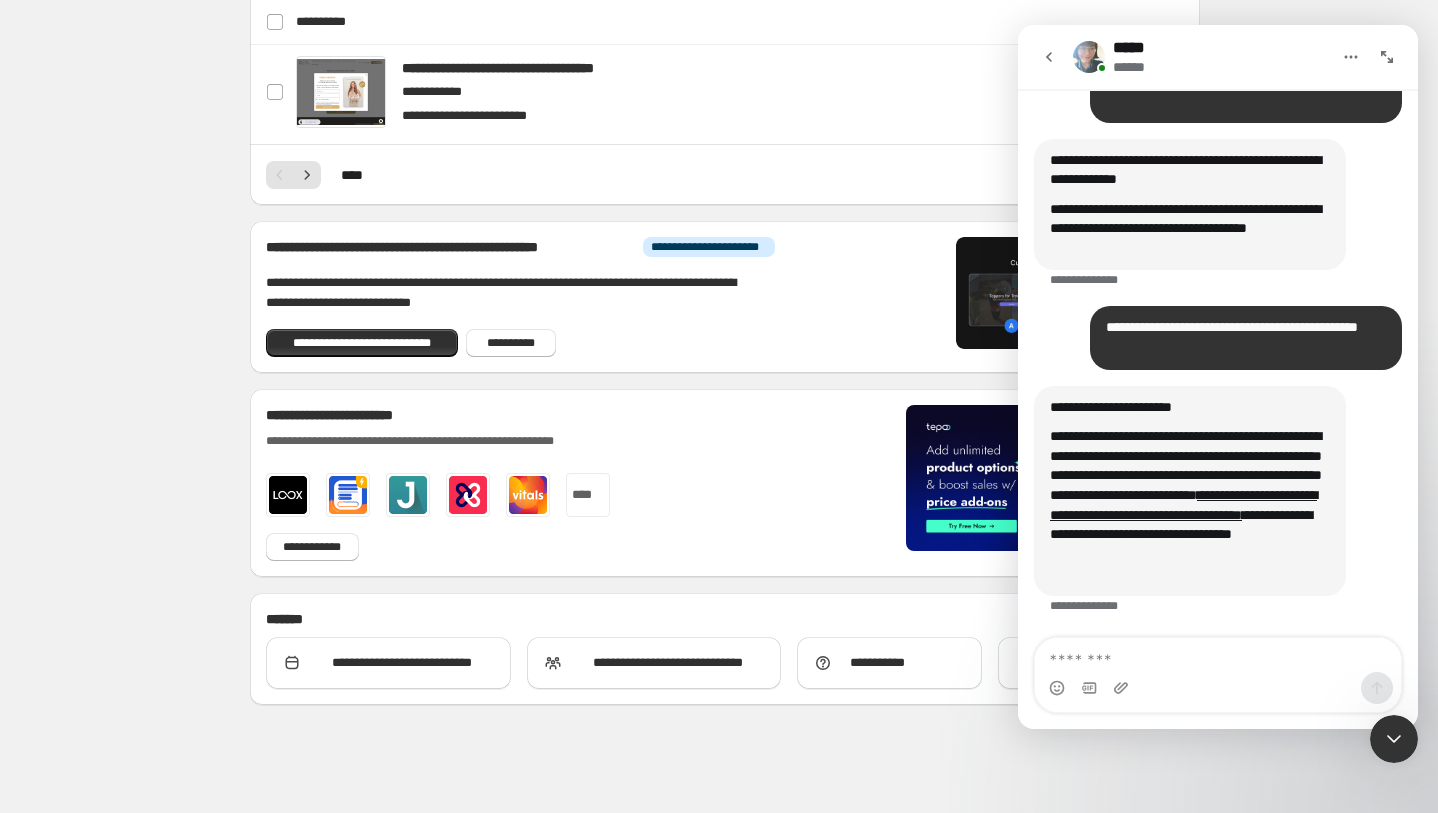 click 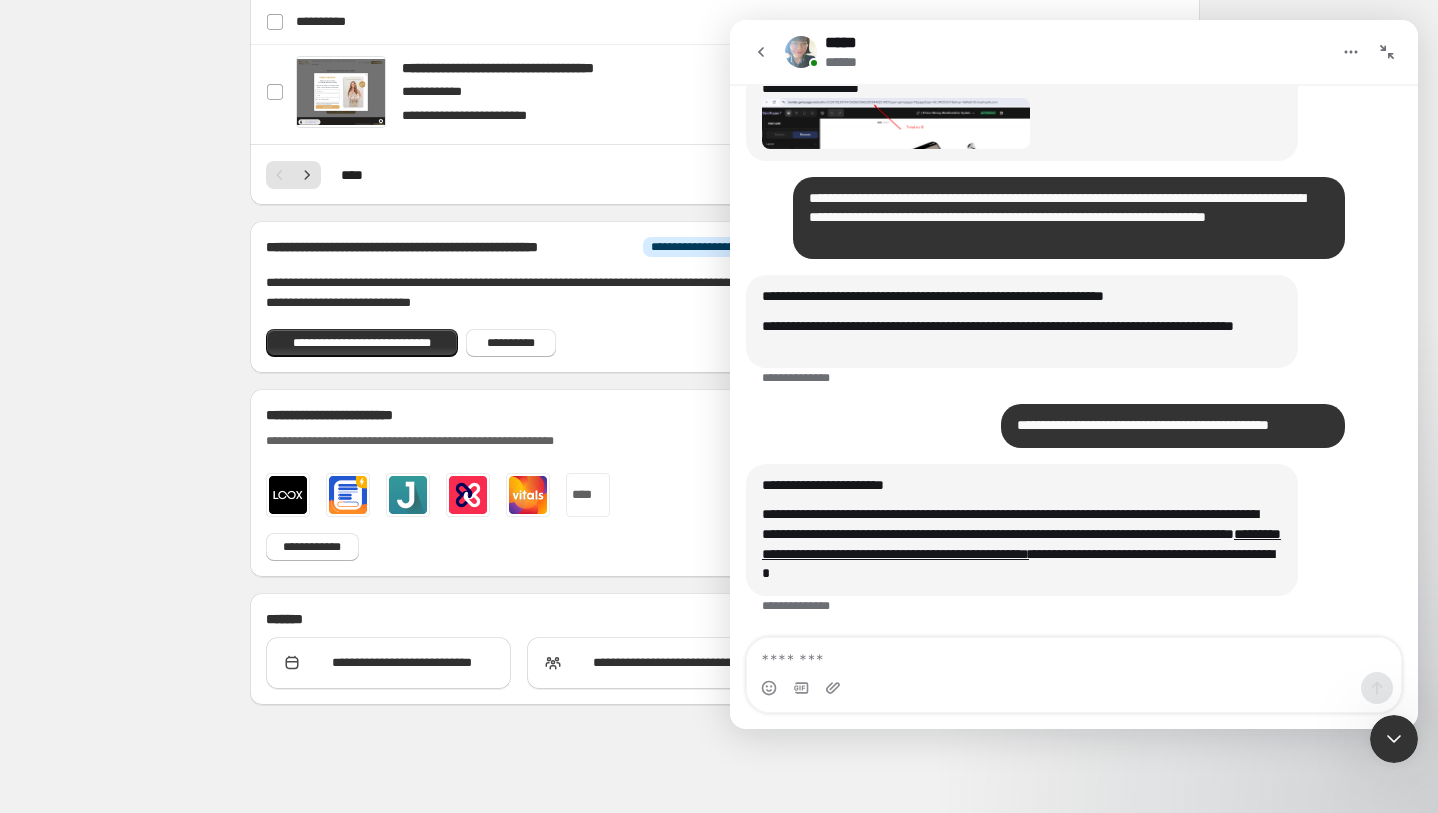 scroll, scrollTop: 3890, scrollLeft: 0, axis: vertical 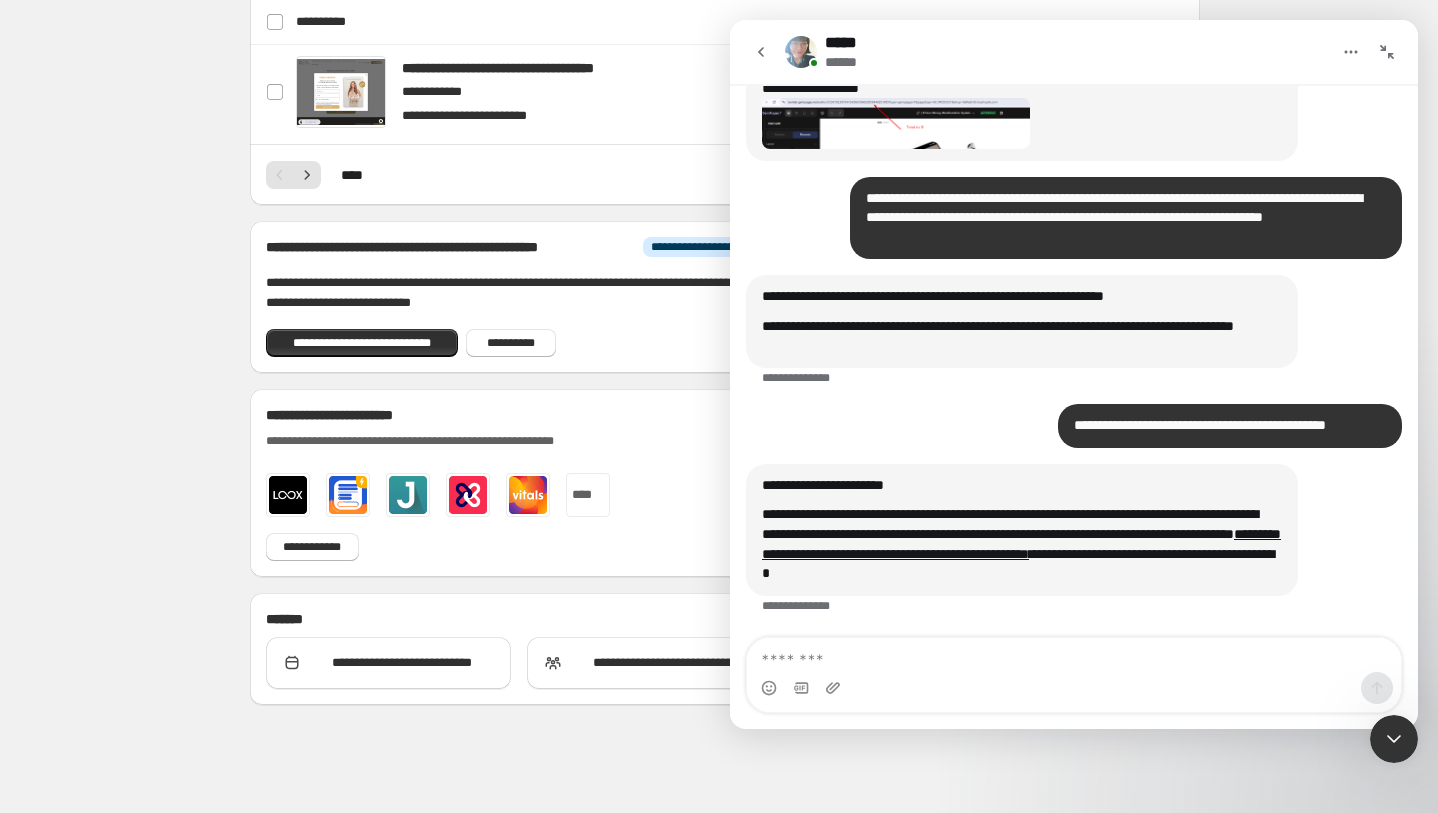 click 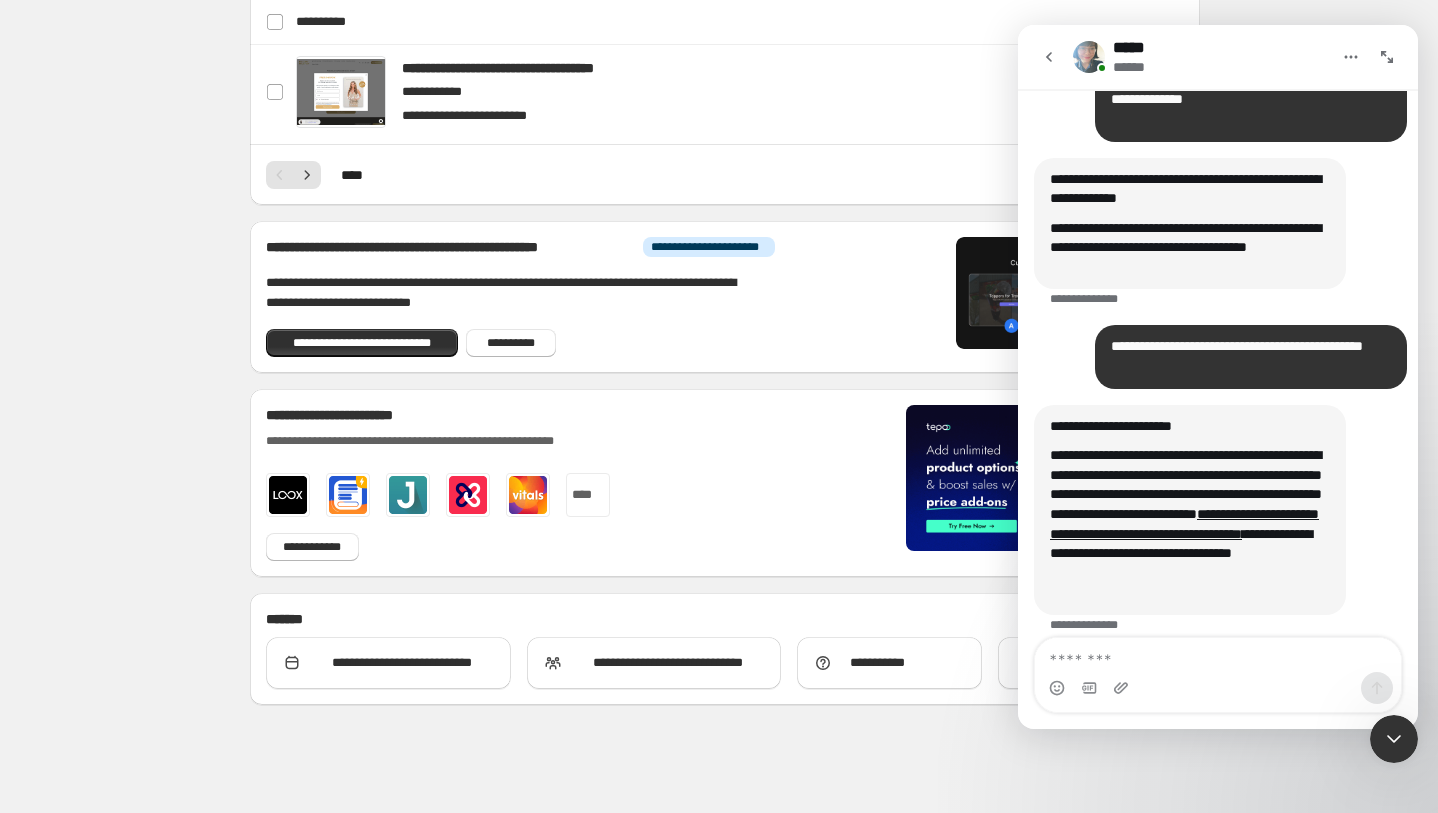 scroll, scrollTop: 5032, scrollLeft: 0, axis: vertical 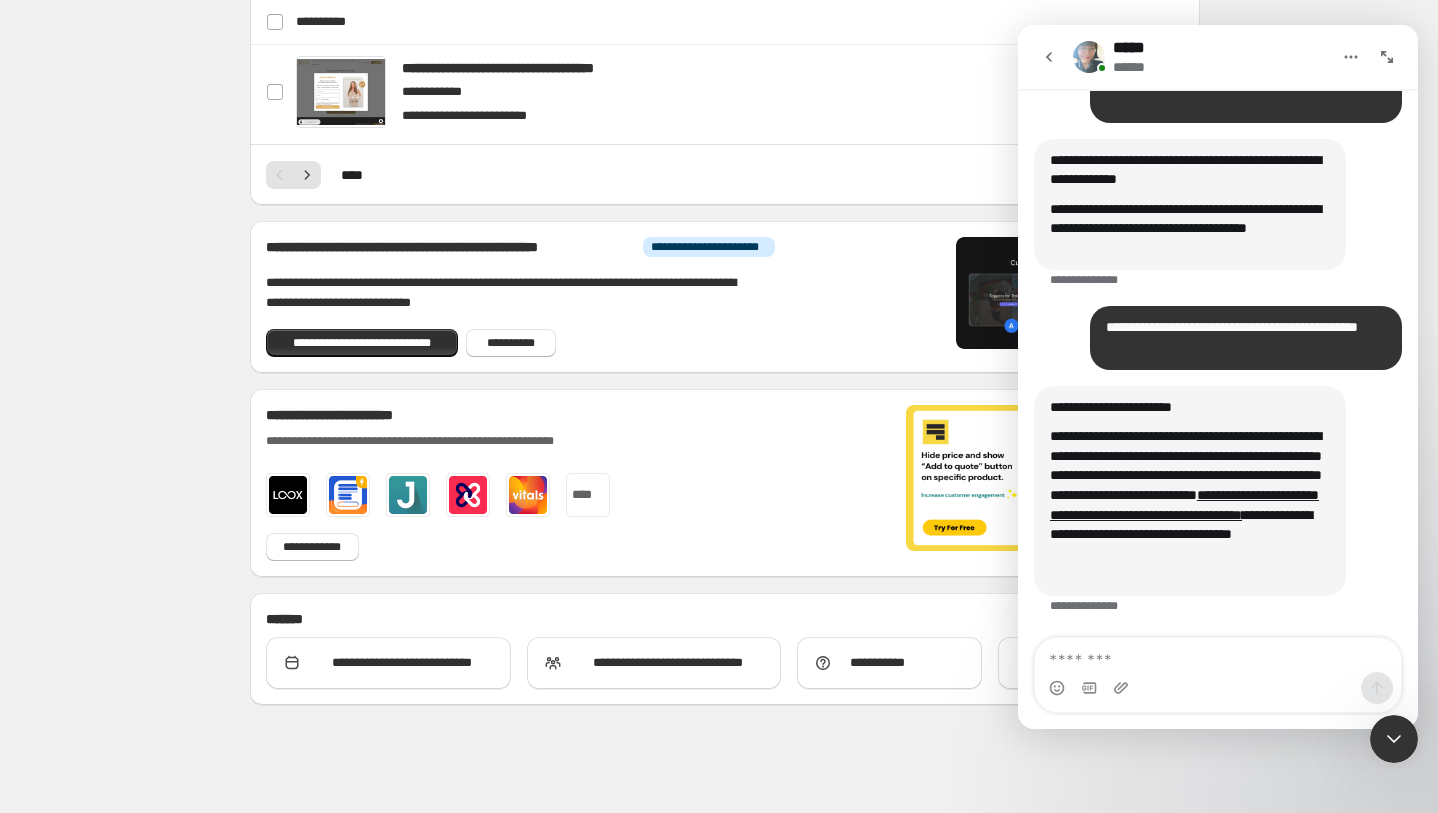 click 